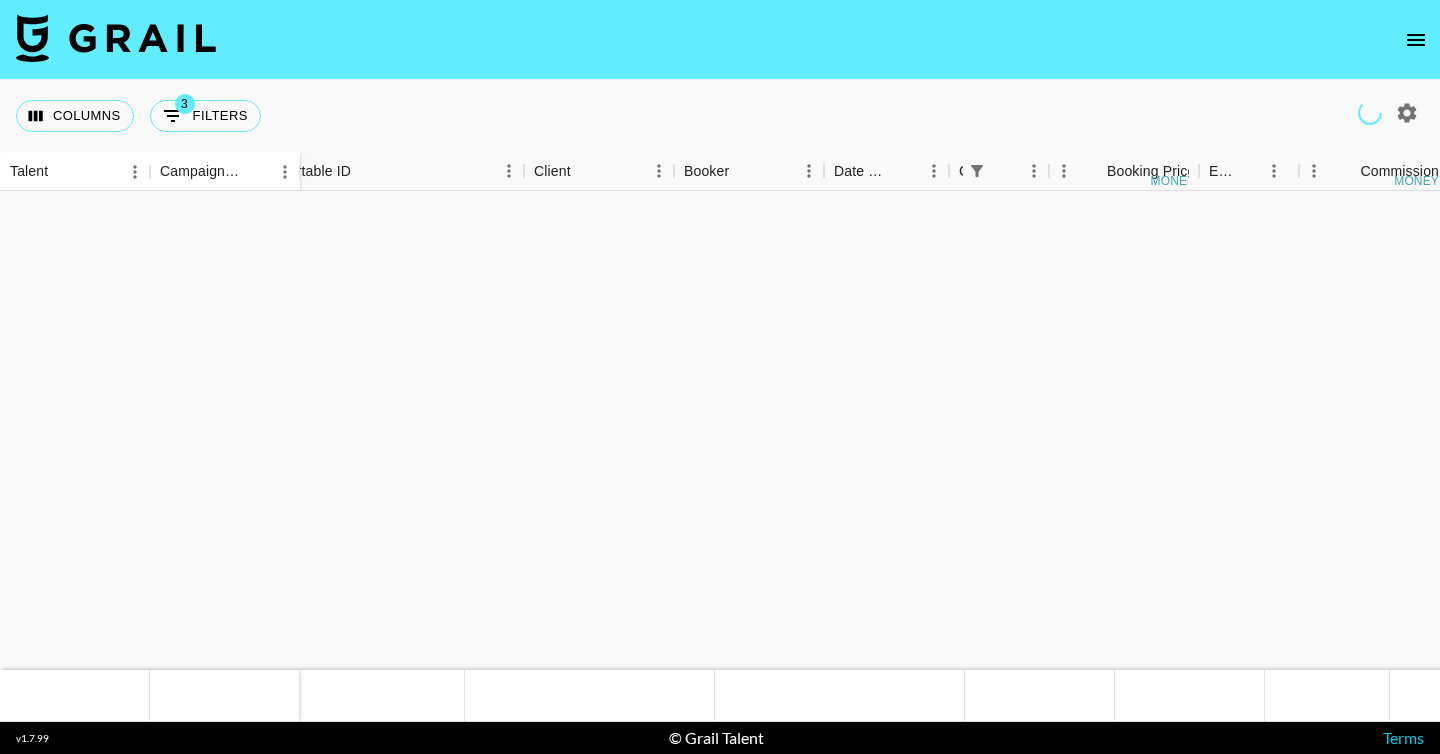 scroll, scrollTop: 0, scrollLeft: 0, axis: both 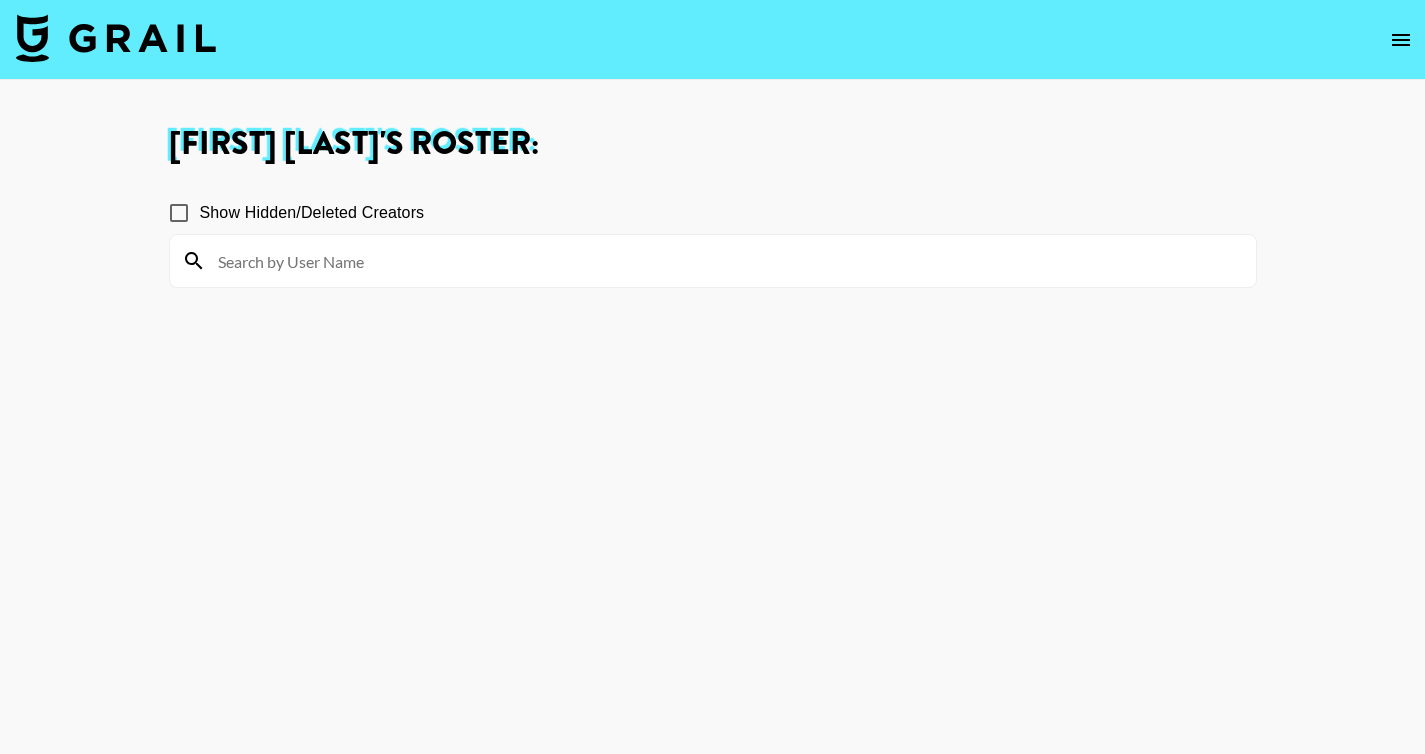 click 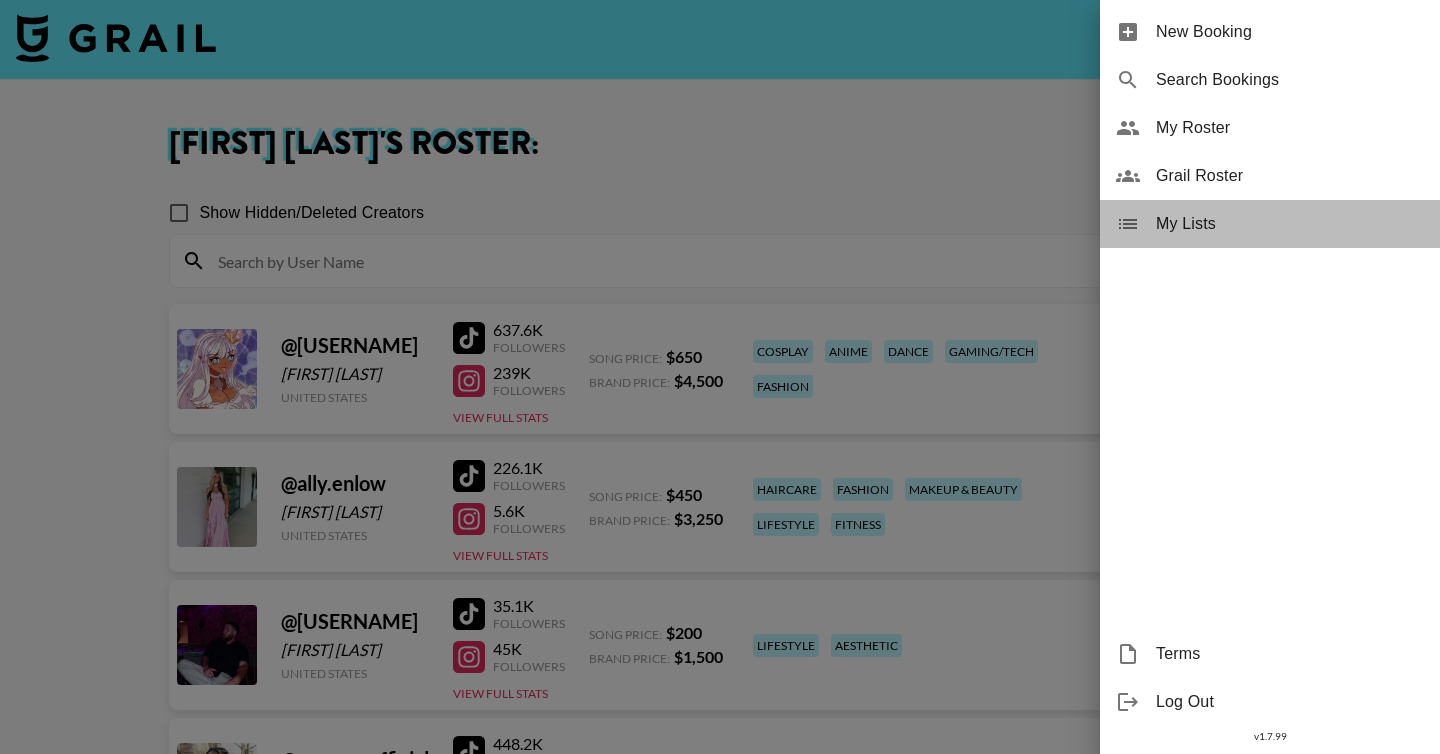 click on "My Lists" at bounding box center [1290, 224] 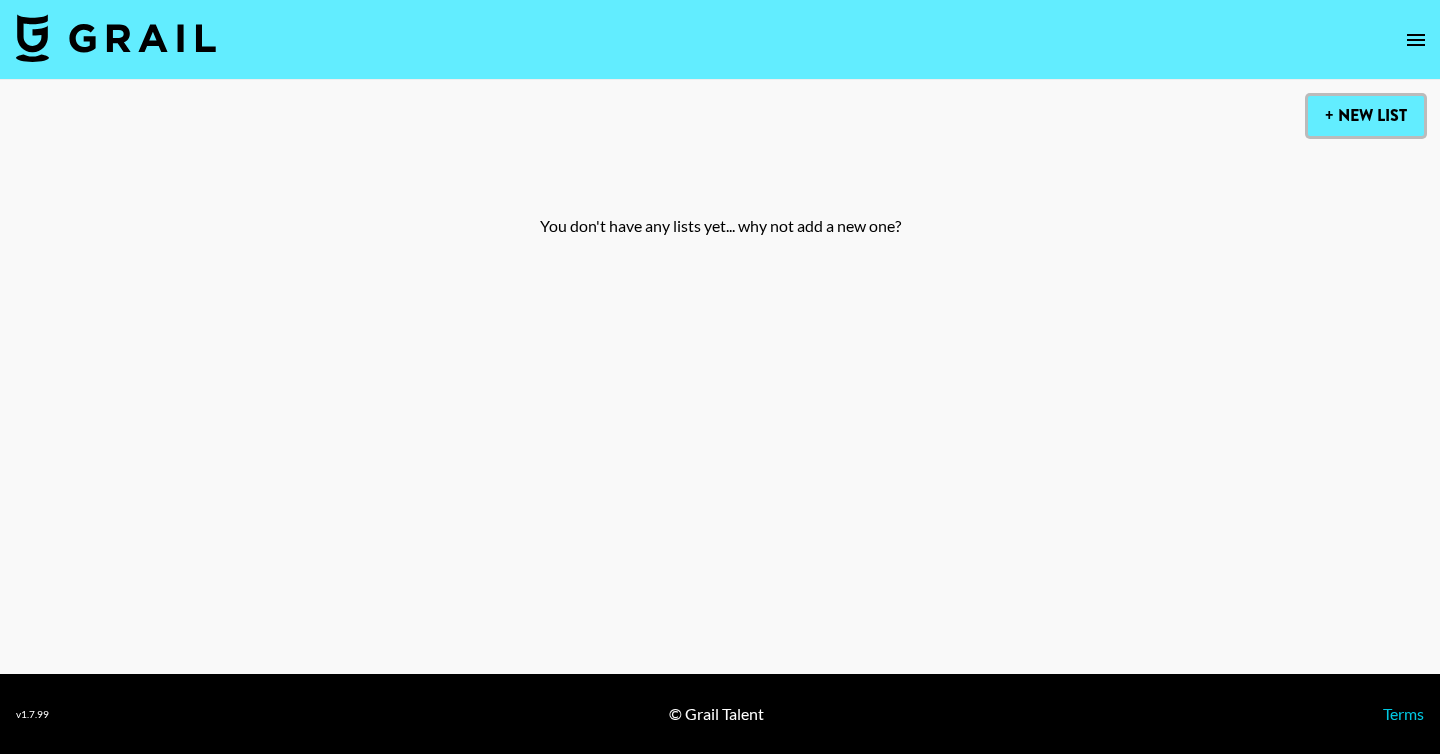 click on "+ New List" at bounding box center [1366, 116] 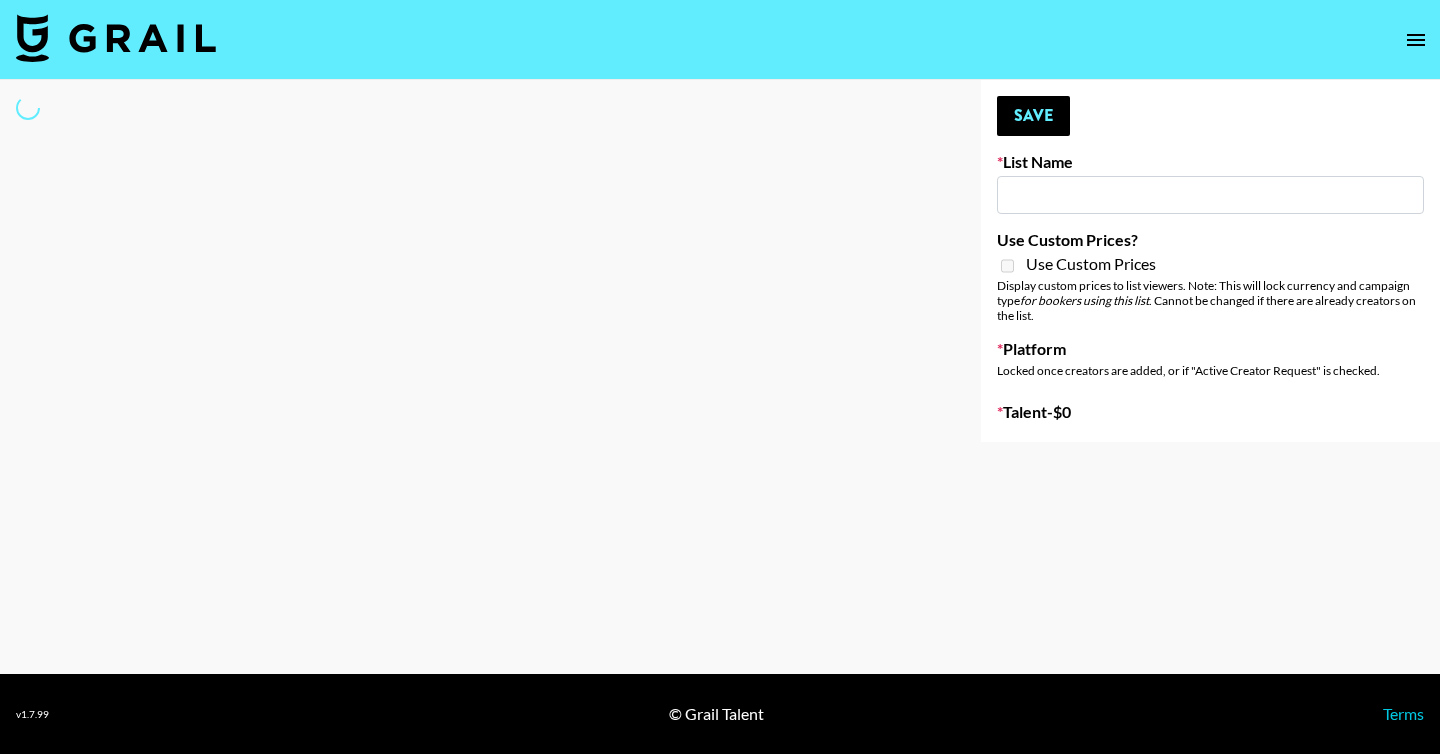 click at bounding box center [1210, 195] 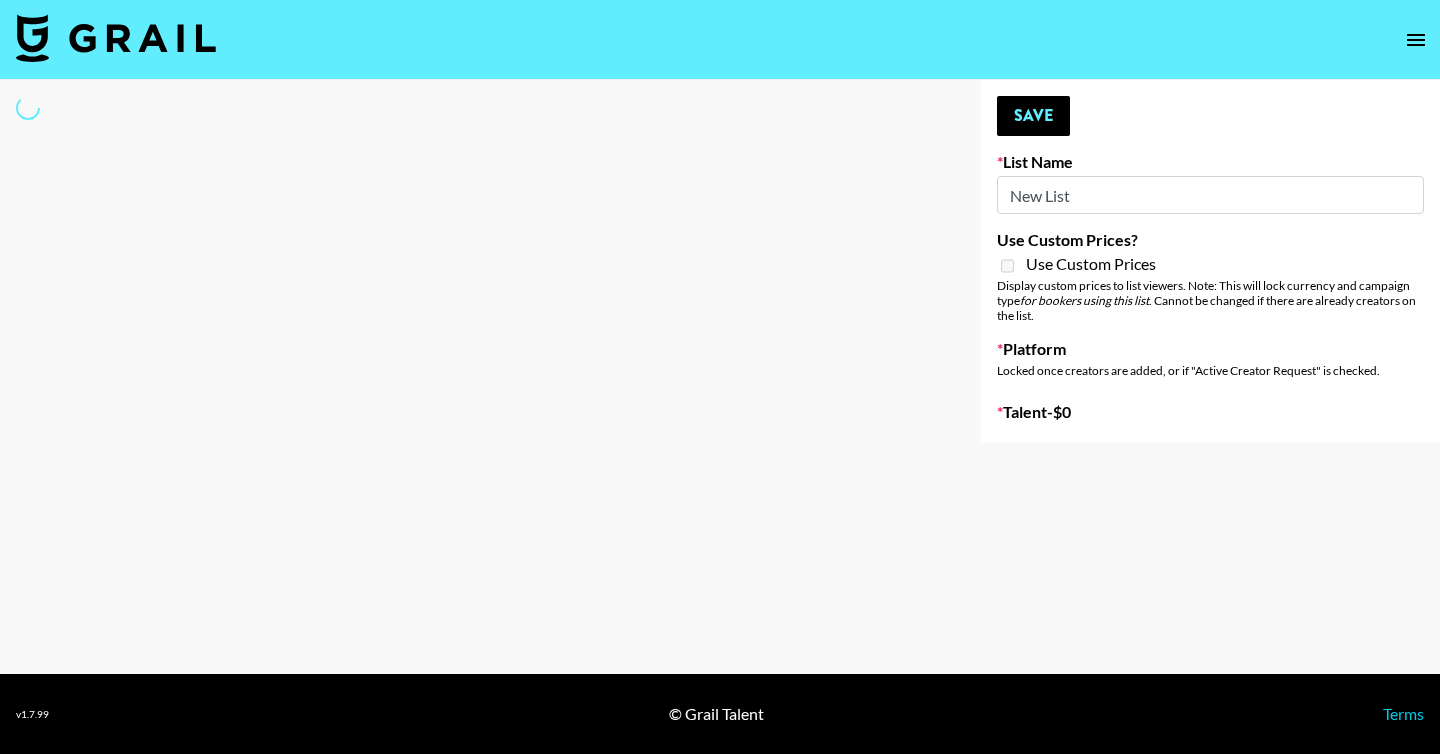 select on "Song" 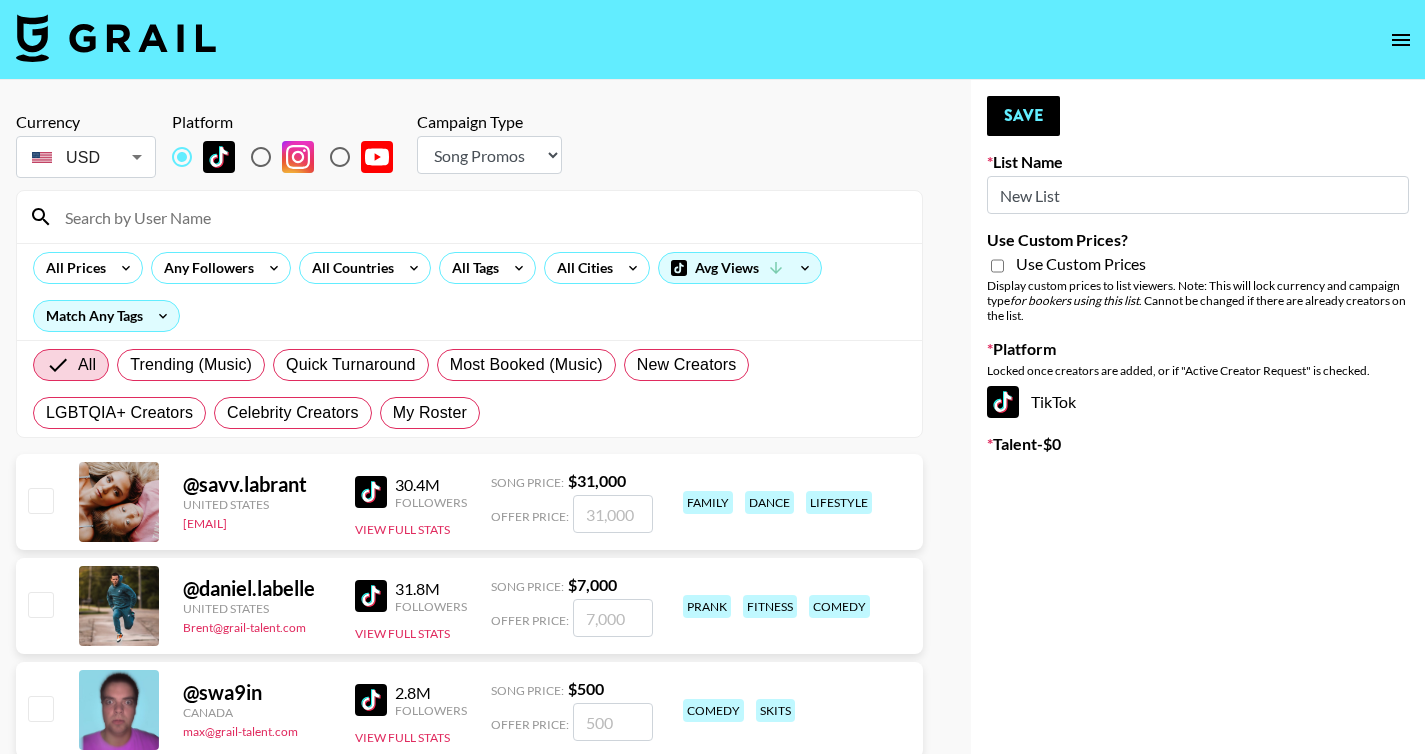 click on "New List" at bounding box center (1198, 195) 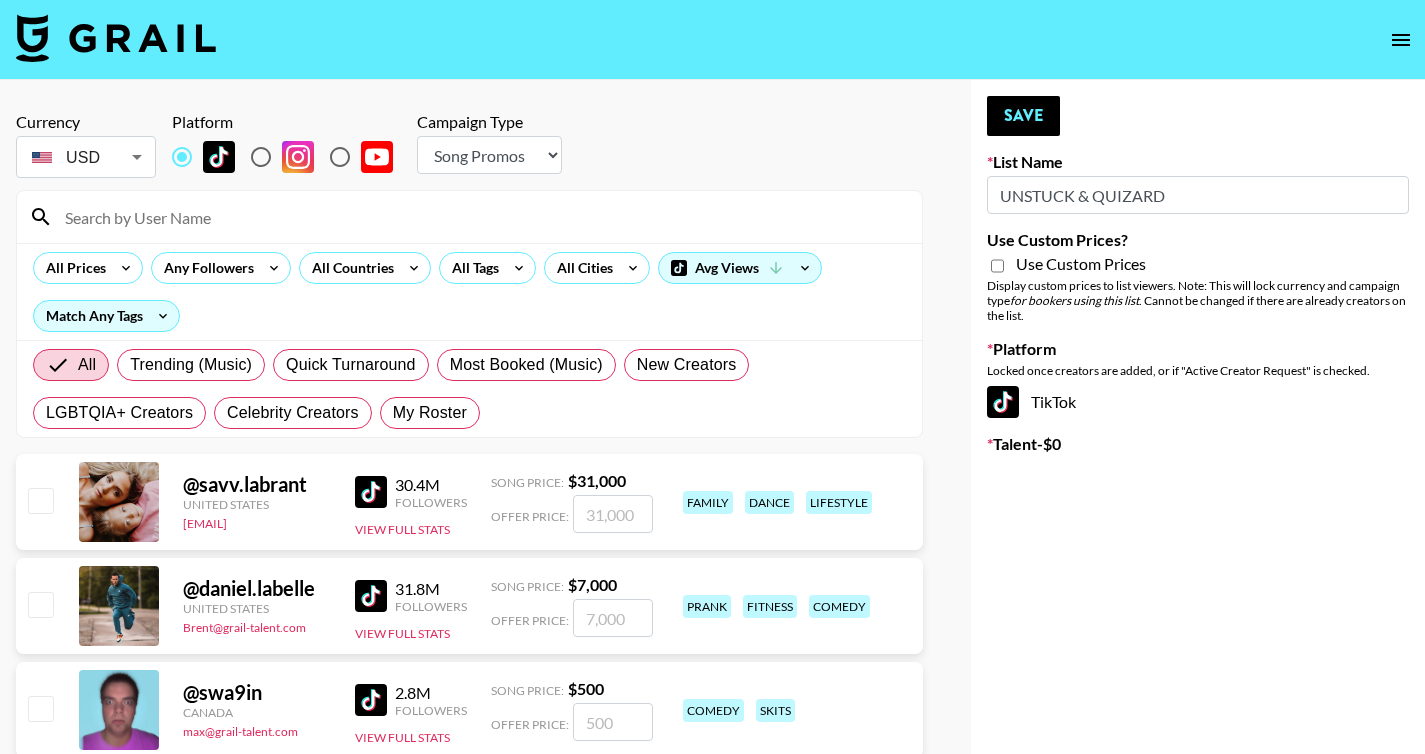 type on "UNSTUCK & QUIZARD" 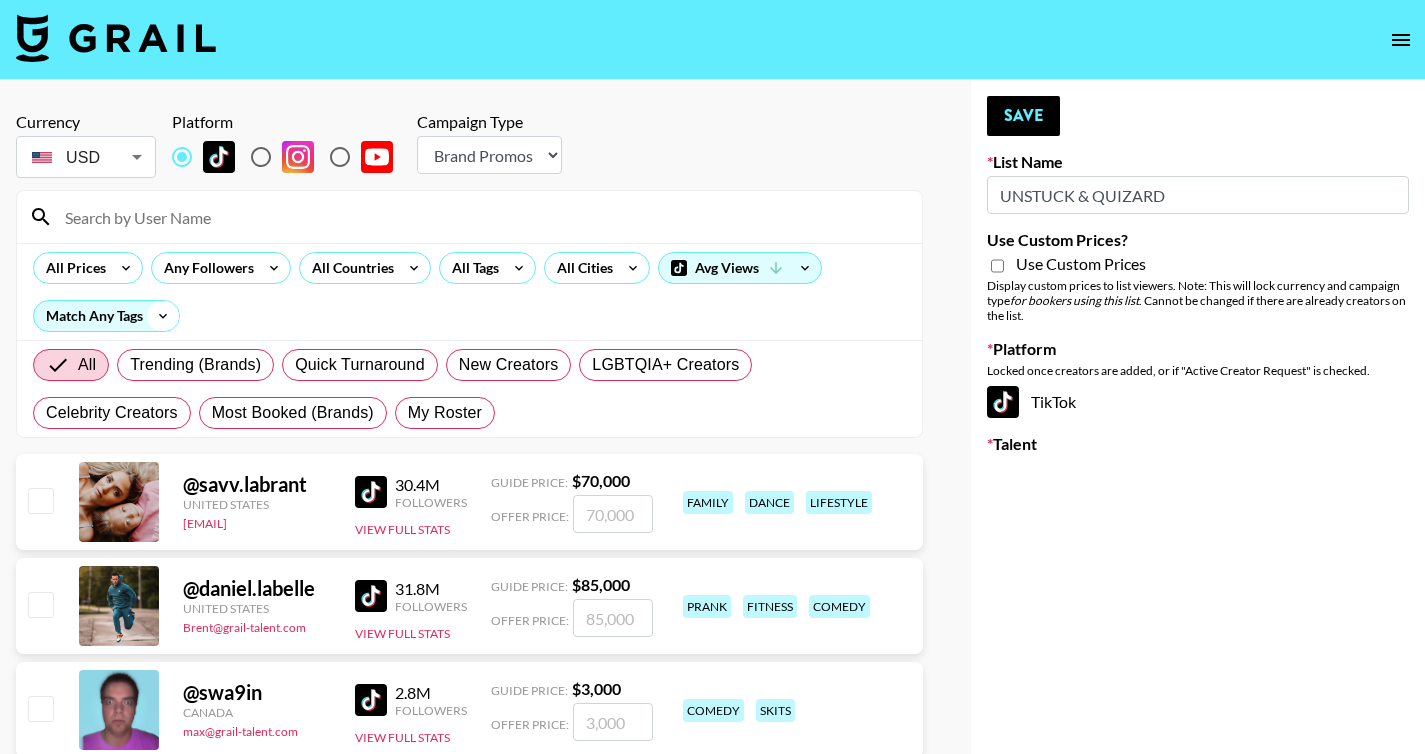 click 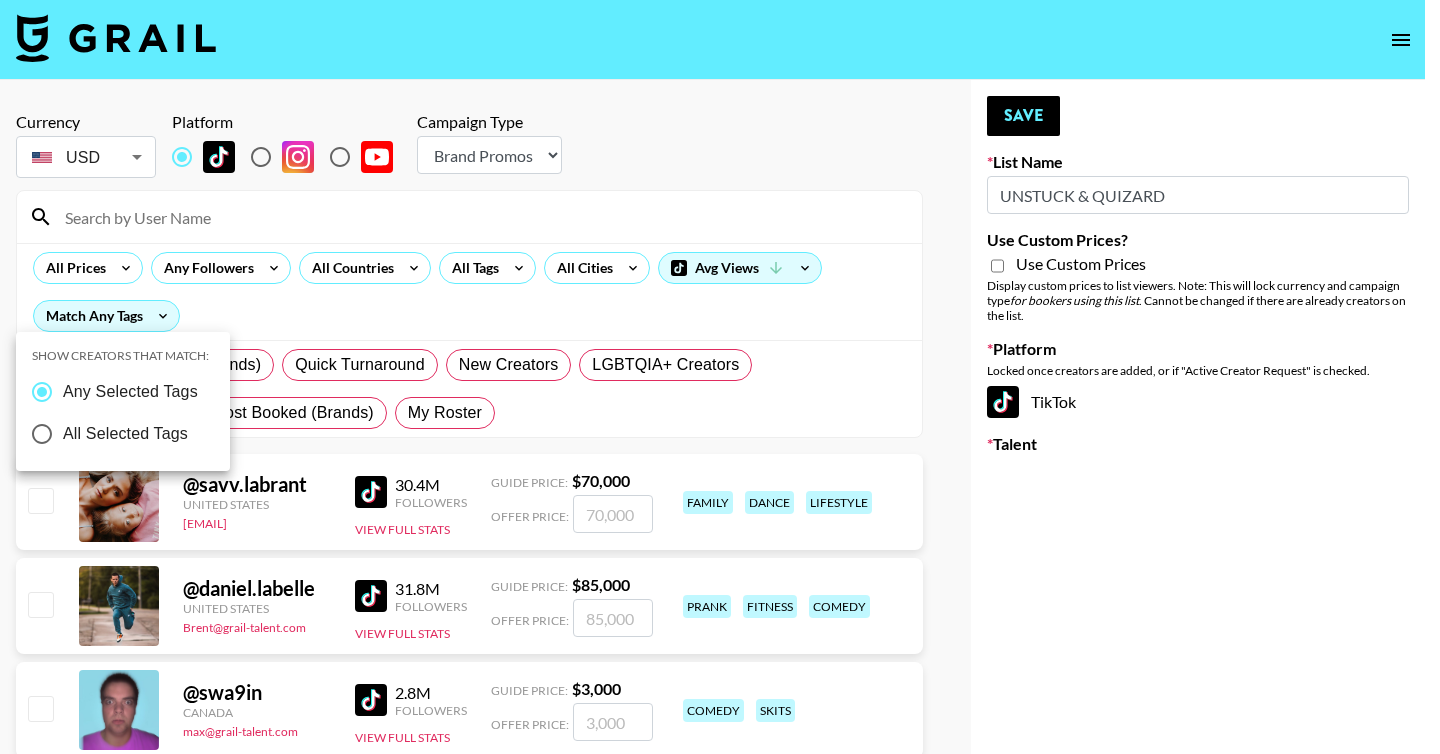 click at bounding box center (720, 377) 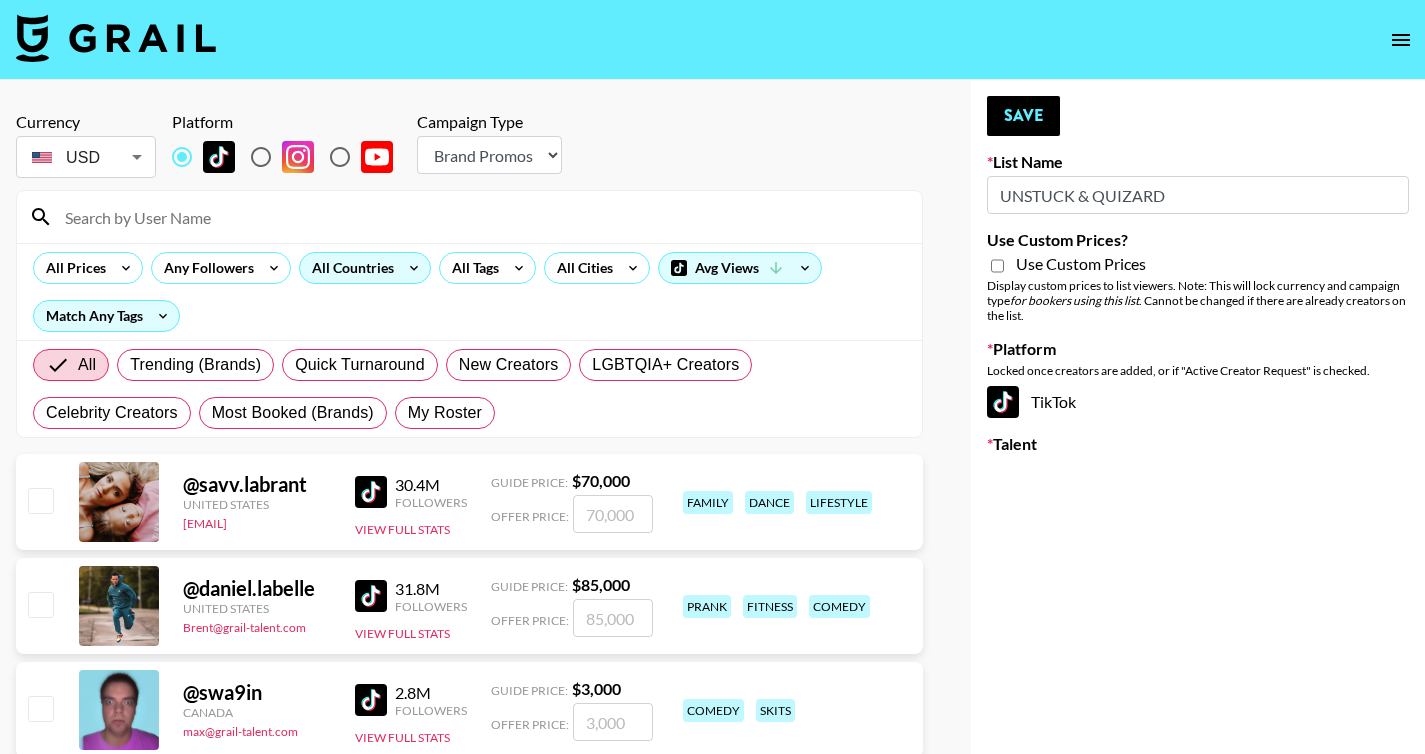 click on "All Countries" at bounding box center [349, 268] 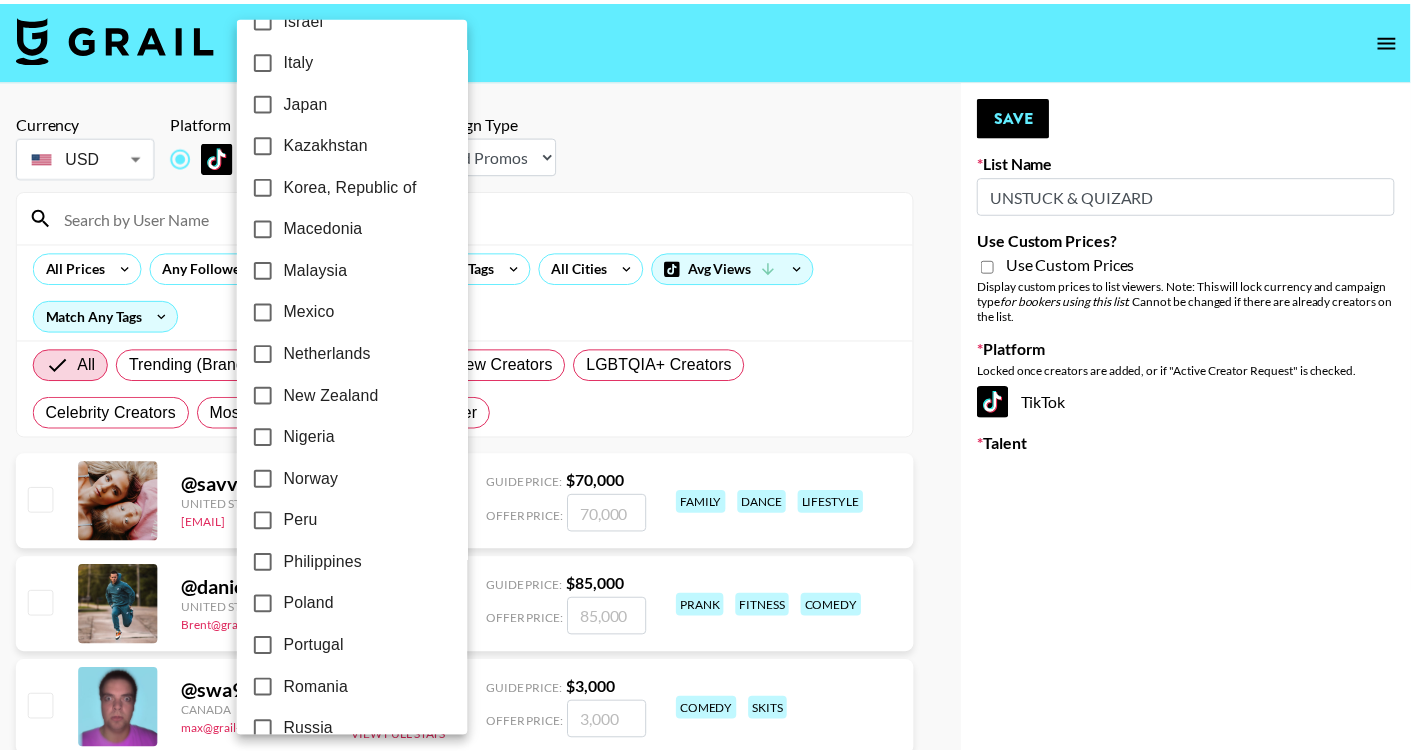 scroll, scrollTop: 1578, scrollLeft: 0, axis: vertical 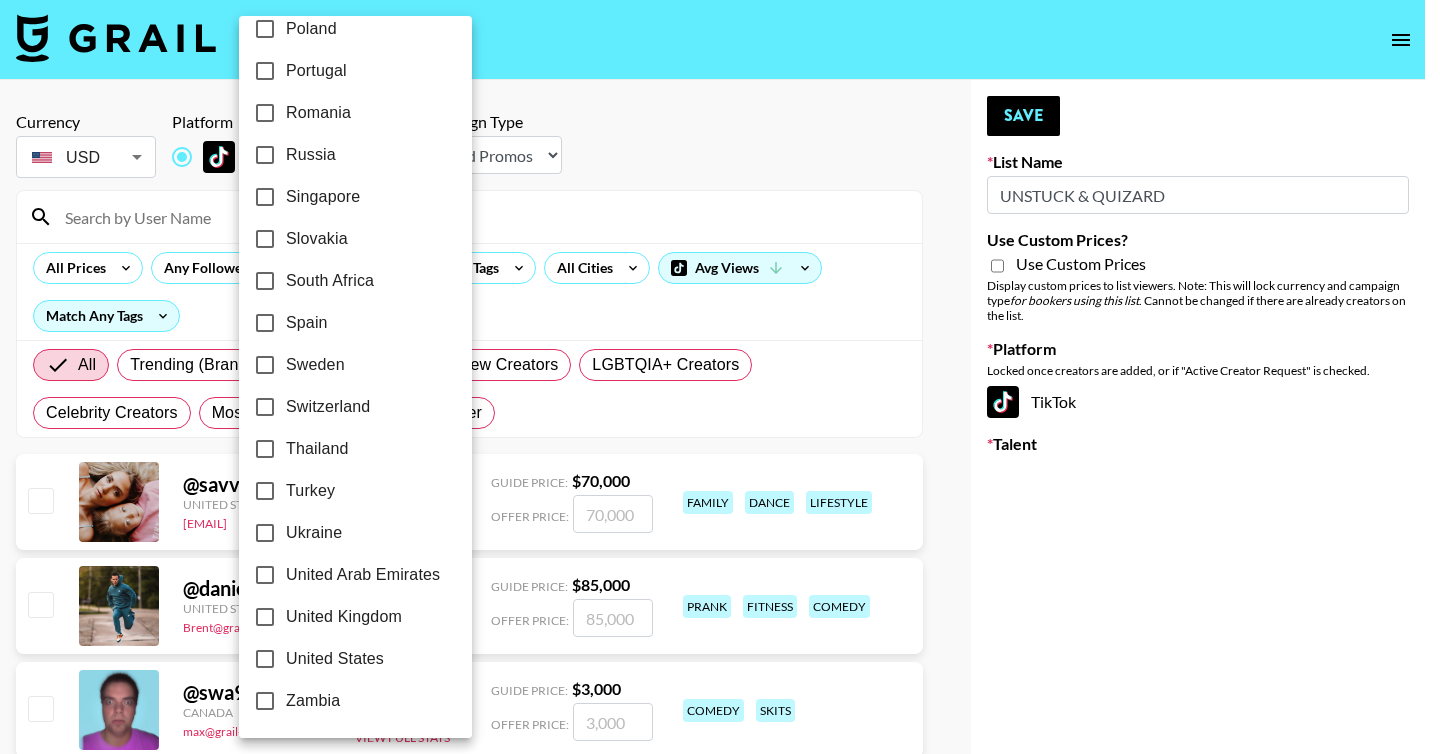 click on "United States" at bounding box center (342, 659) 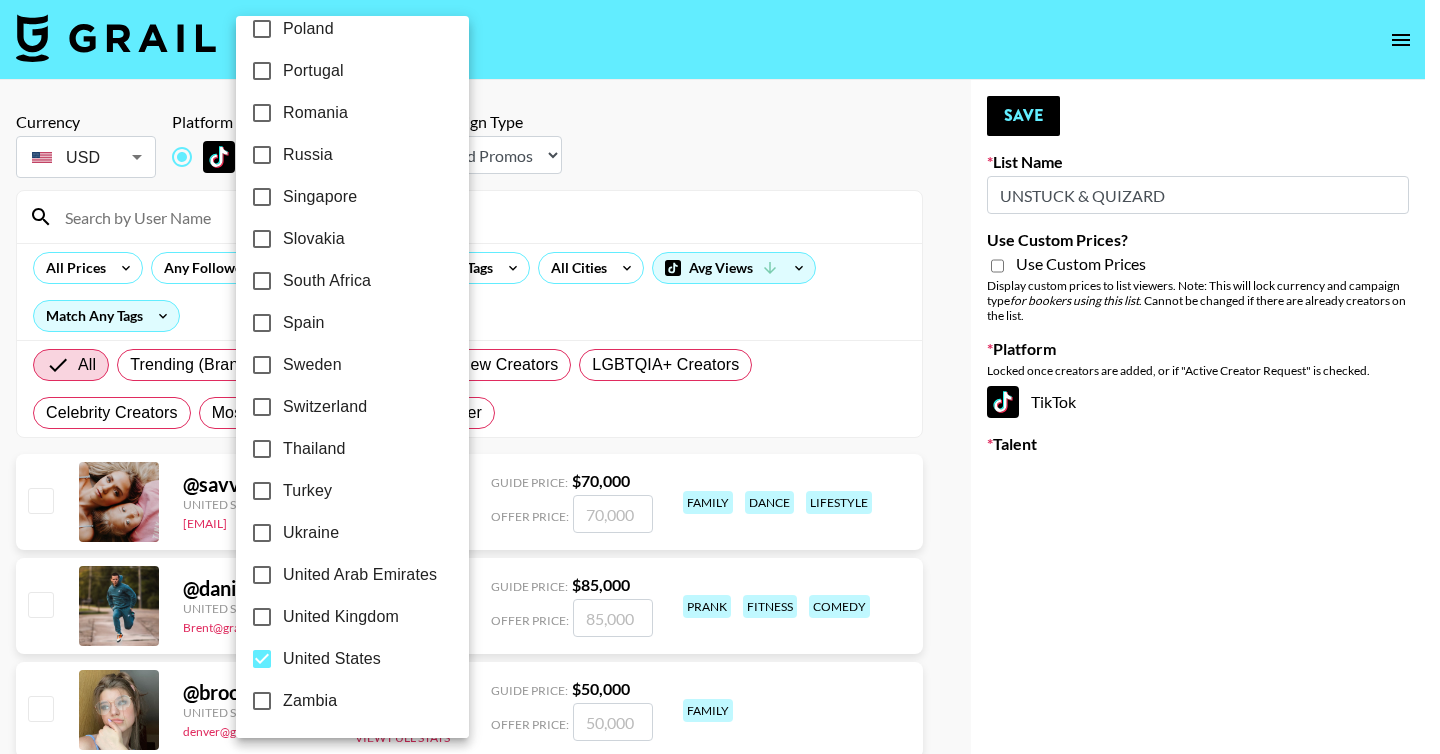 click at bounding box center [720, 377] 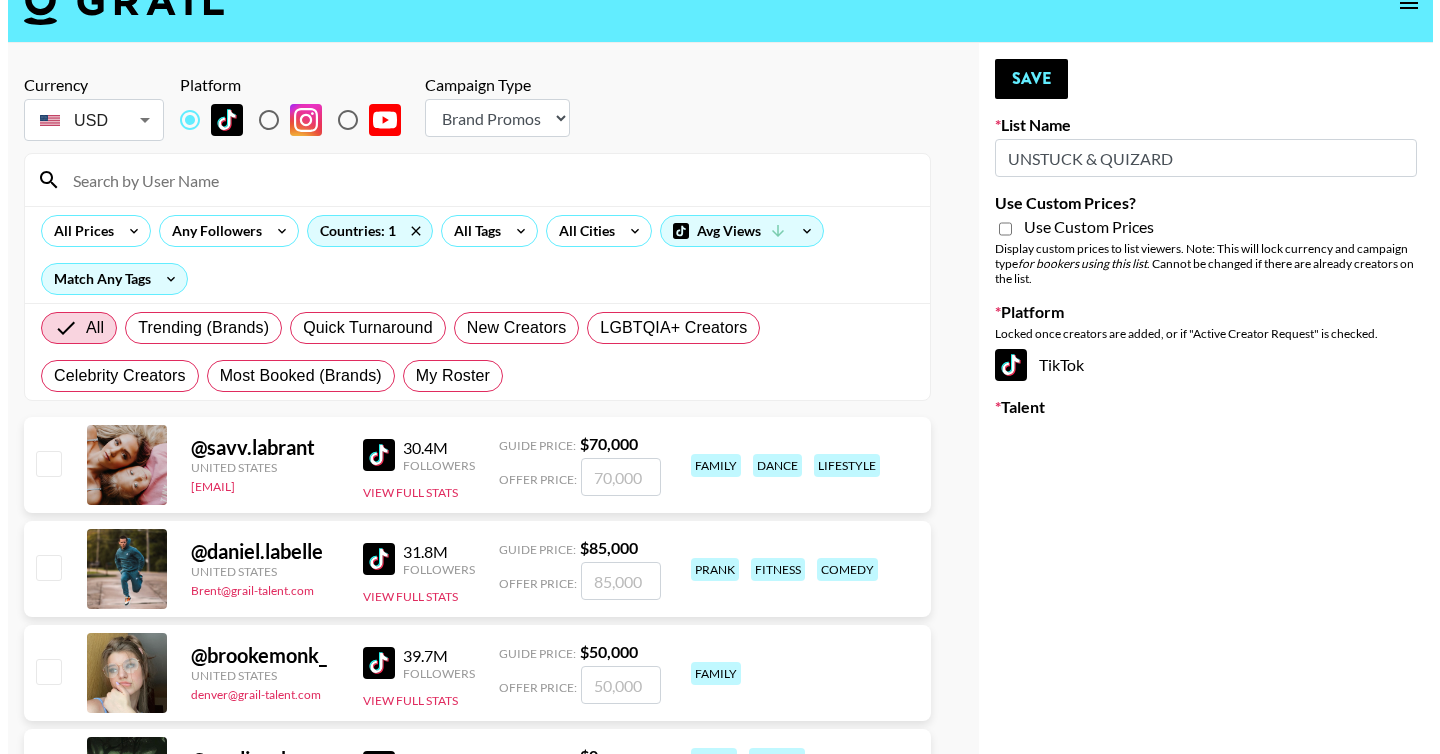scroll, scrollTop: 42, scrollLeft: 0, axis: vertical 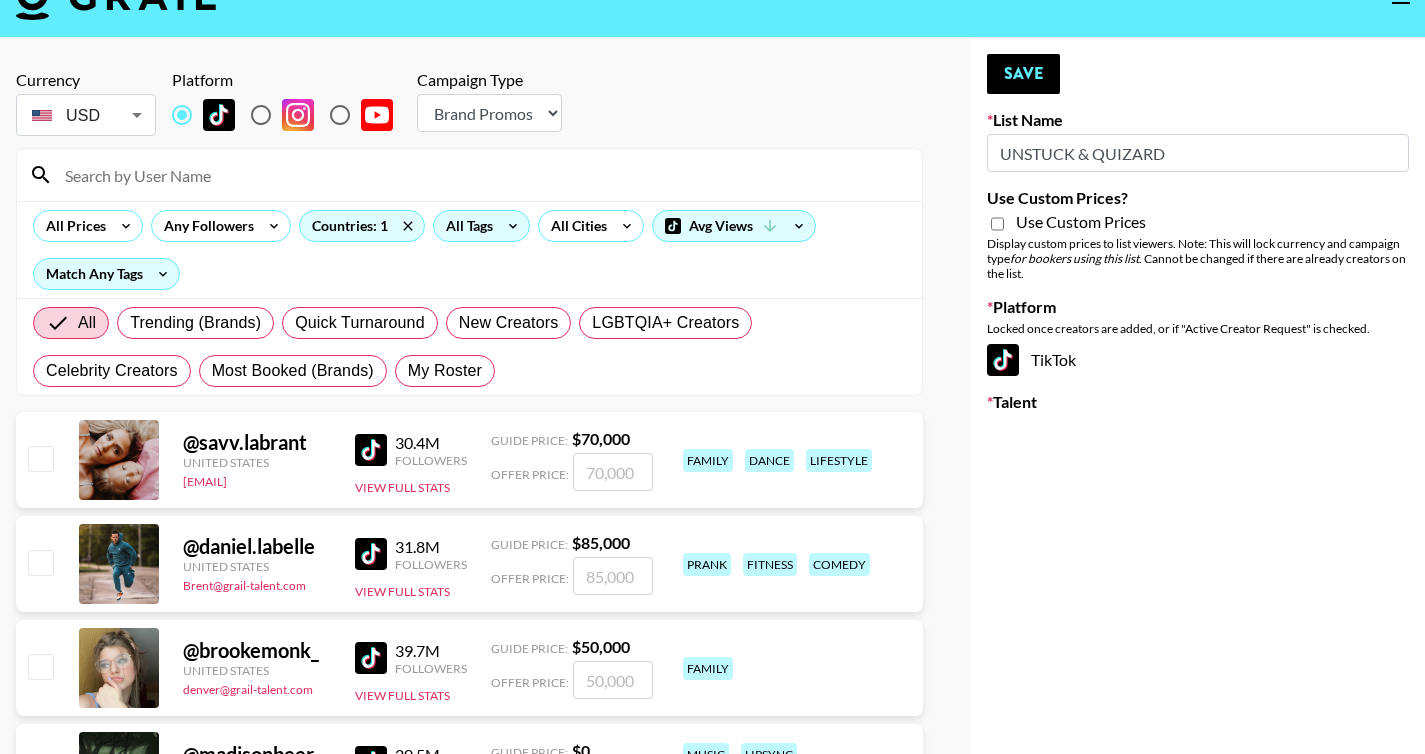 click on "All Tags" at bounding box center [465, 226] 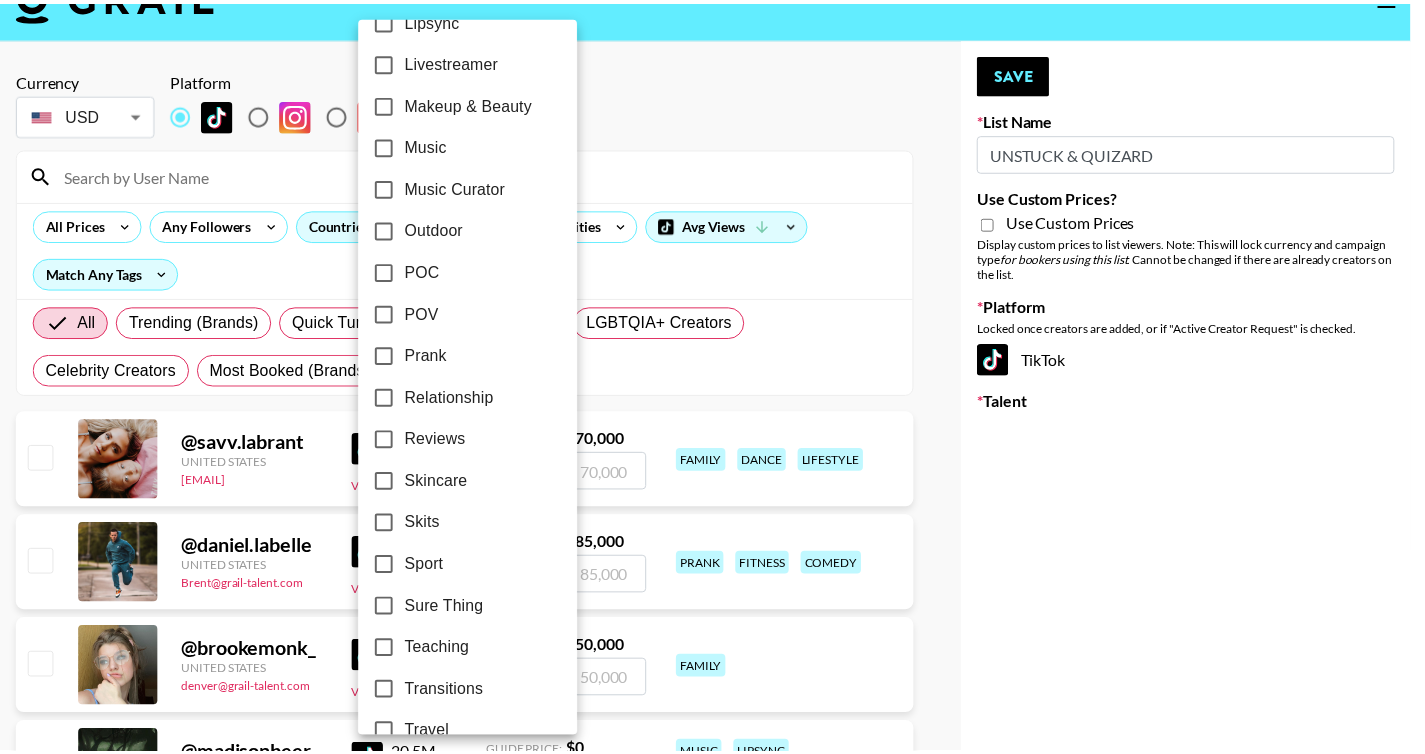 scroll, scrollTop: 1158, scrollLeft: 0, axis: vertical 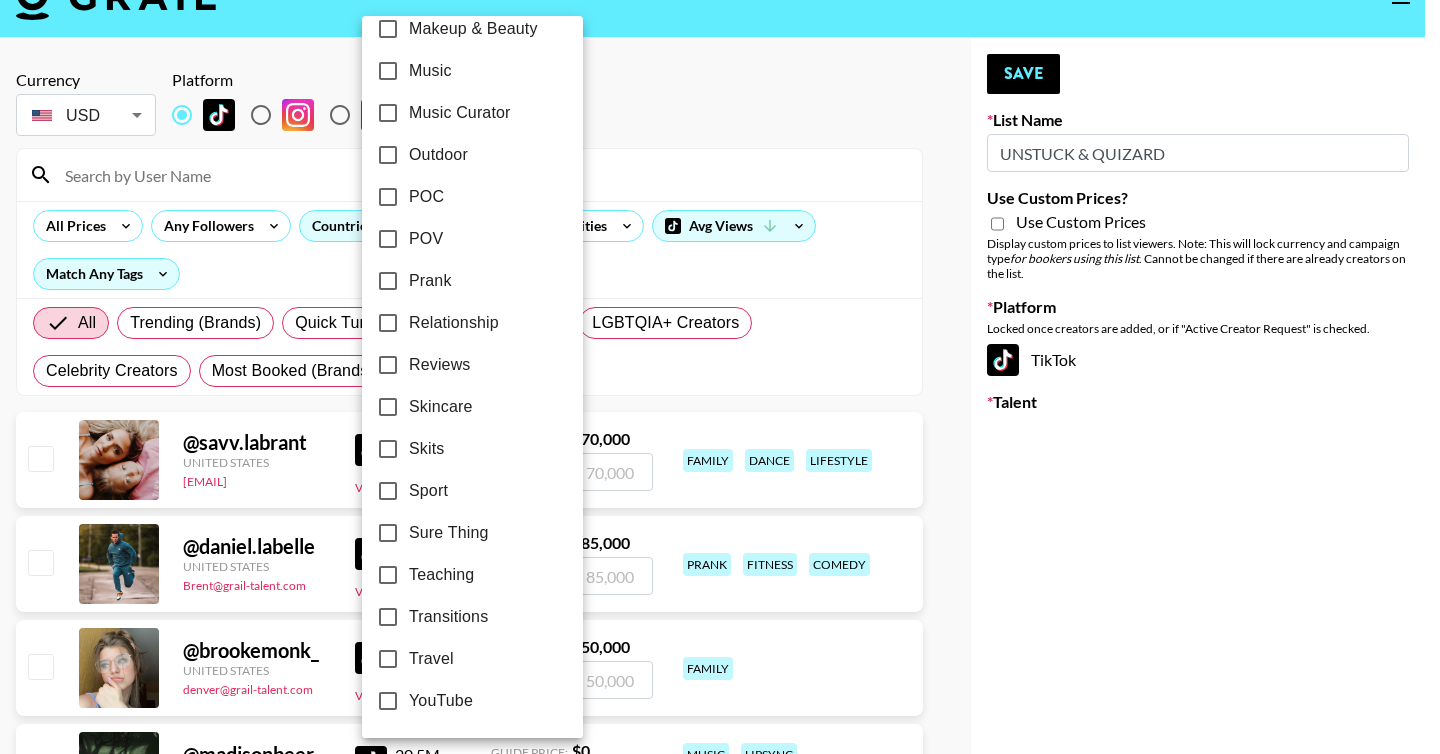 click at bounding box center (720, 377) 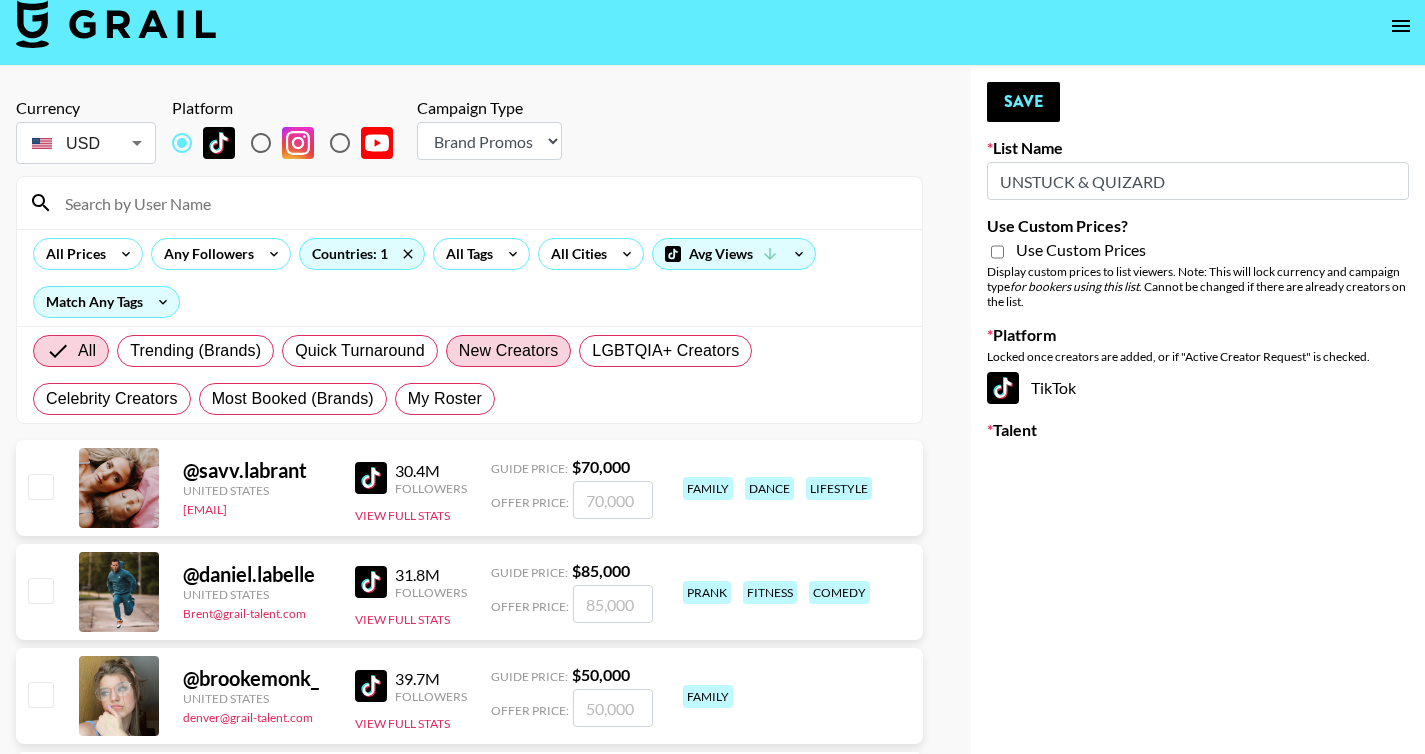 scroll, scrollTop: 0, scrollLeft: 0, axis: both 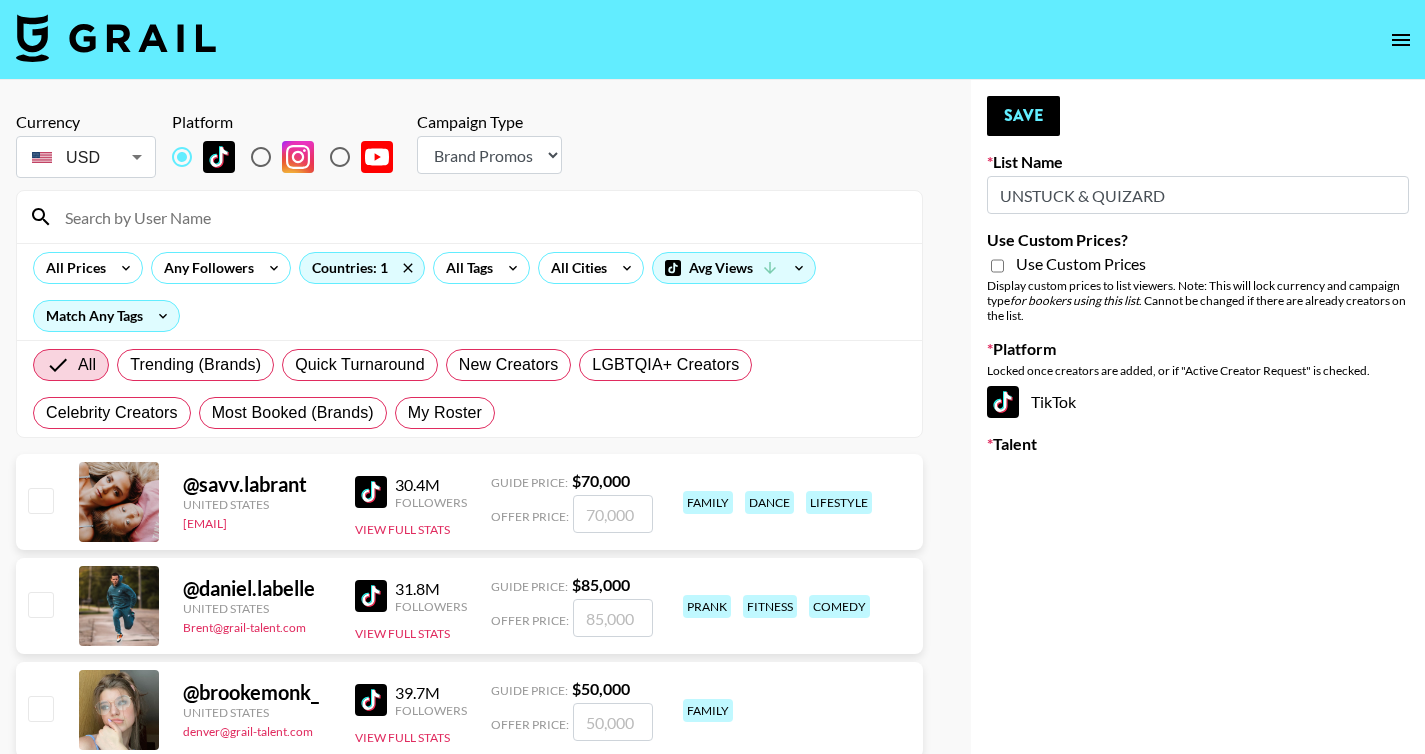 click at bounding box center (261, 157) 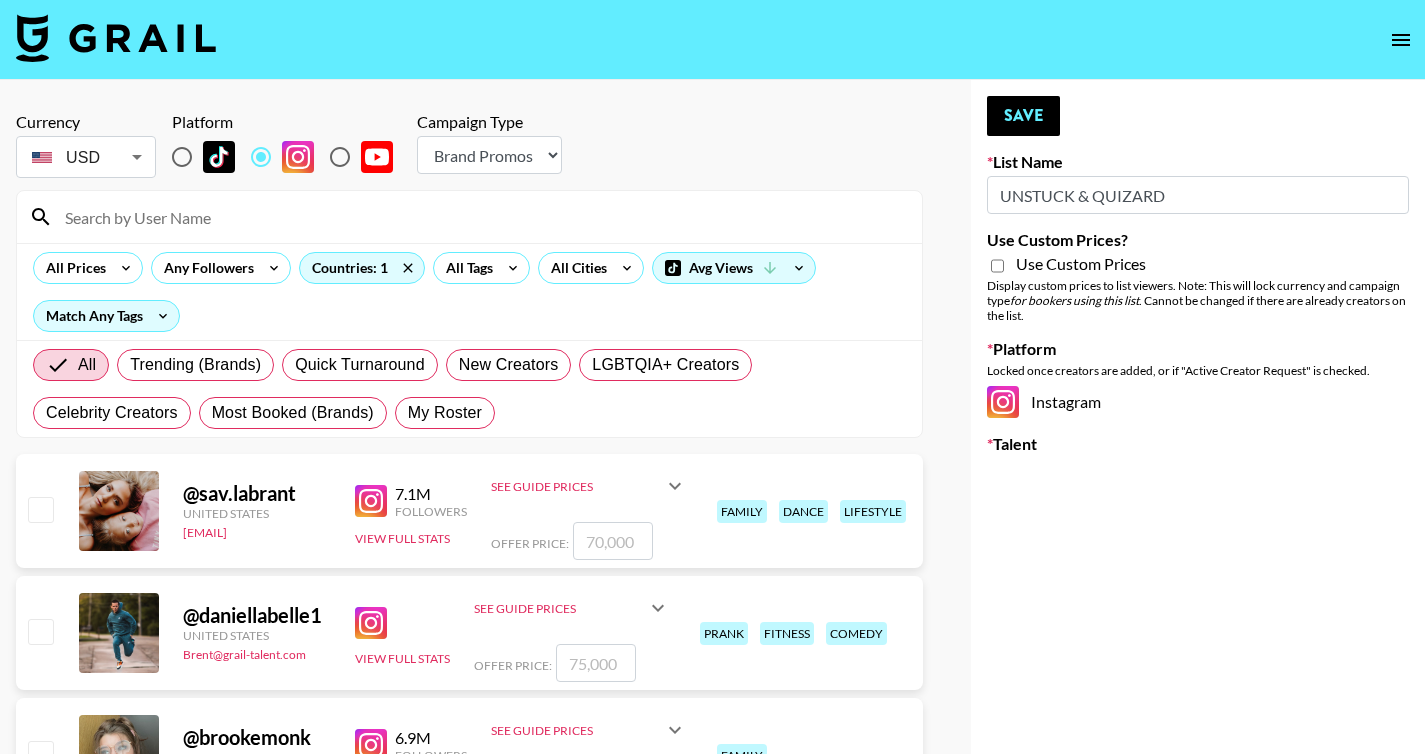 click at bounding box center [182, 157] 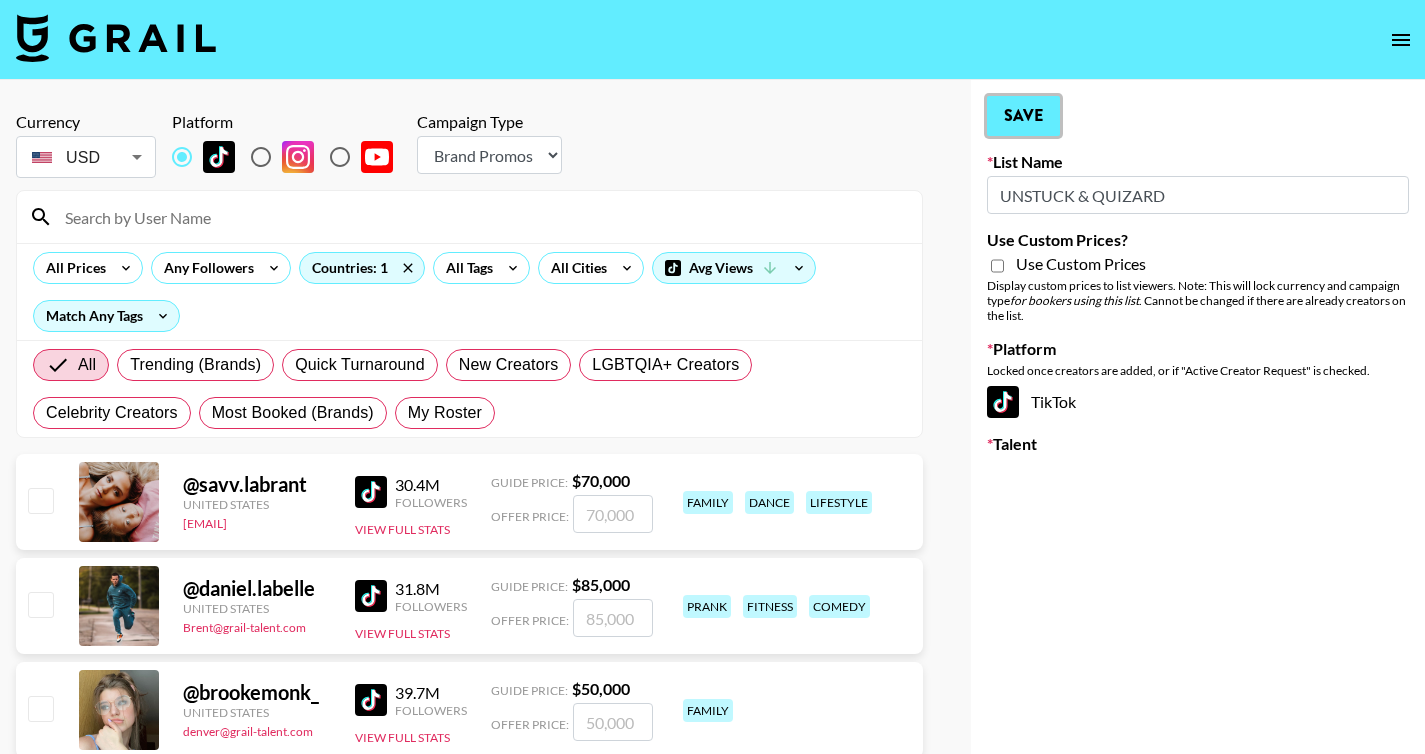 click on "Save" at bounding box center (1023, 116) 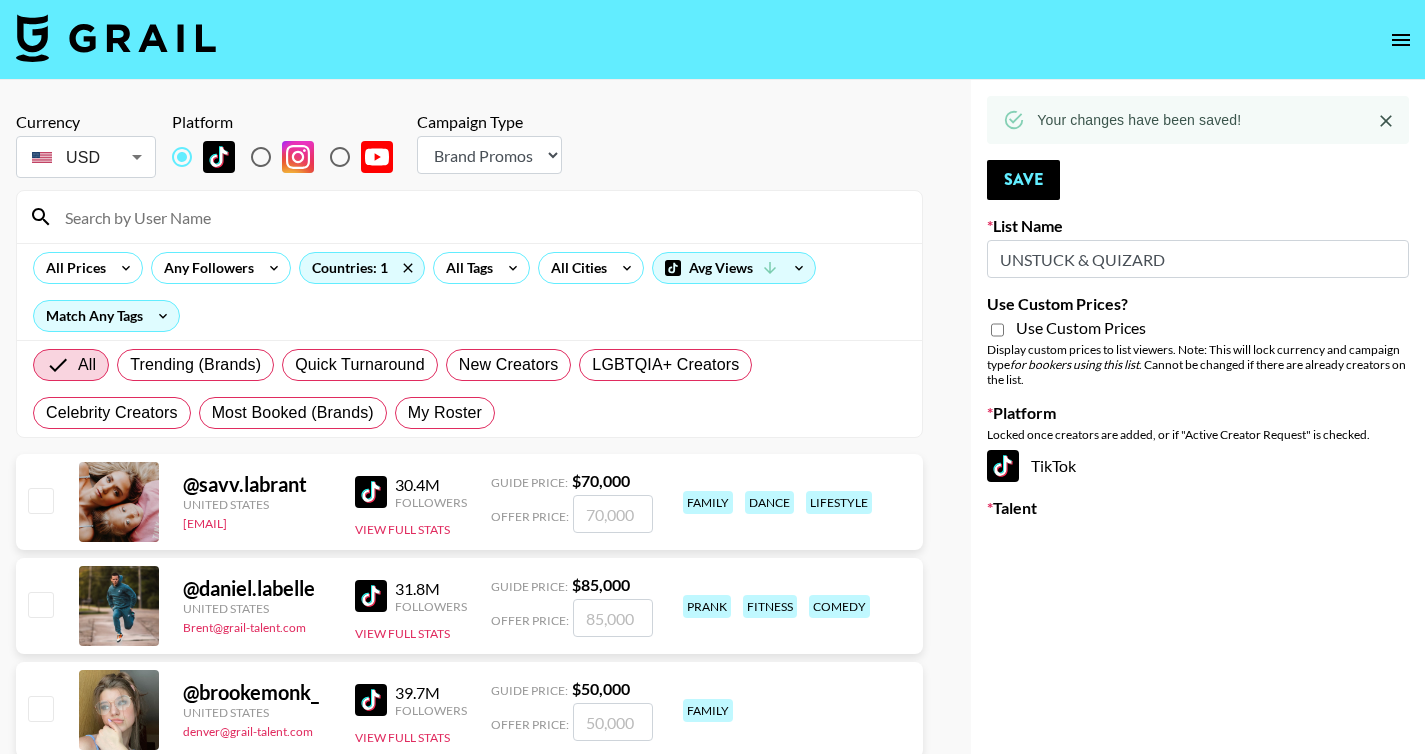 click 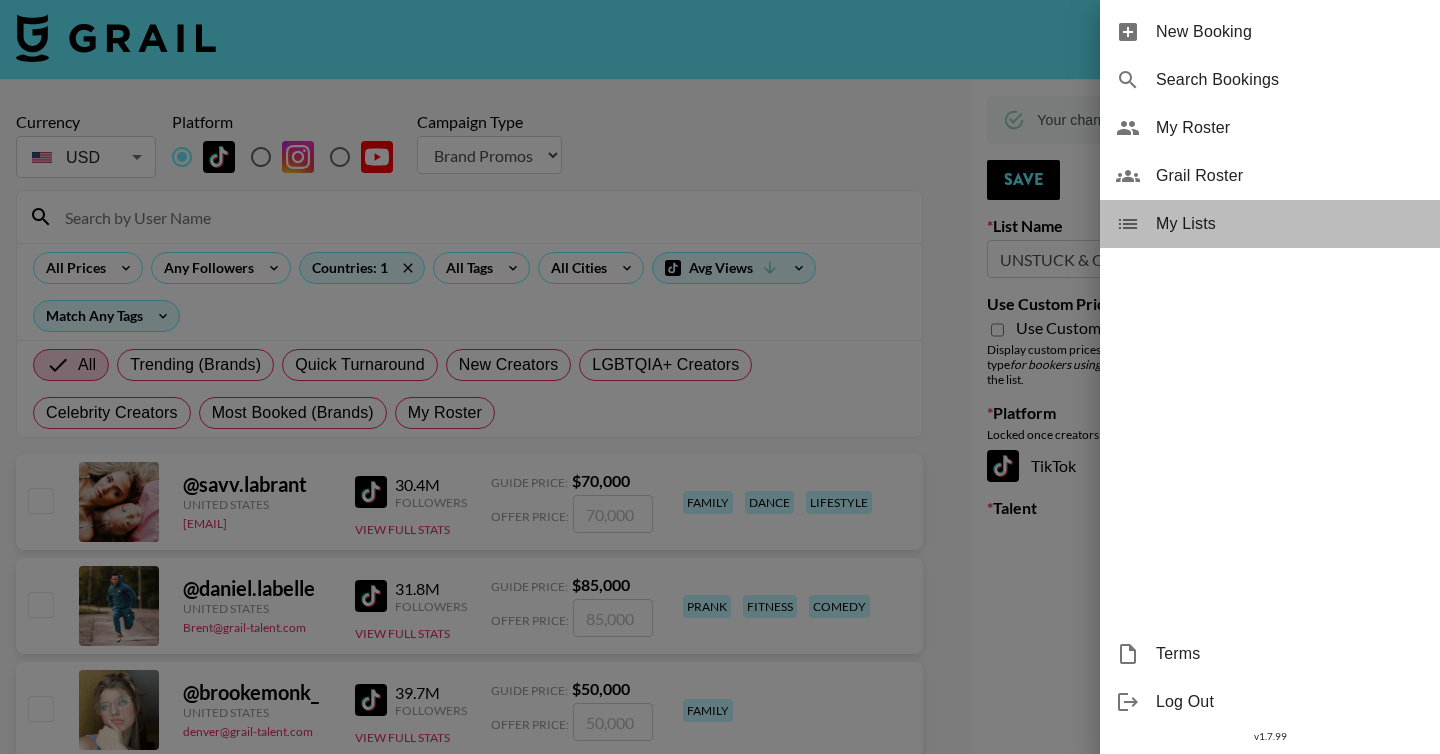 click on "My Lists" at bounding box center (1290, 224) 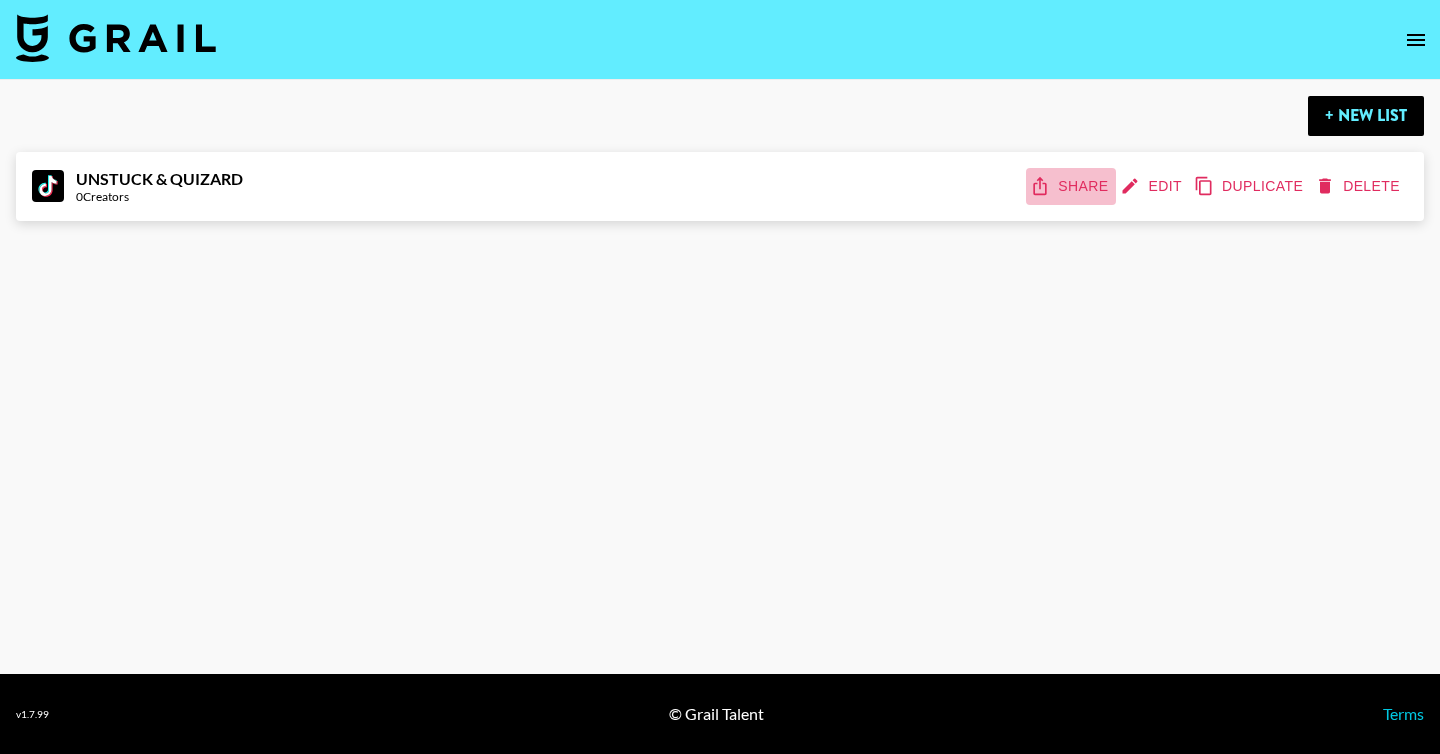 click on "Share" at bounding box center [1071, 186] 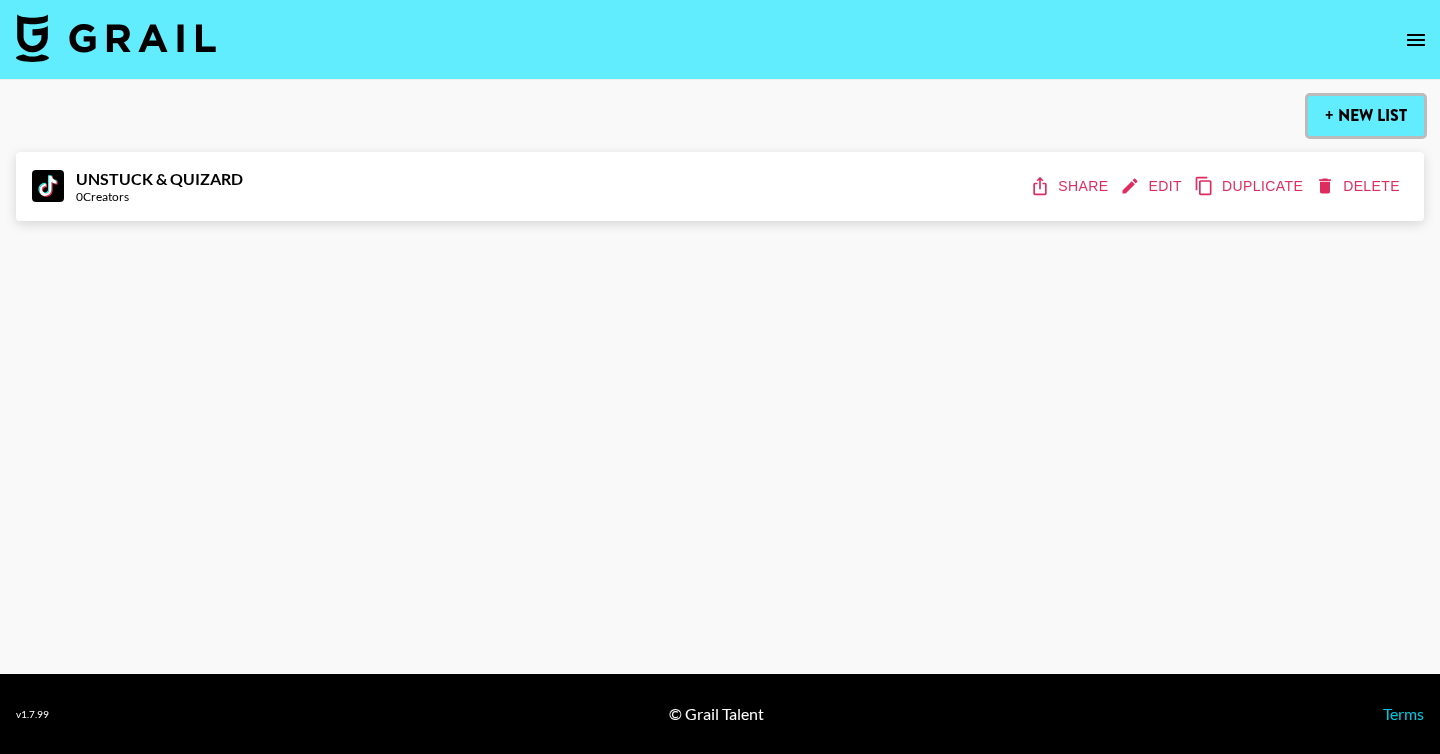 click on "+ New List" at bounding box center (1366, 116) 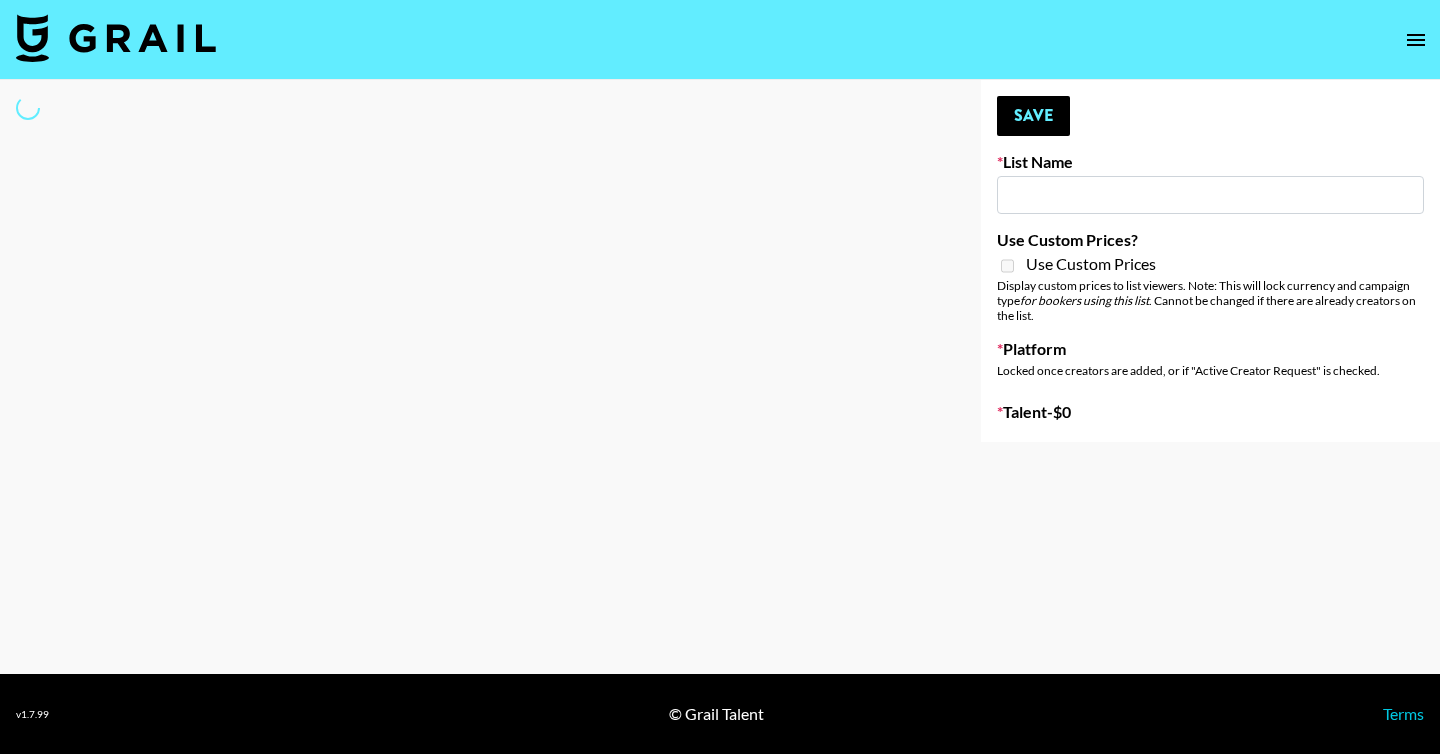 click at bounding box center [1210, 195] 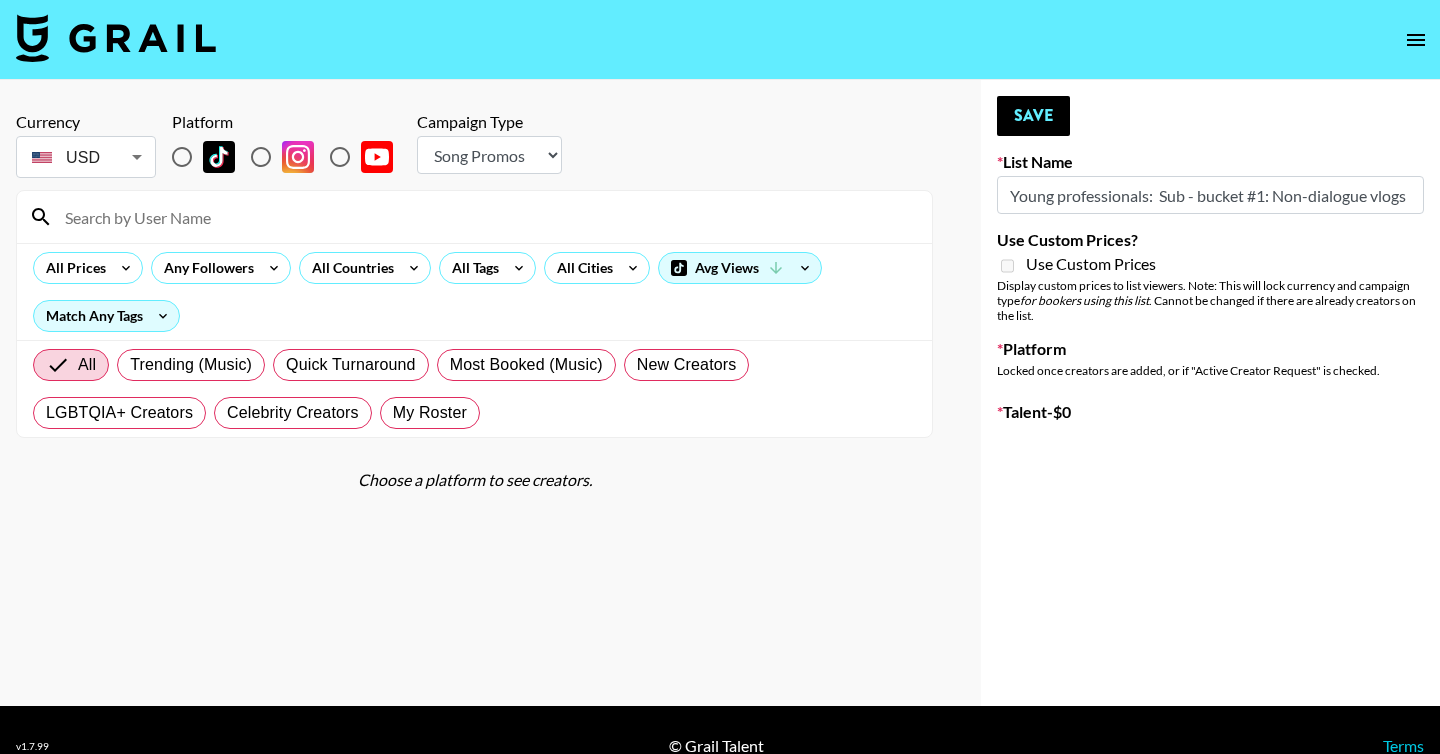 type on "New List" 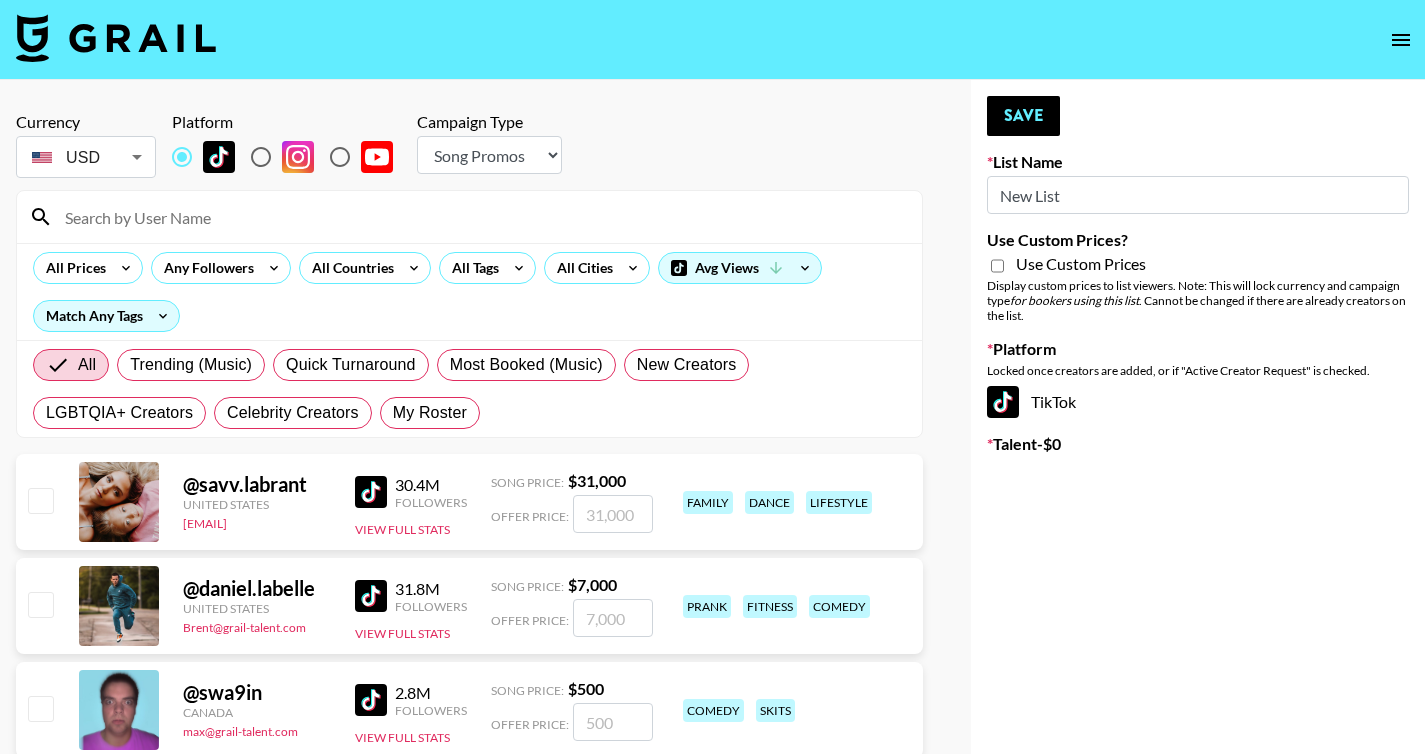 scroll, scrollTop: 0, scrollLeft: 0, axis: both 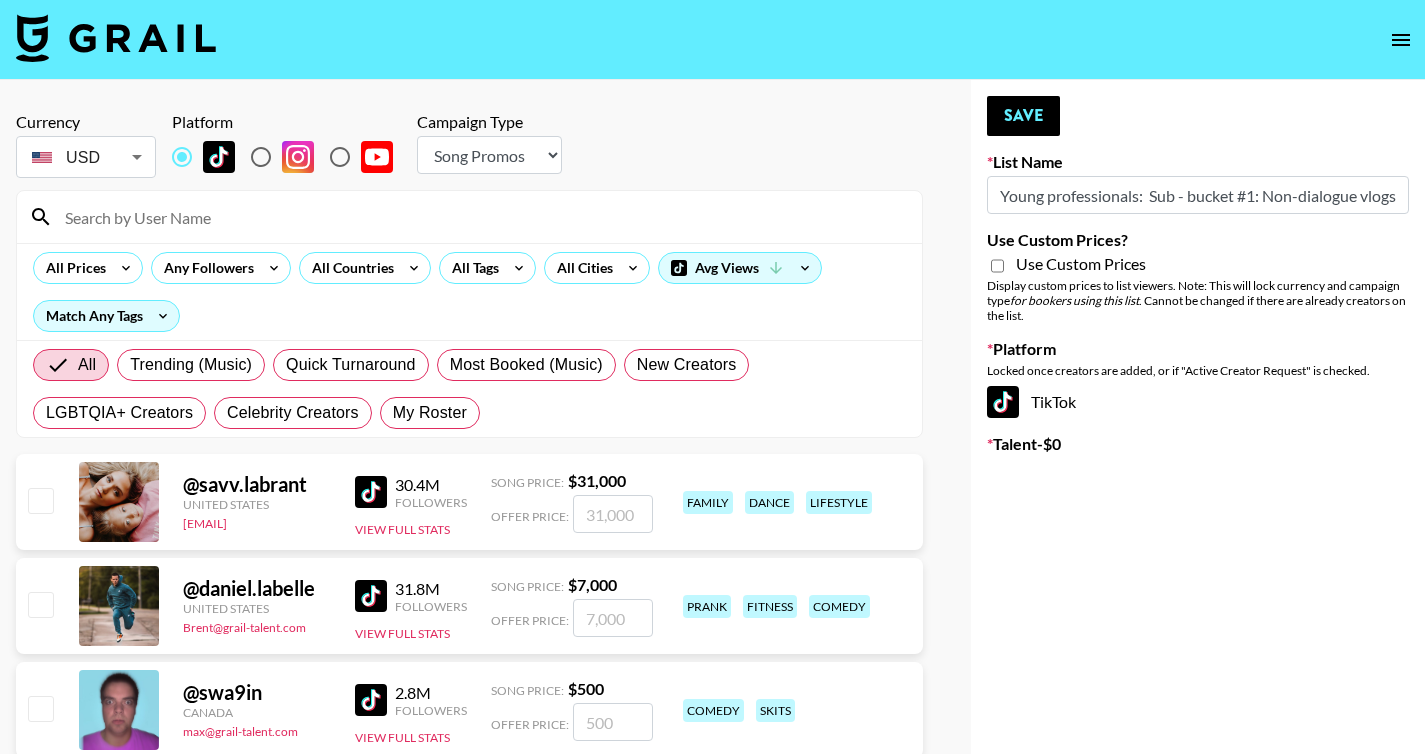 click on "Young professionals:  Sub - bucket #1: Non-dialogue vlogs" at bounding box center (1198, 195) 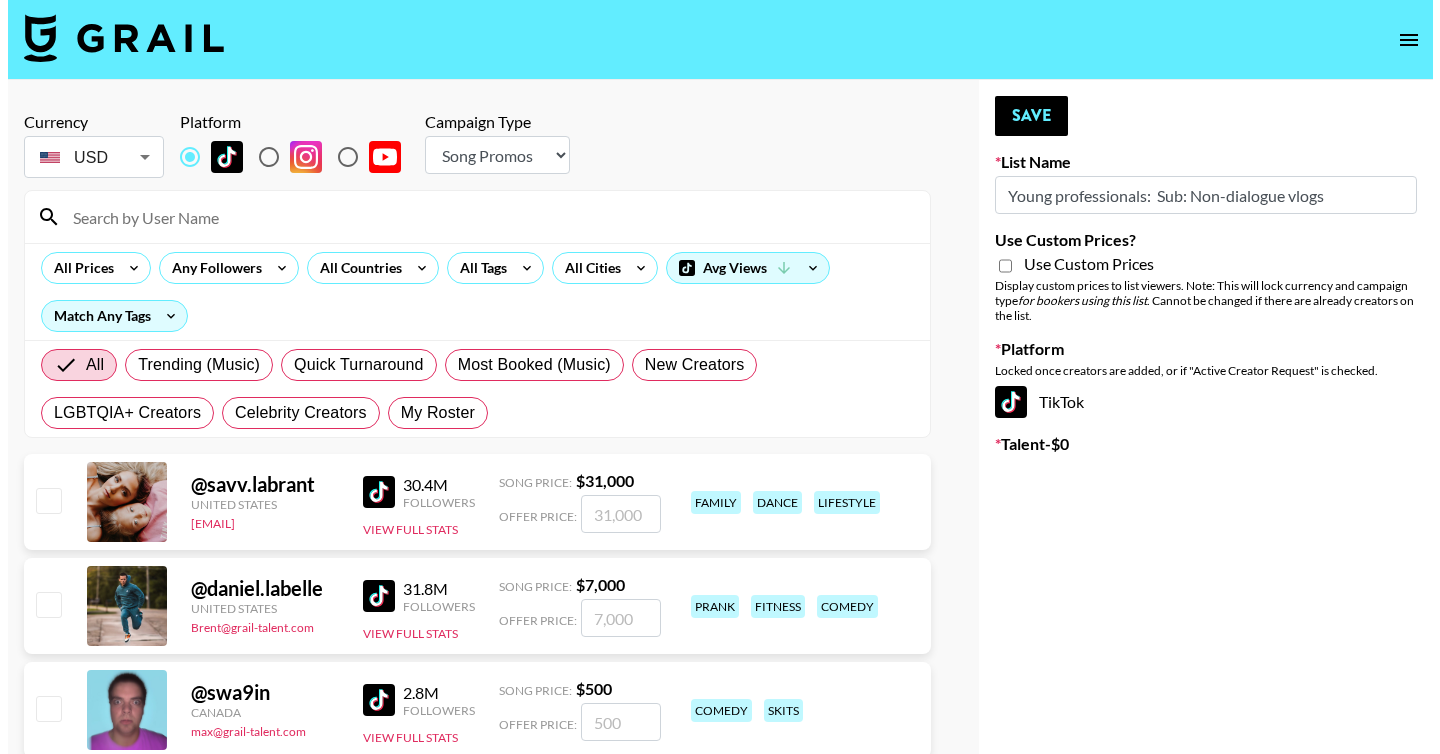 scroll, scrollTop: 0, scrollLeft: 0, axis: both 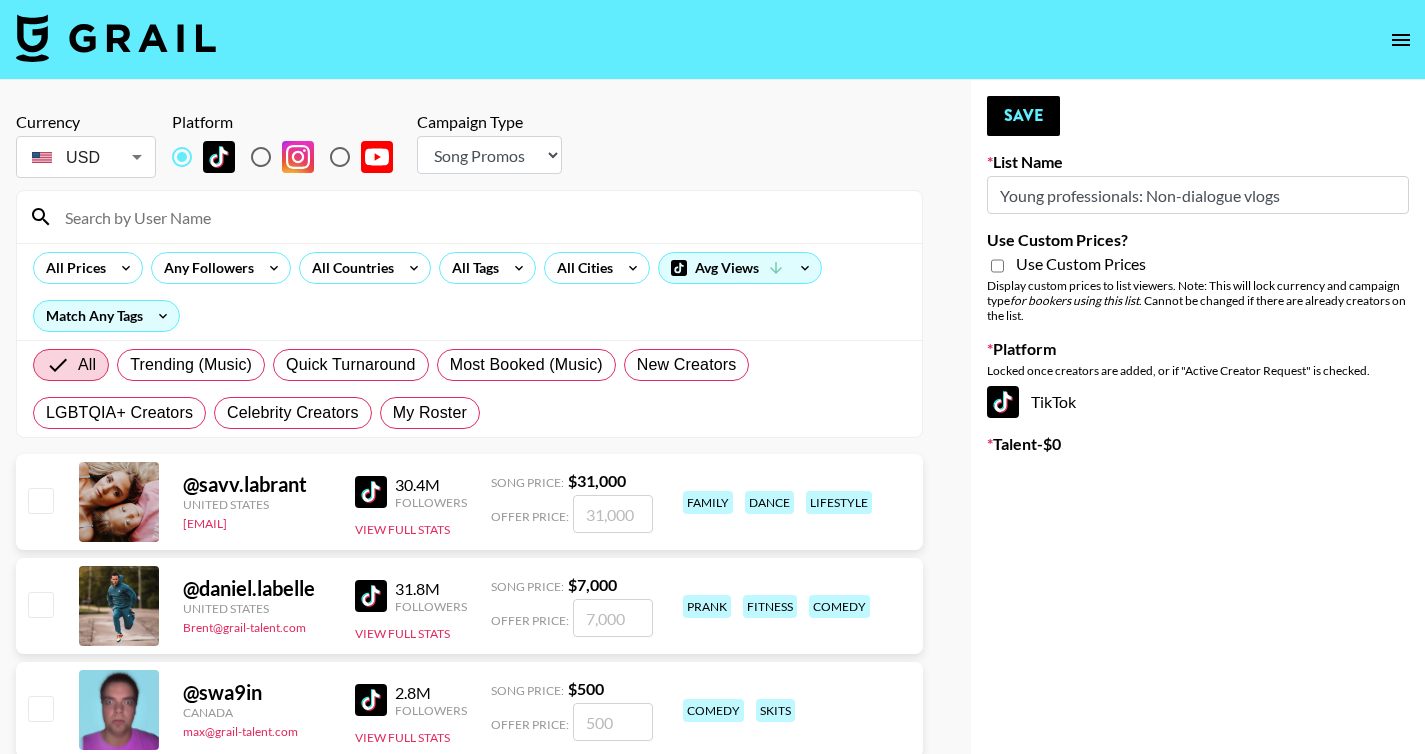 type on "Young professionals: Non-dialogue vlogs" 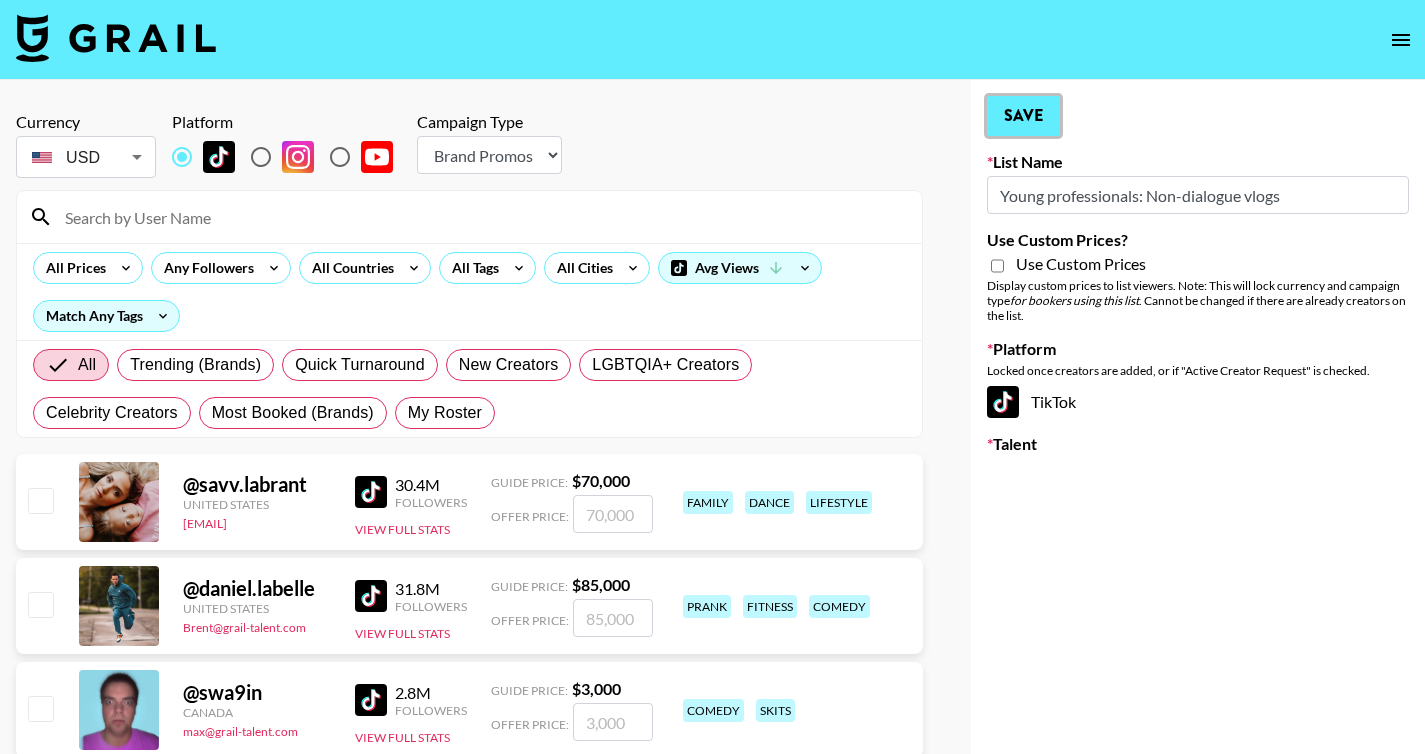 click on "Save" at bounding box center (1023, 116) 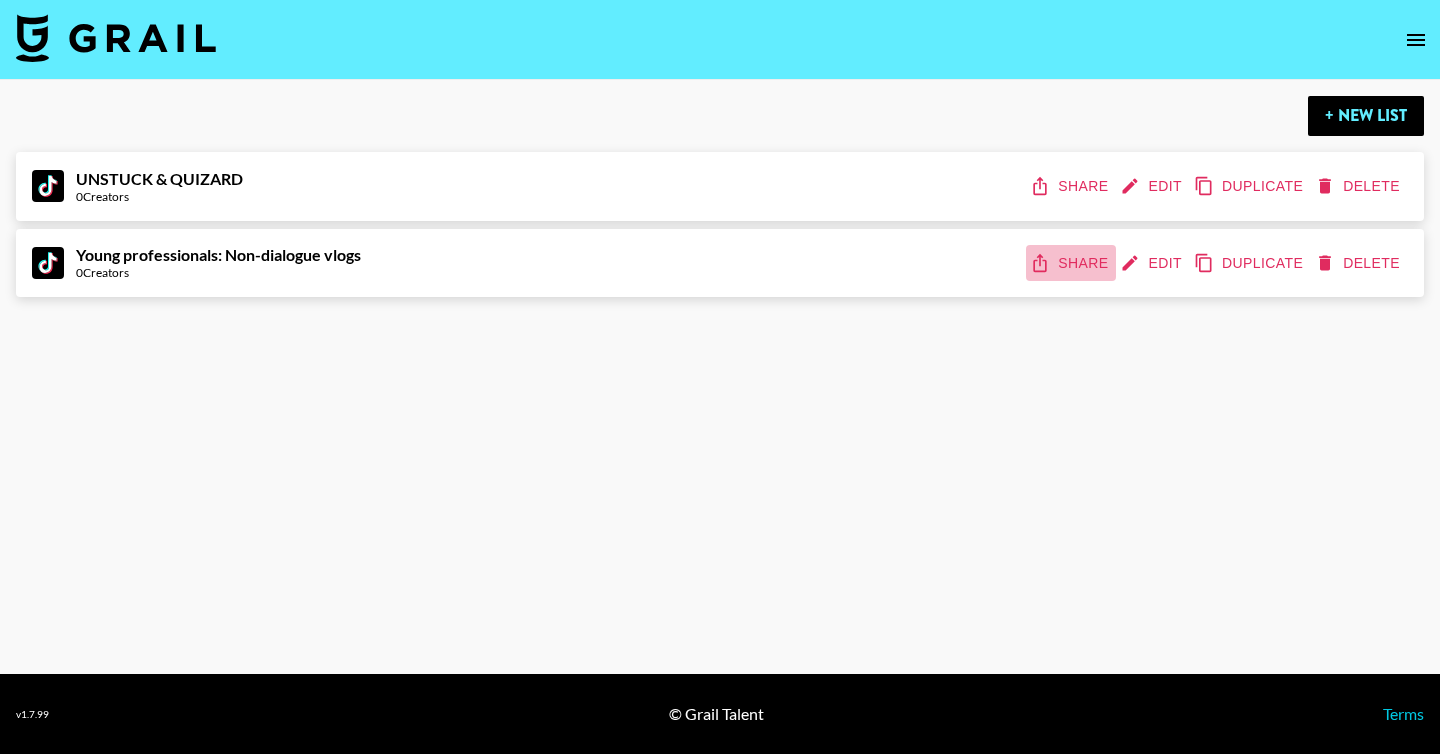 click 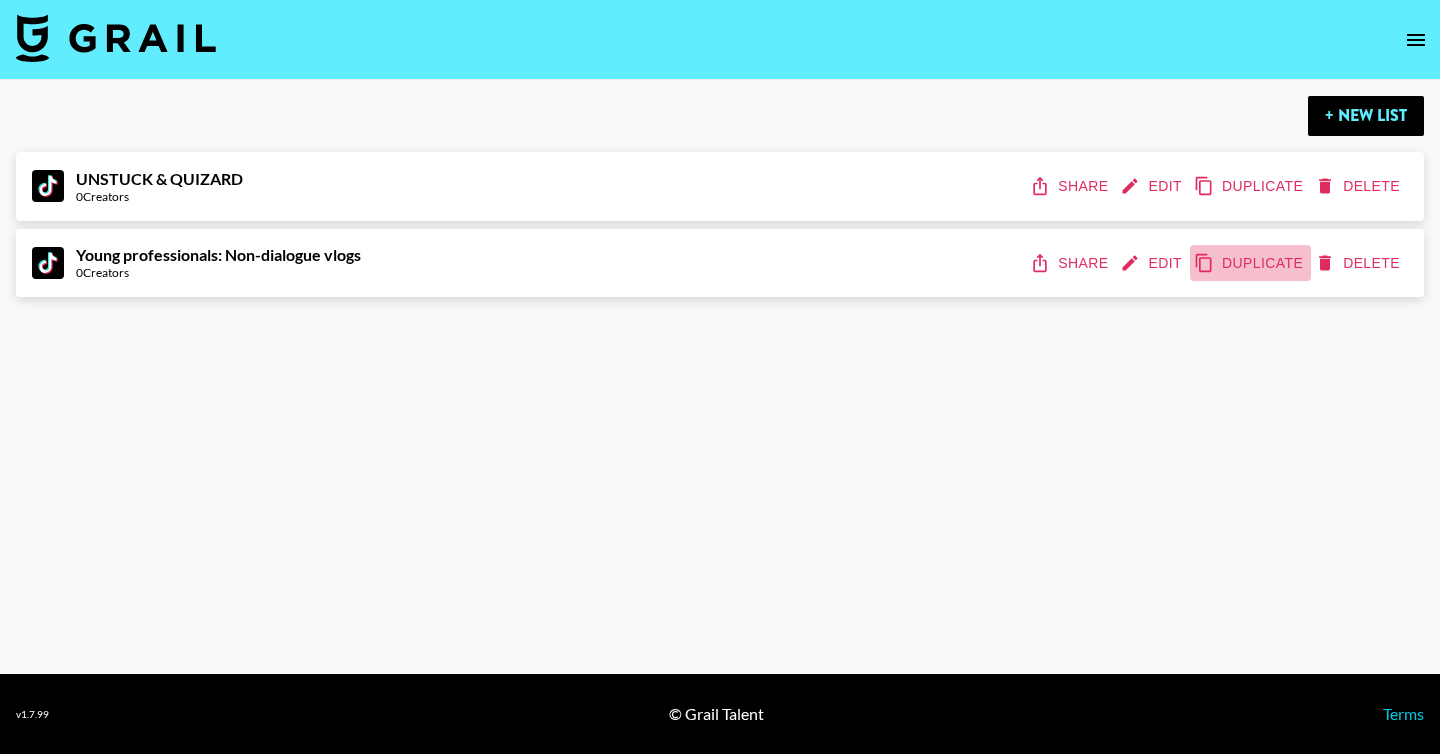 click on "Duplicate" at bounding box center (1250, 263) 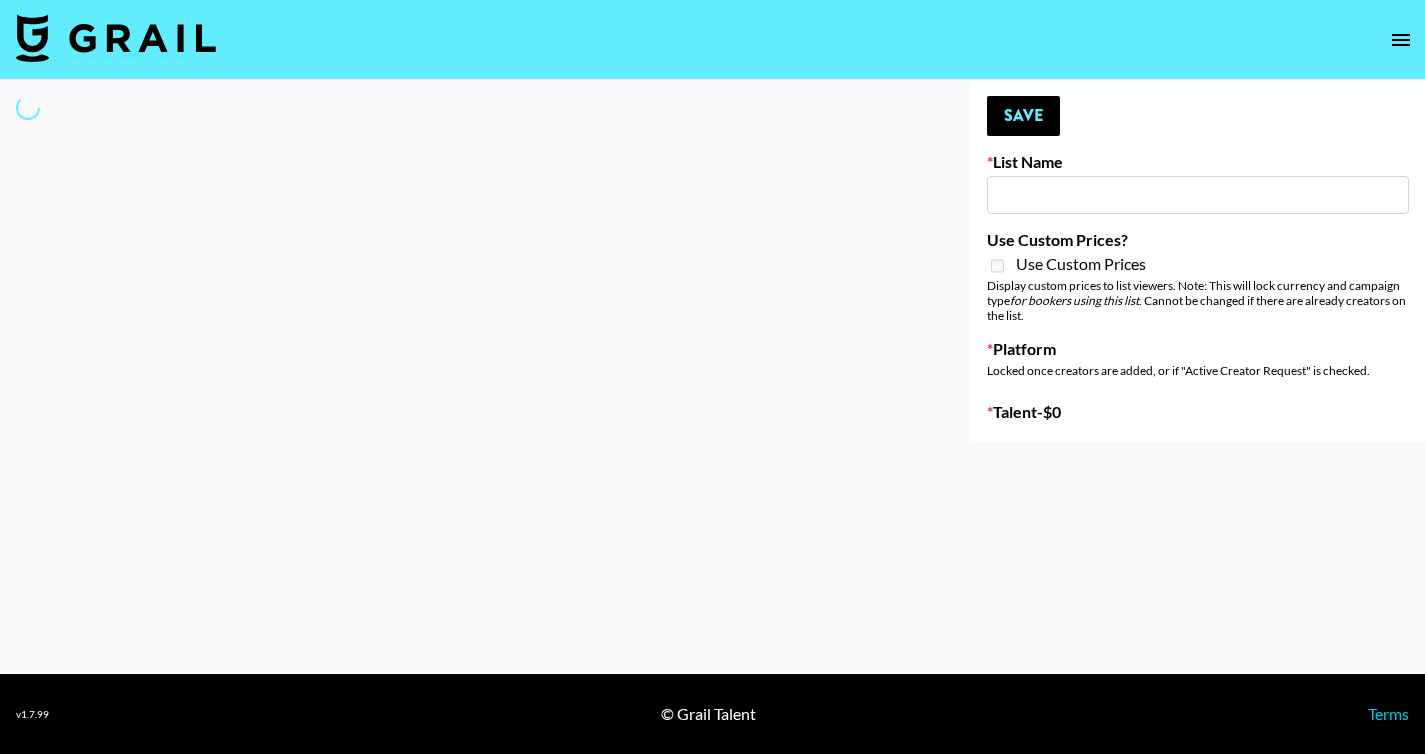 type on "Young professionals: Non-dialogue vlogs (Copy)" 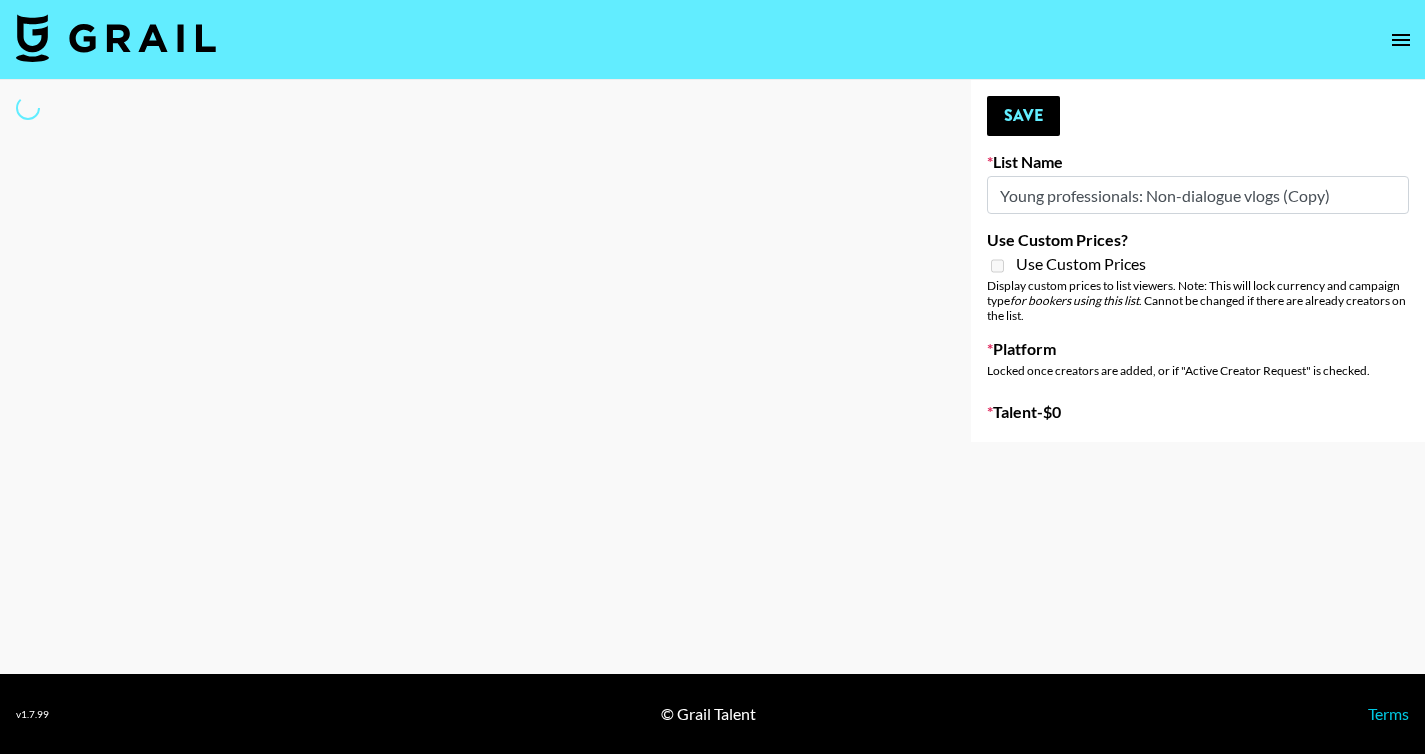 select on "Song" 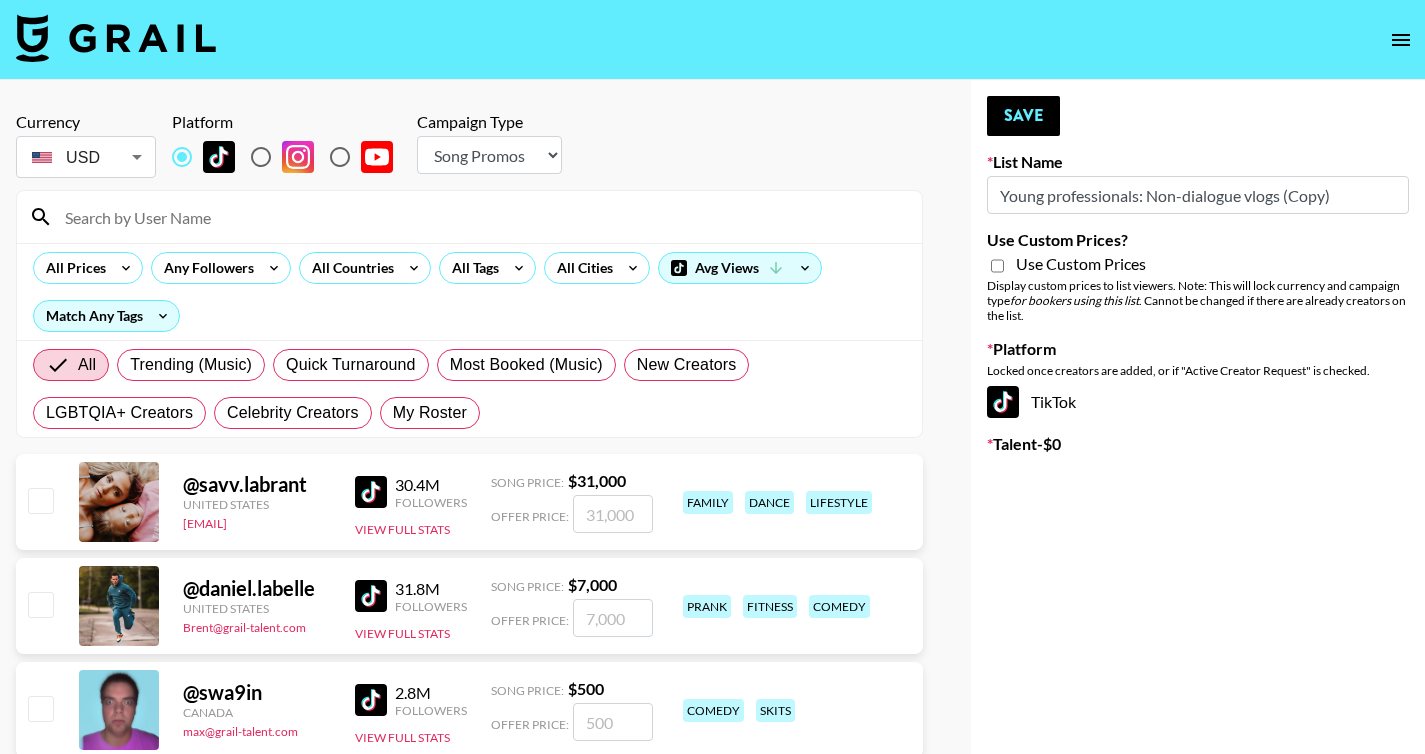 click on "Young professionals: Non-dialogue vlogs (Copy)" at bounding box center (1198, 195) 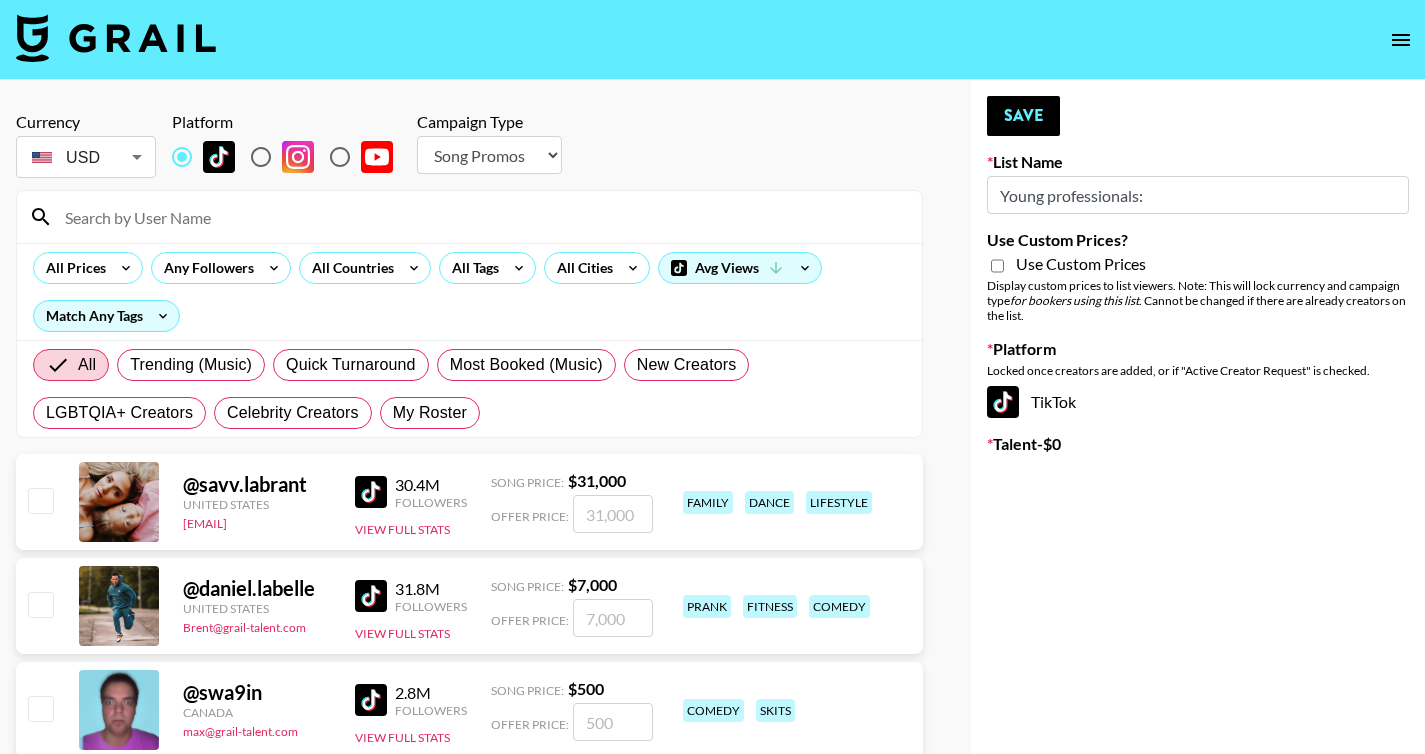 paste on "they speak on the videos" 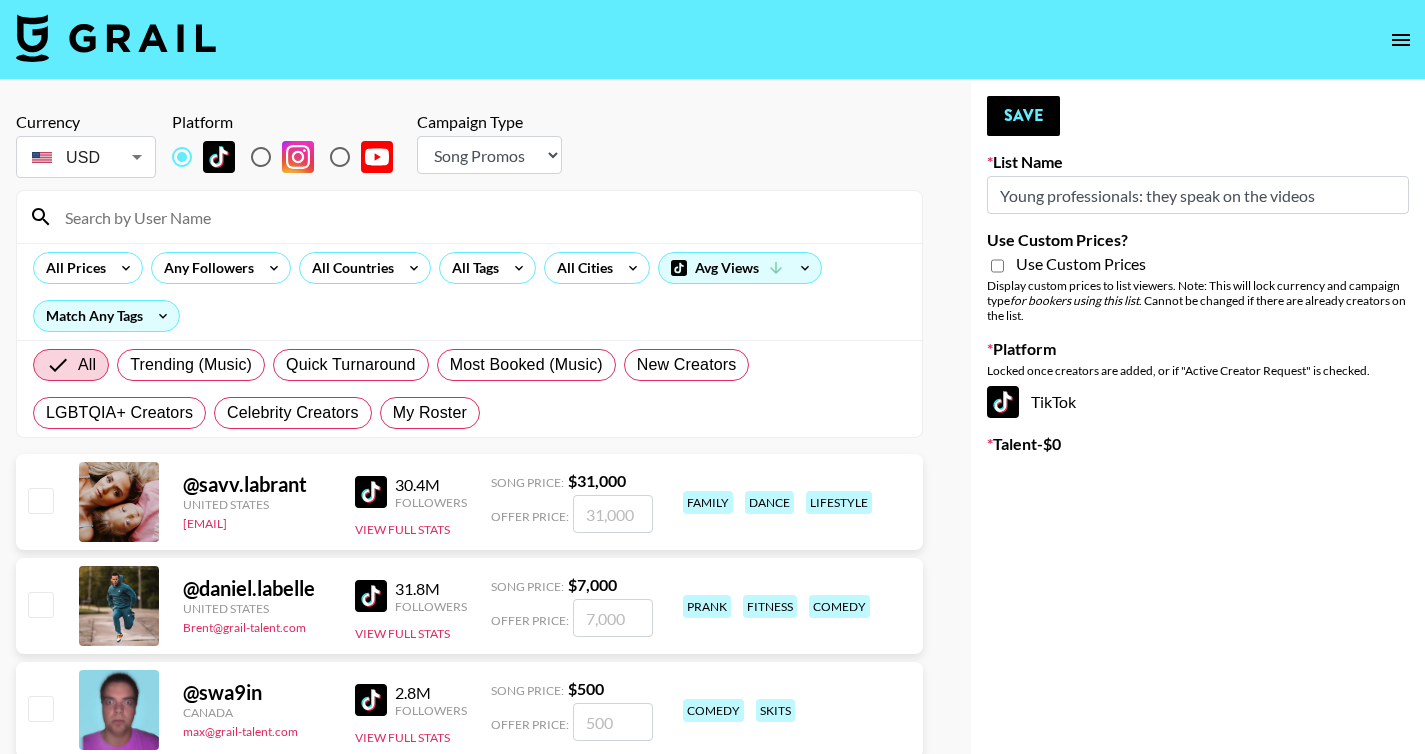 click on "Young professionals: they speak on the videos" at bounding box center (1198, 195) 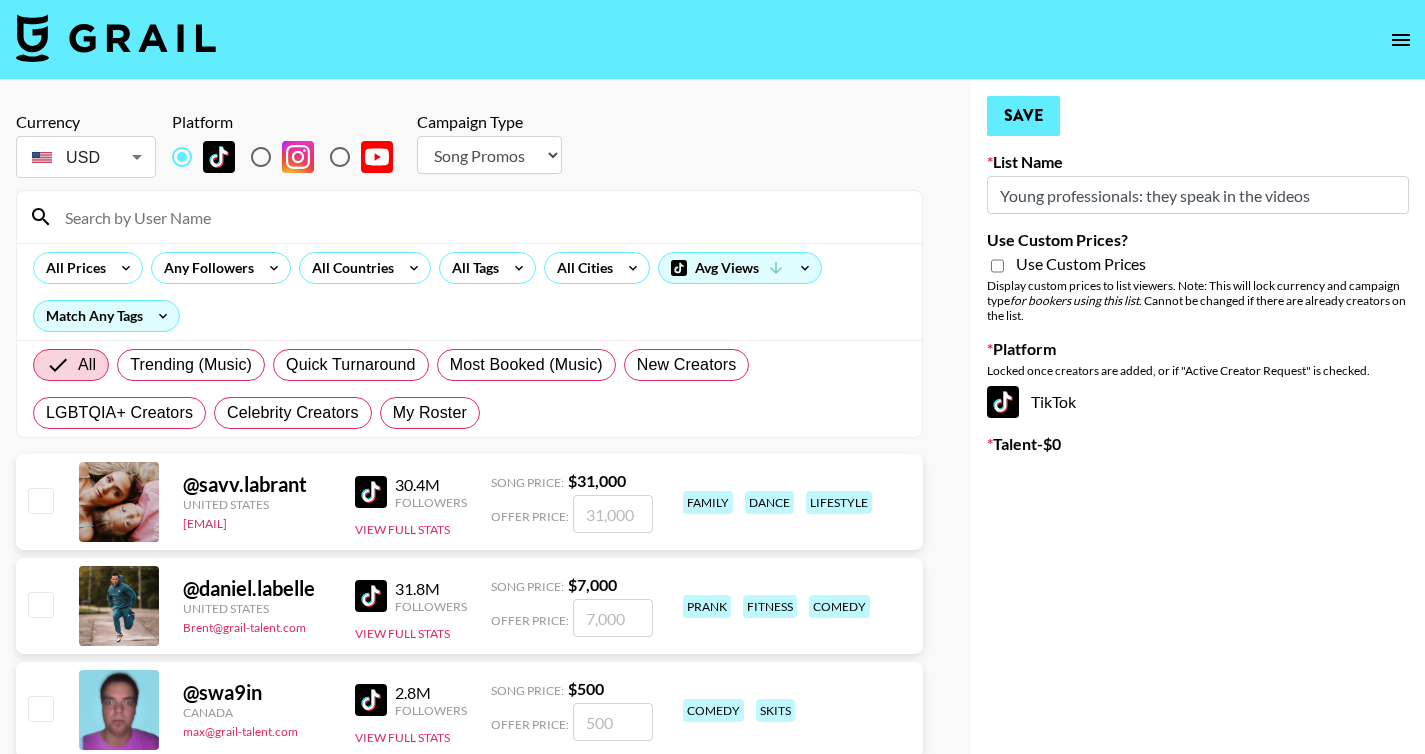 type on "Young professionals: they speak in the videos" 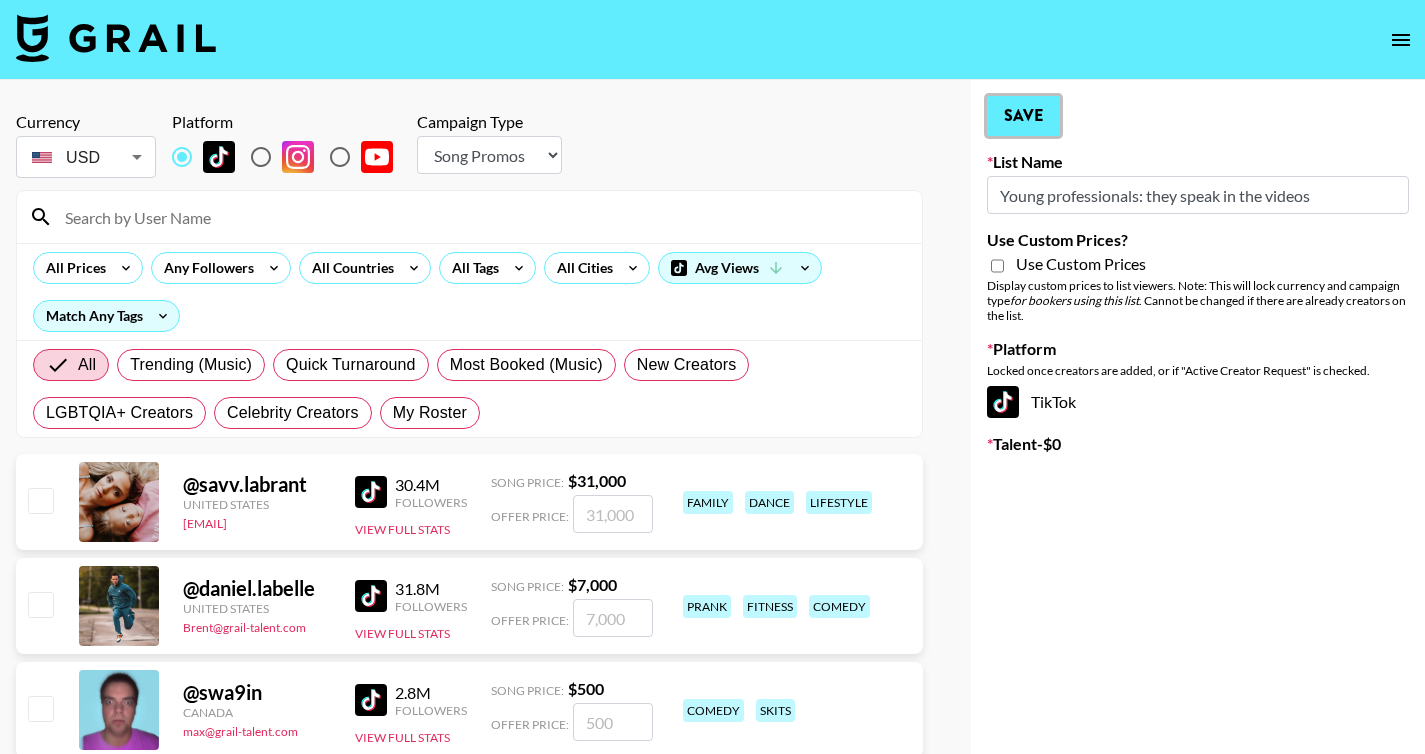 click on "Save" at bounding box center [1023, 116] 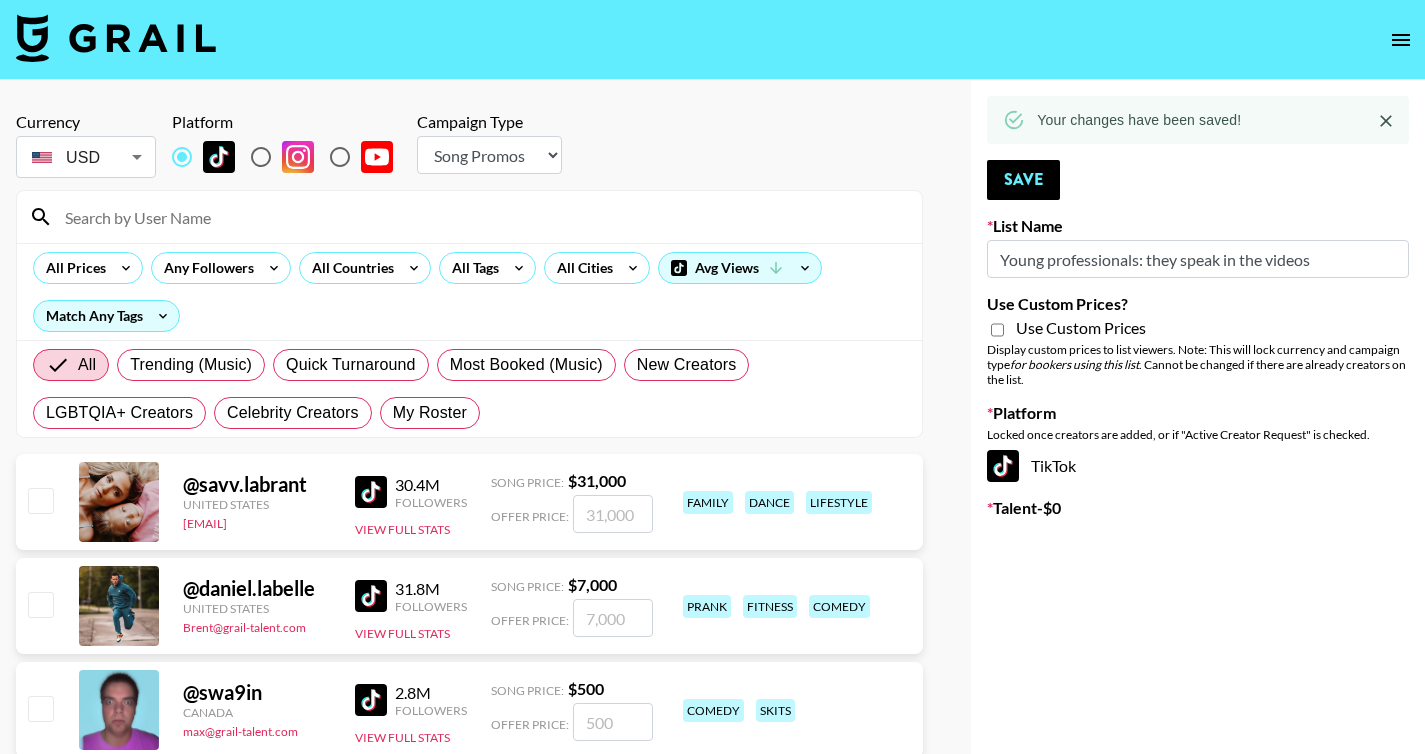 click on "Choose Type... Song Promos Brand Promos" at bounding box center (489, 155) 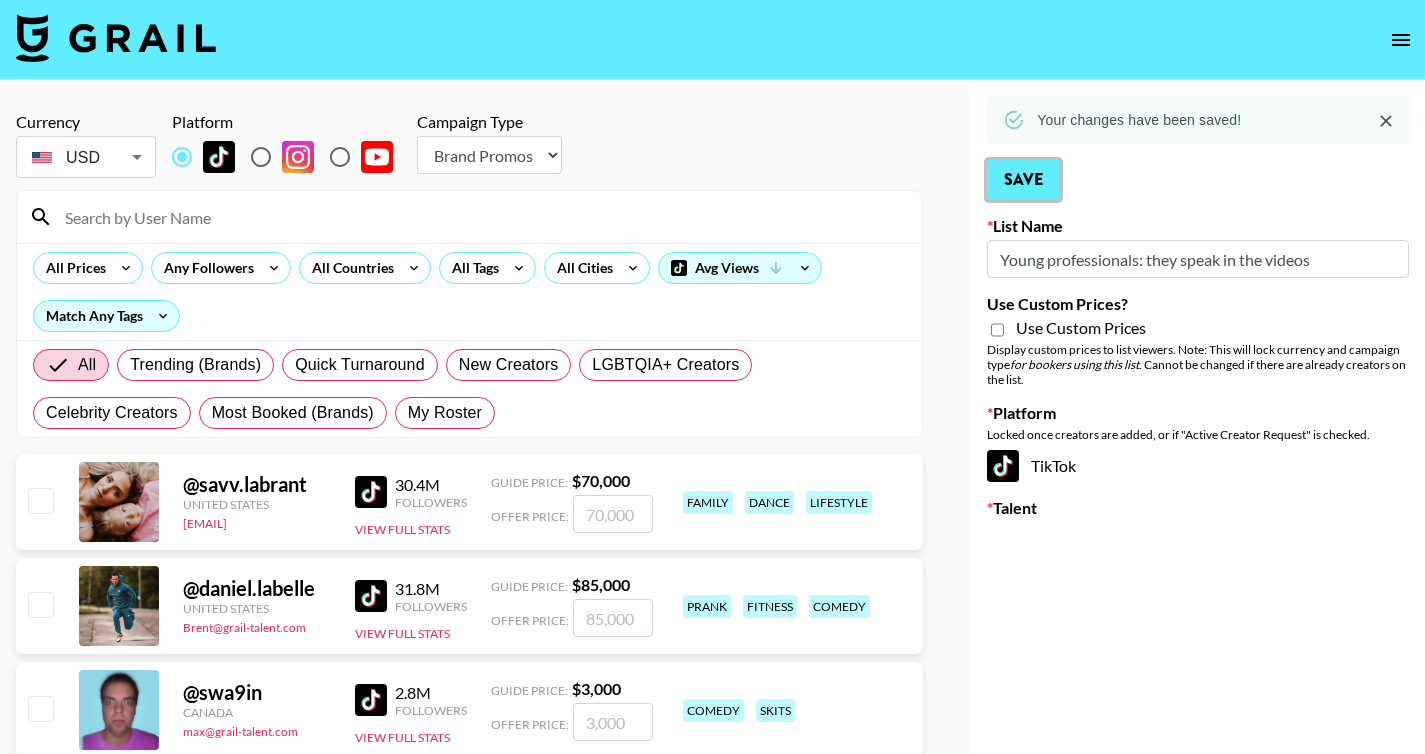 click on "Save" at bounding box center [1023, 180] 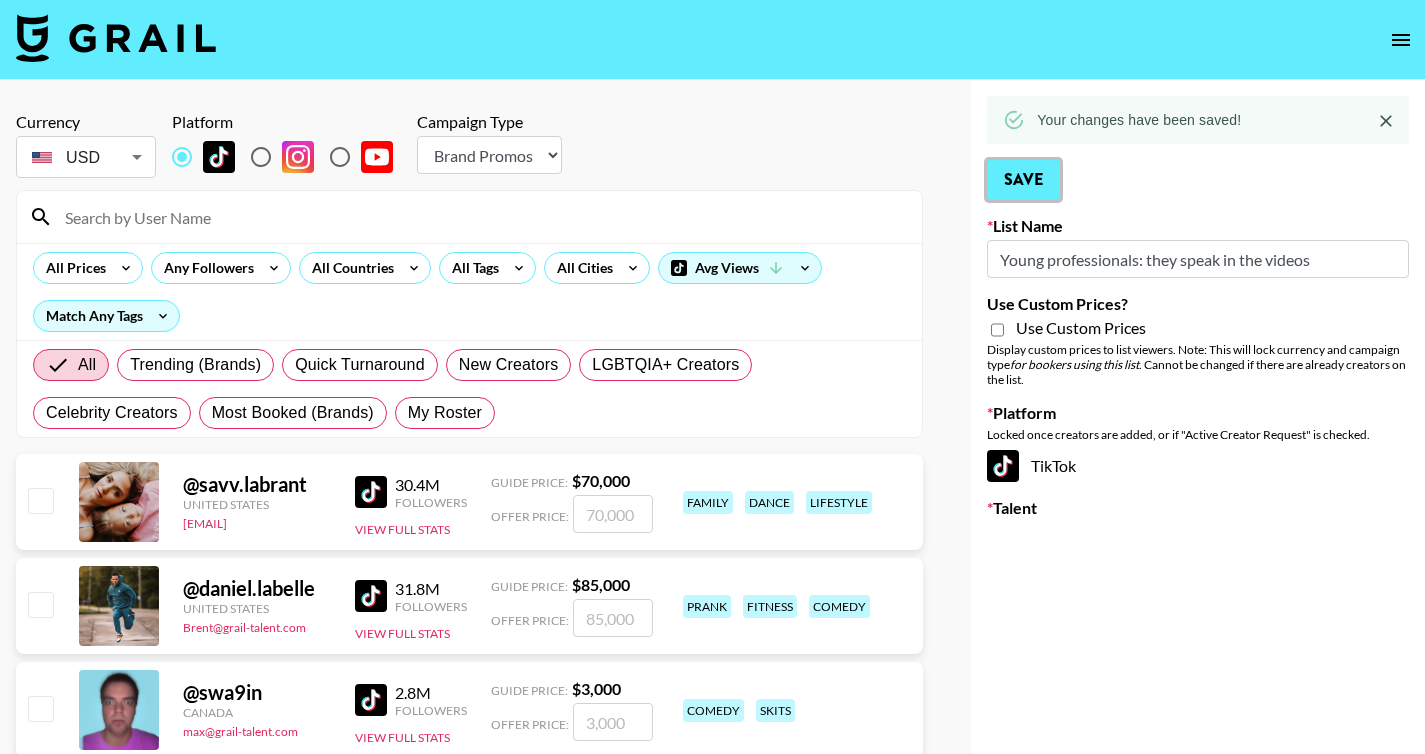 click on "Save" at bounding box center [1023, 180] 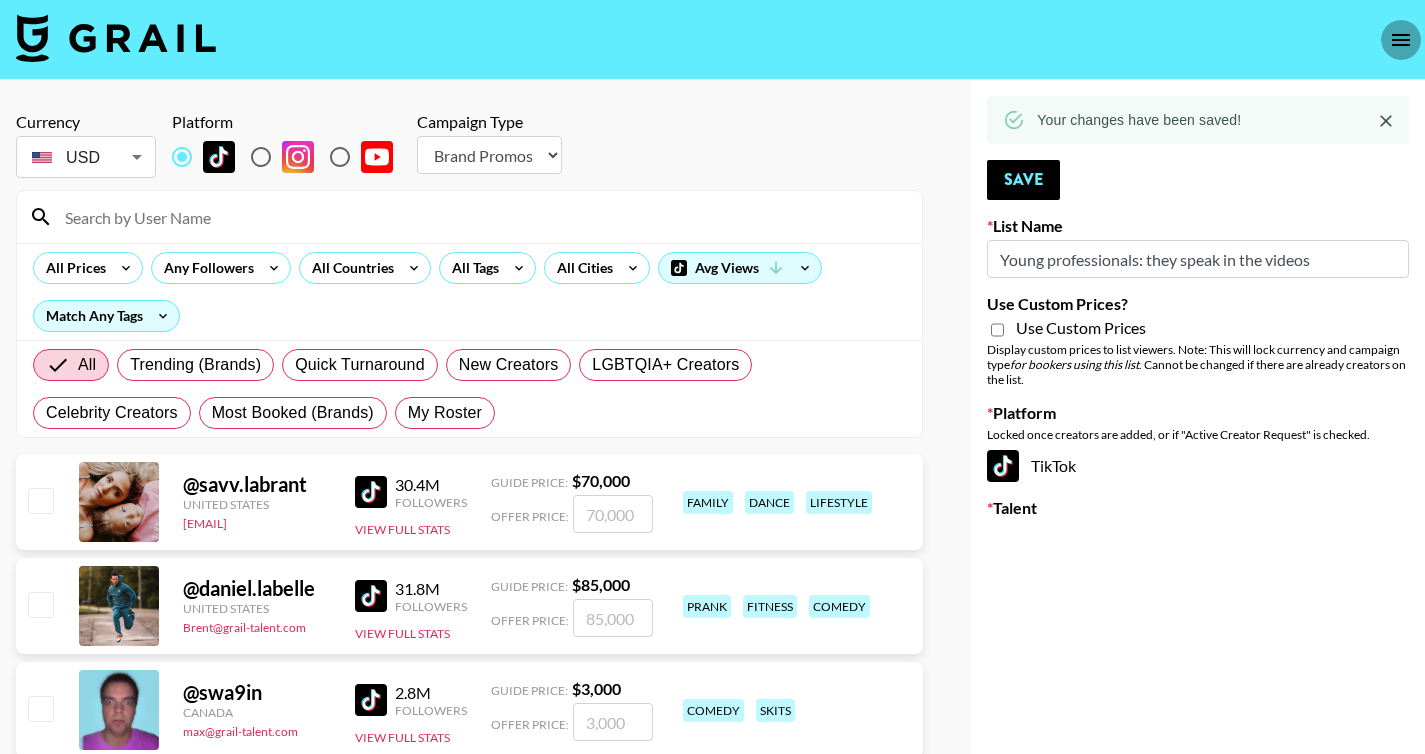 click 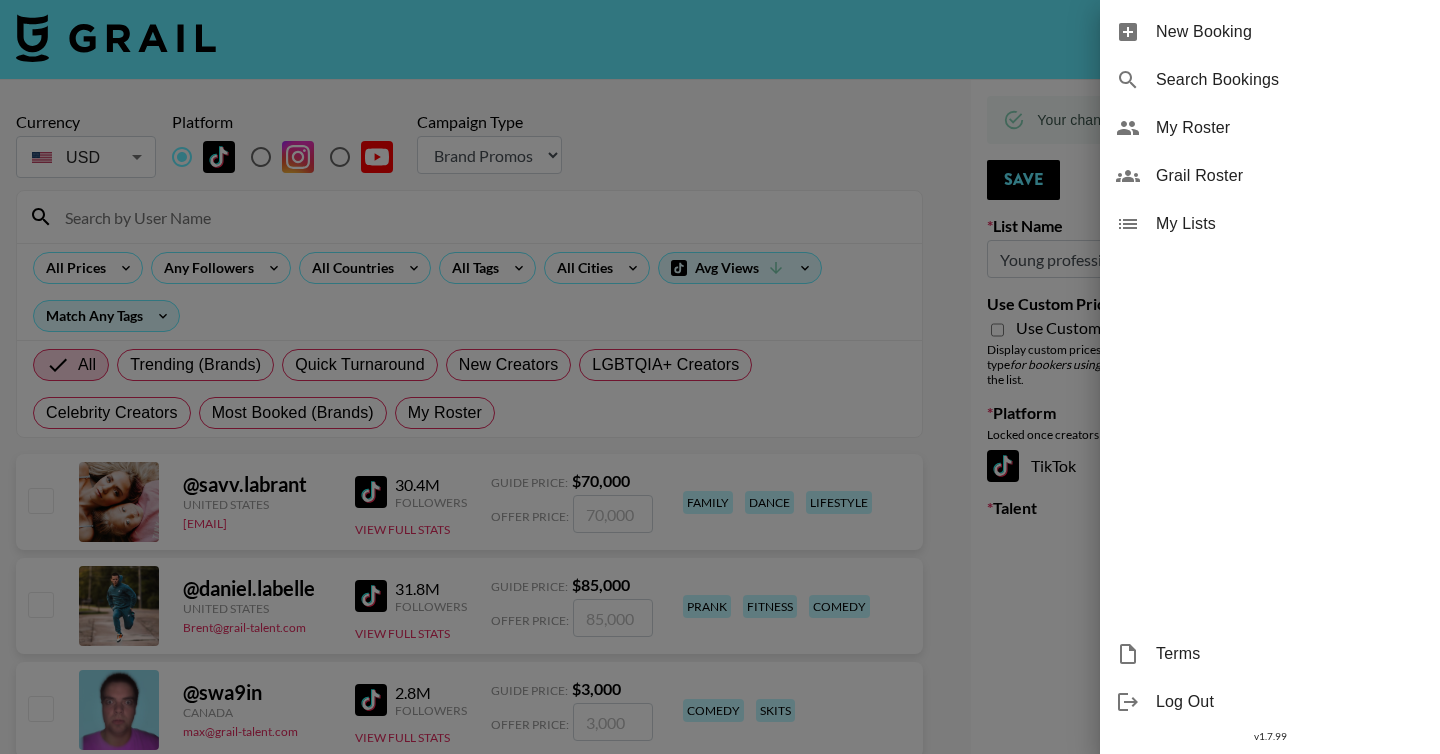 click on "My Lists" at bounding box center [1290, 224] 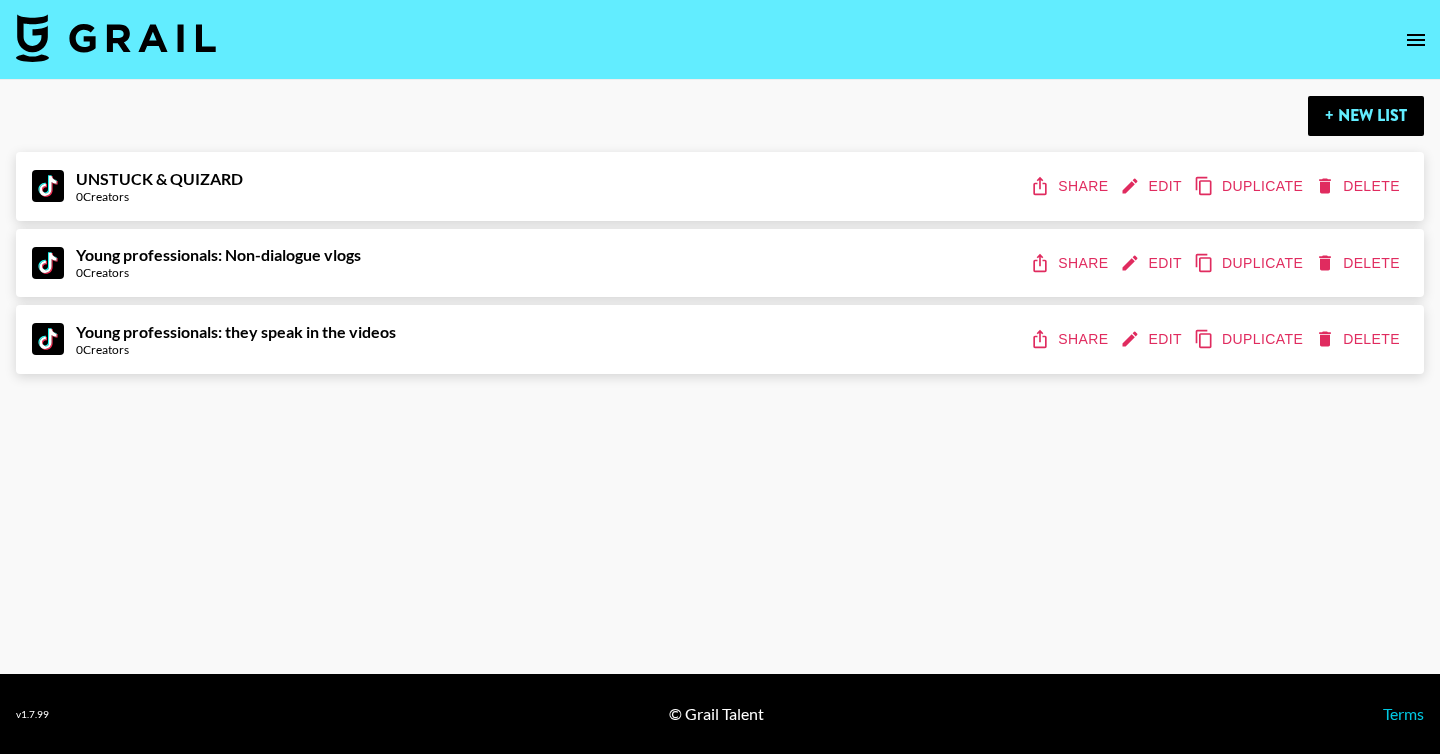 click on "Edit" at bounding box center [1153, 263] 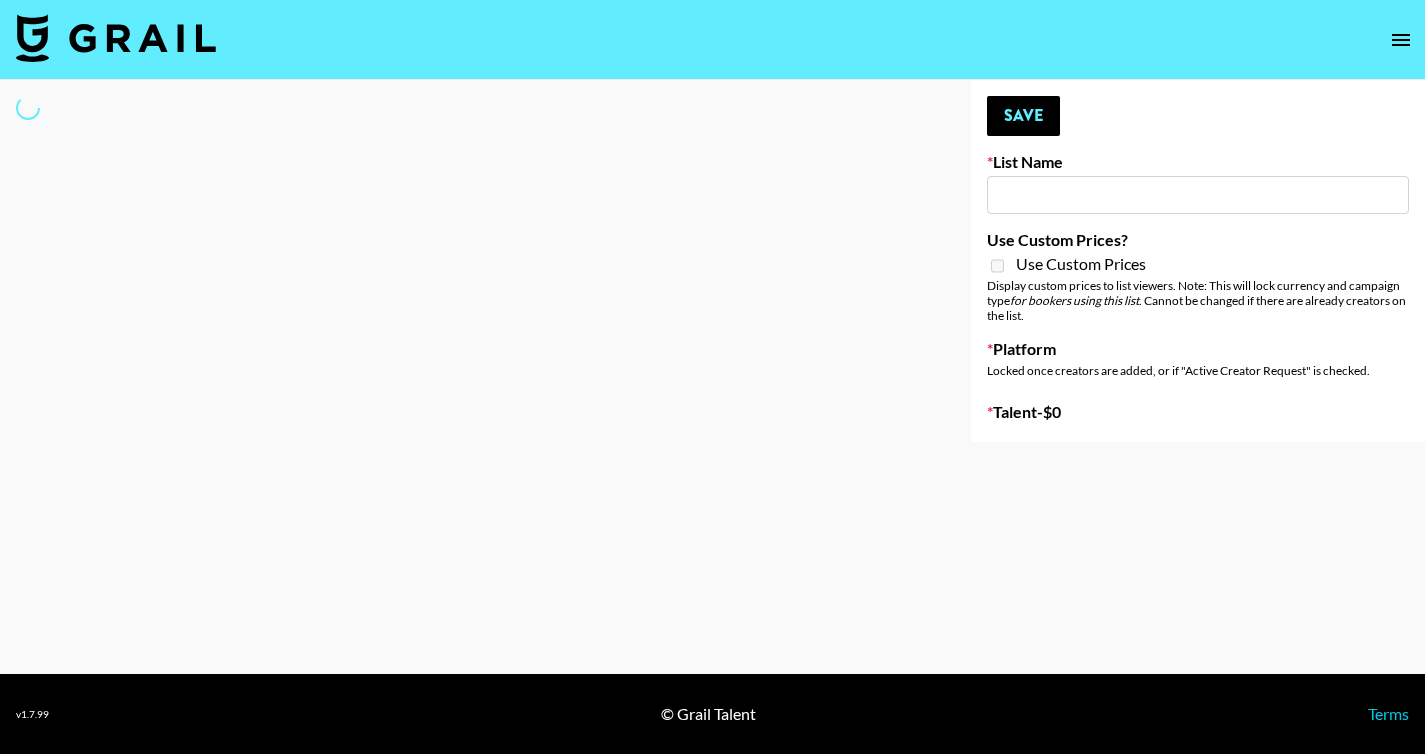 type on "Young professionals: Non-dialogue vlogs" 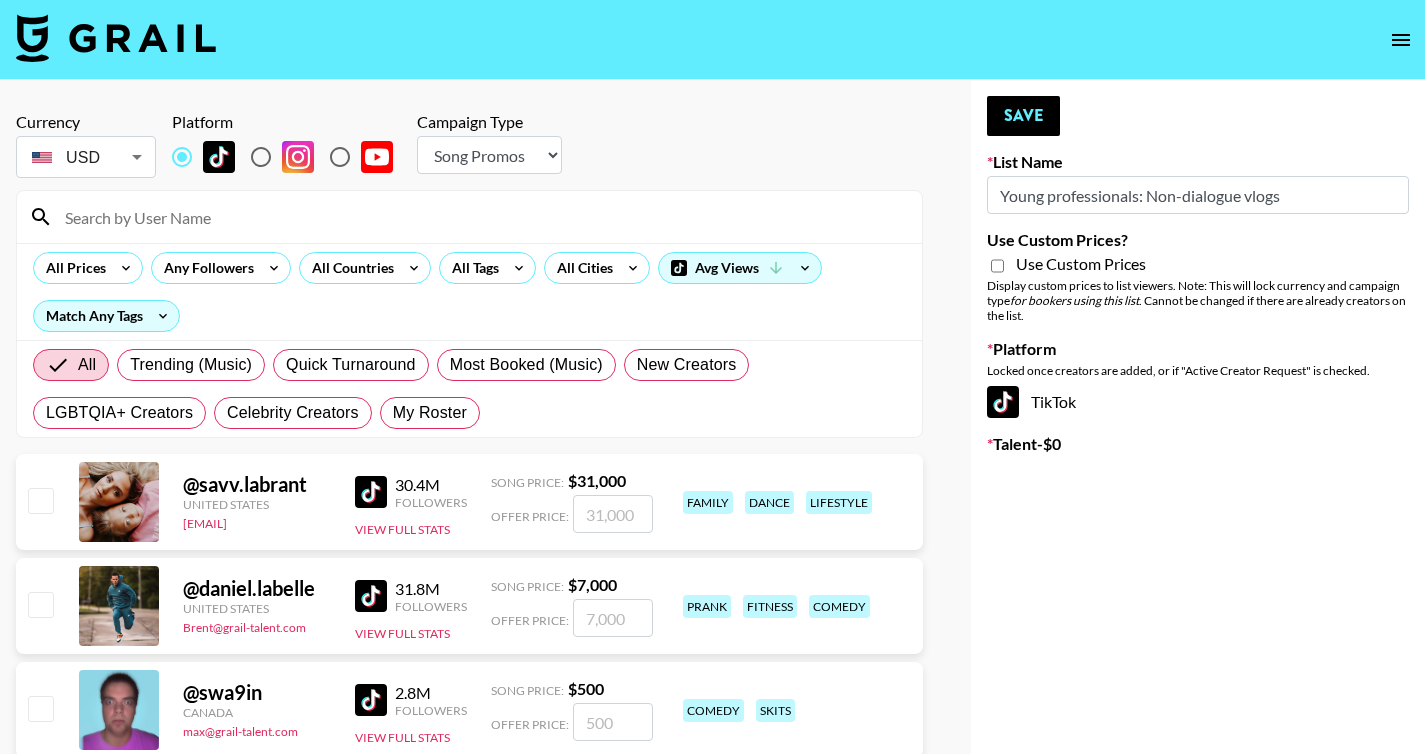 click on "Choose Type... Song Promos Brand Promos" at bounding box center [489, 155] 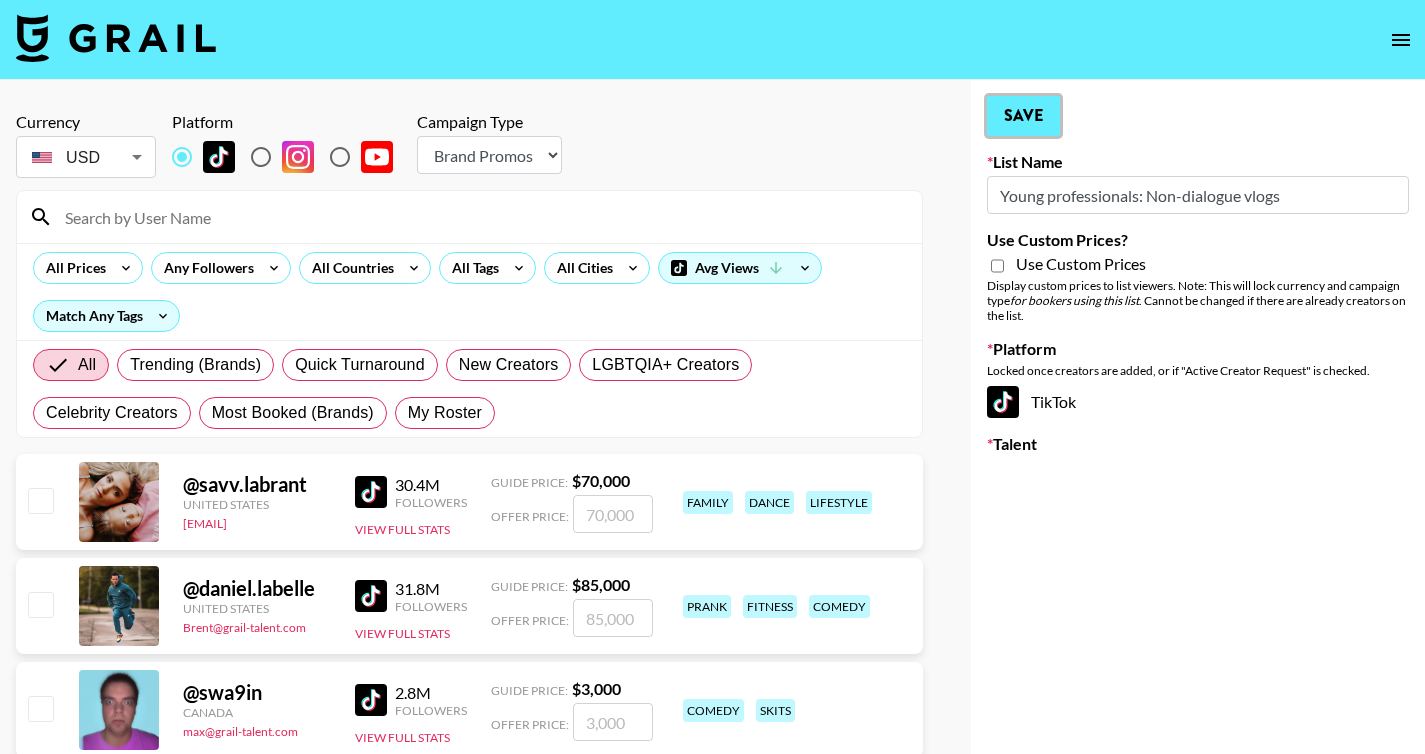 click on "Save" at bounding box center [1023, 116] 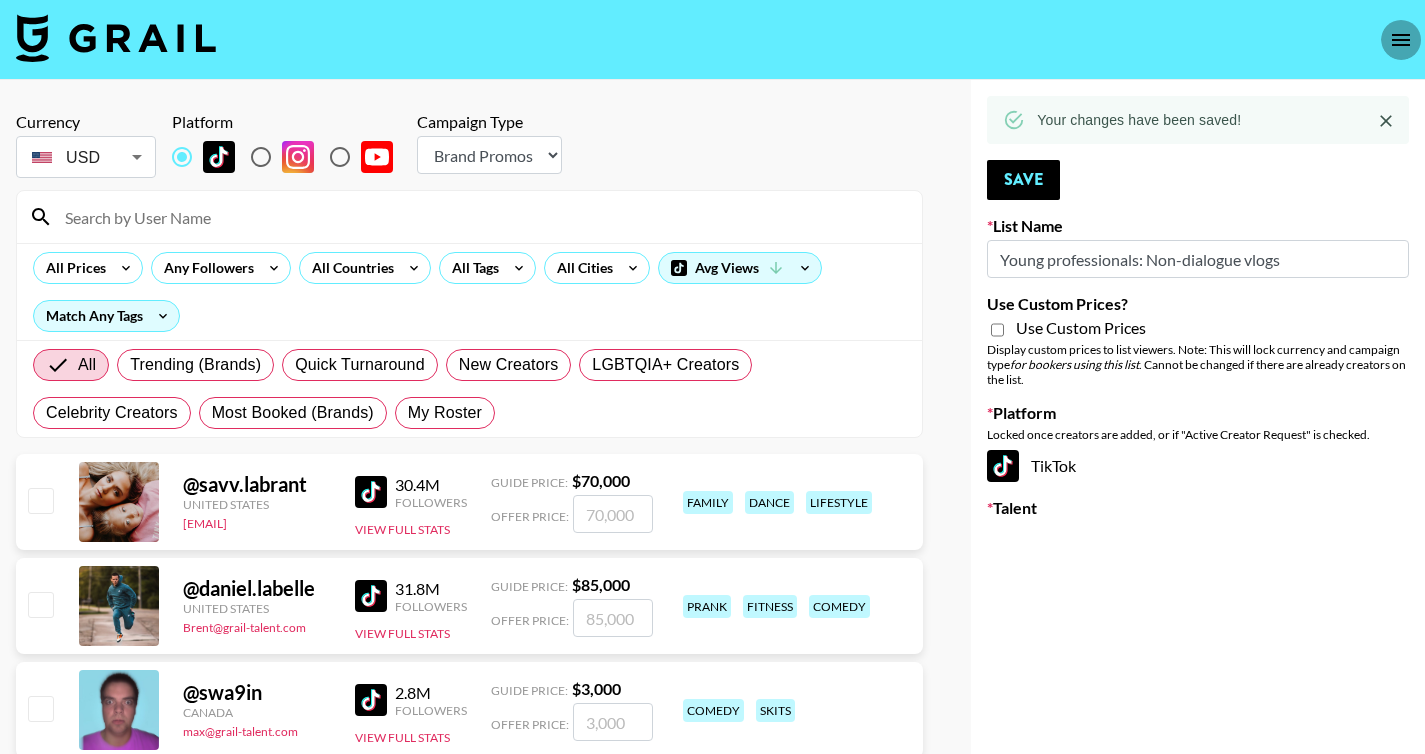 click 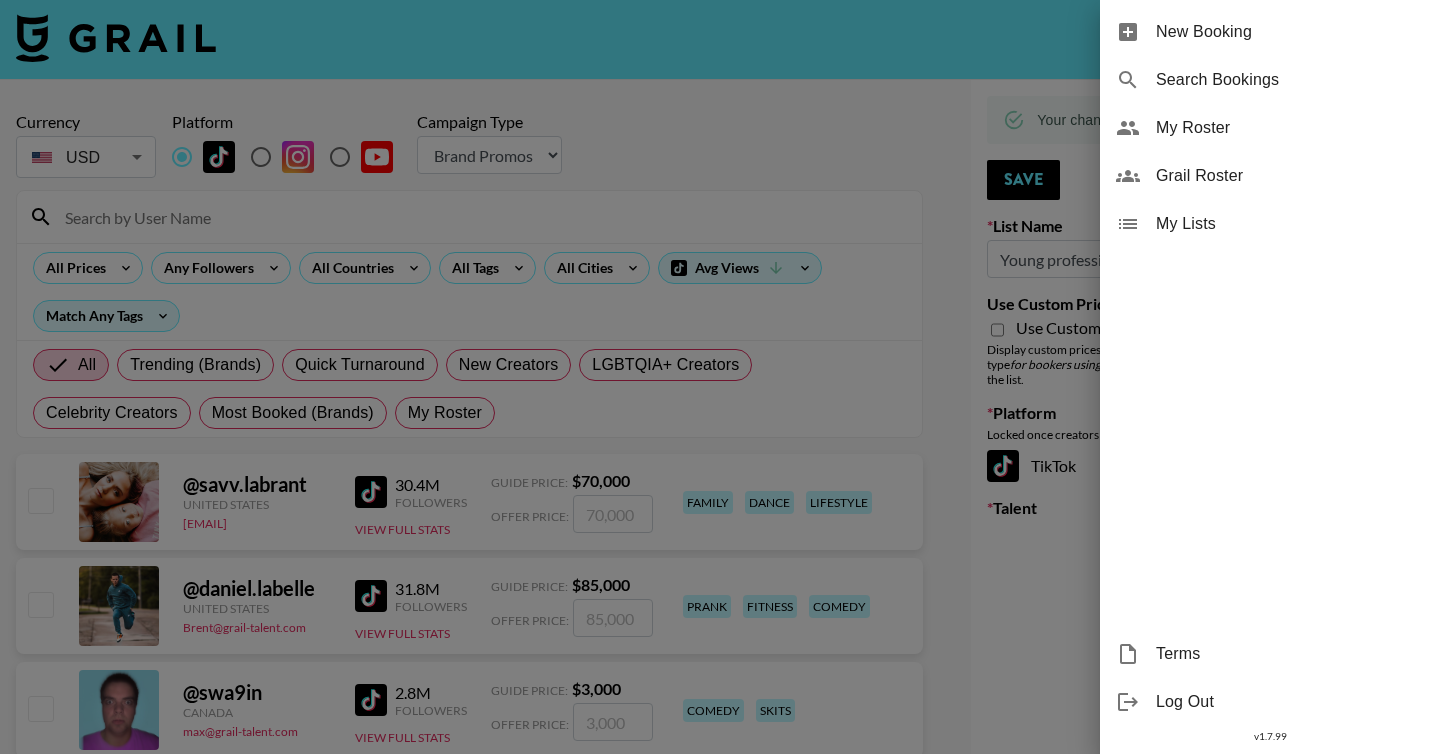 click at bounding box center (720, 377) 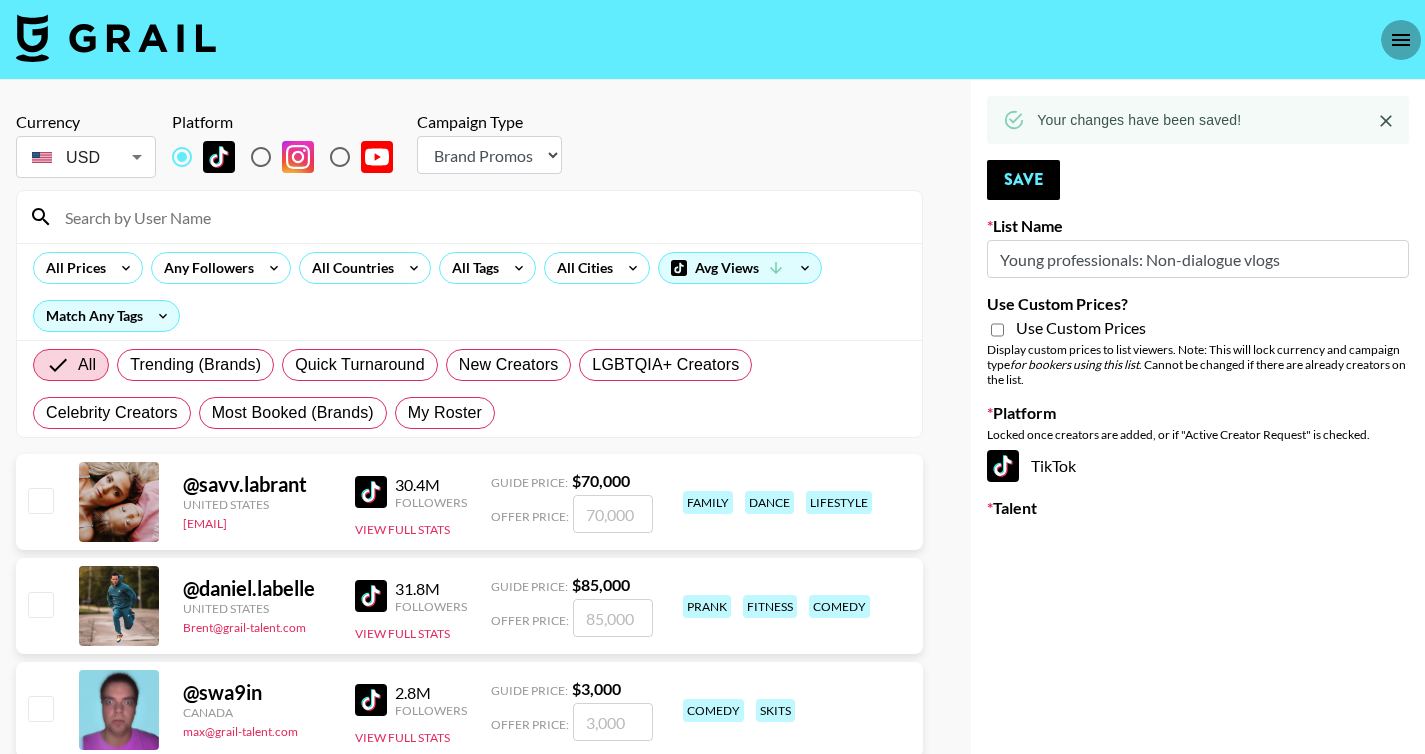 click 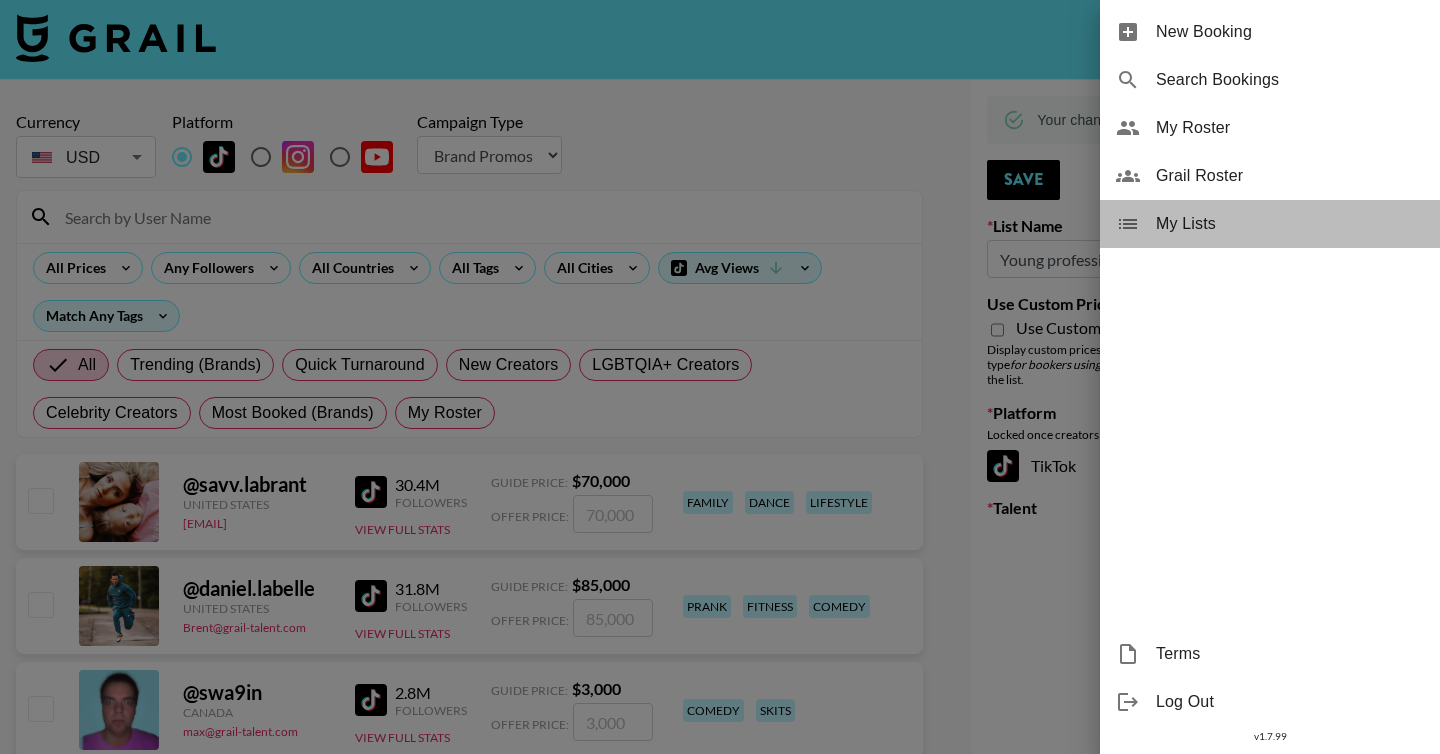 click on "My Lists" at bounding box center [1290, 224] 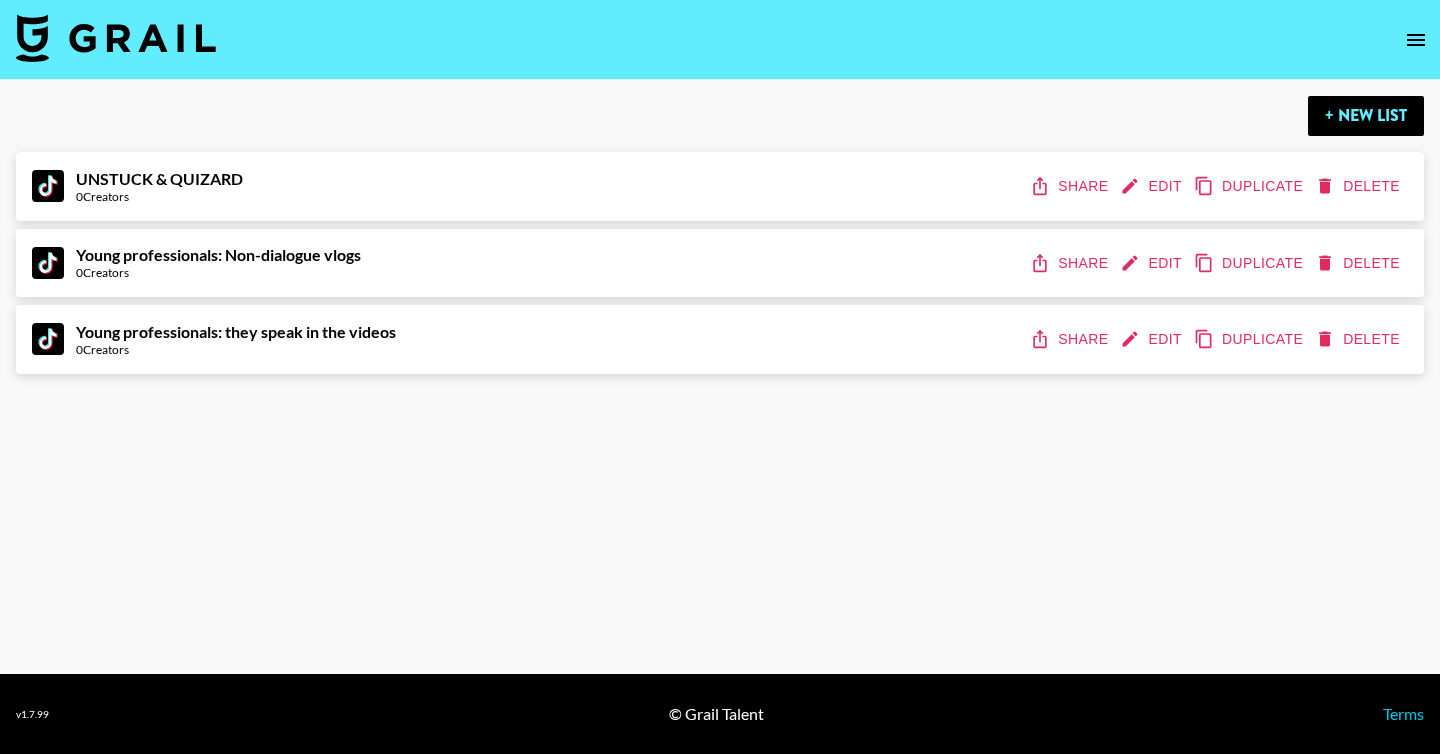 click on "Share" at bounding box center [1071, 339] 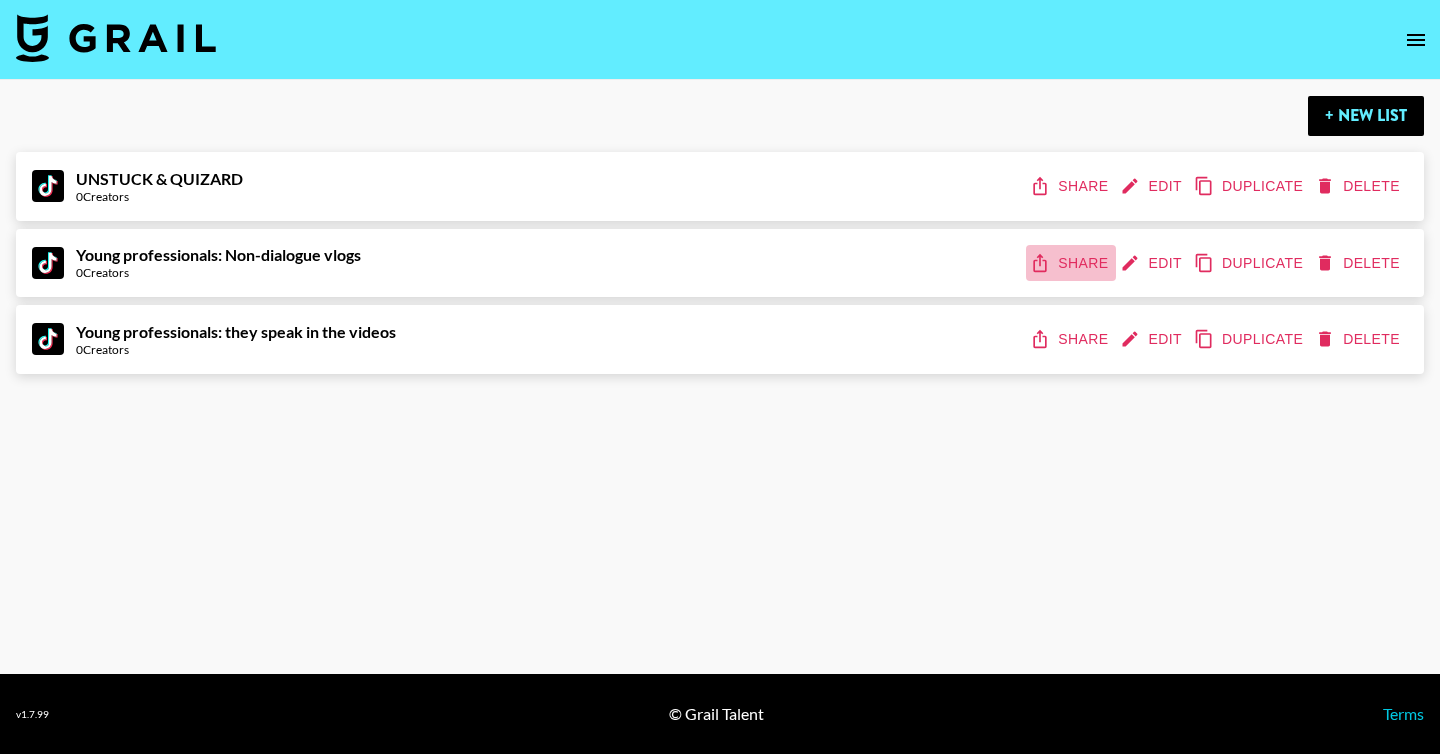 click on "Share" at bounding box center (1071, 263) 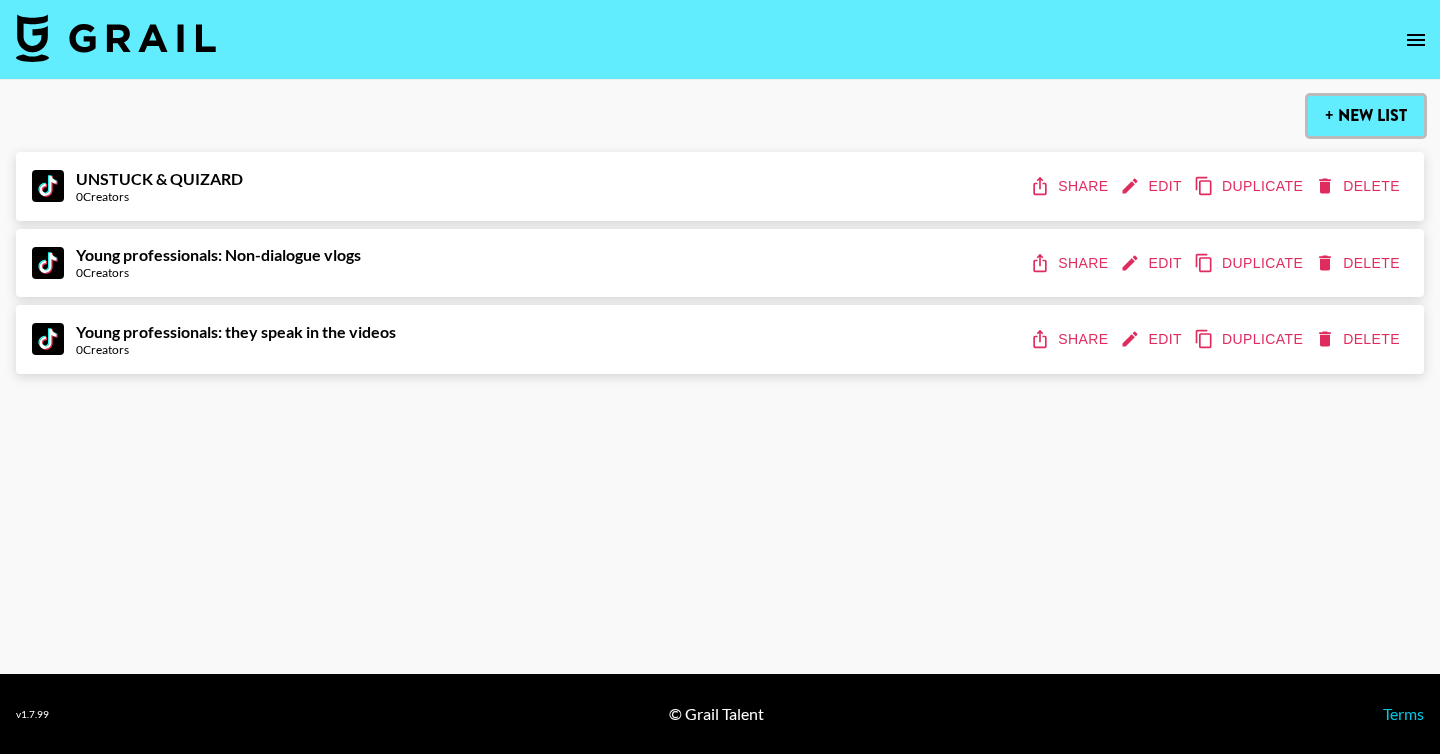 click on "+ New List" at bounding box center [1366, 116] 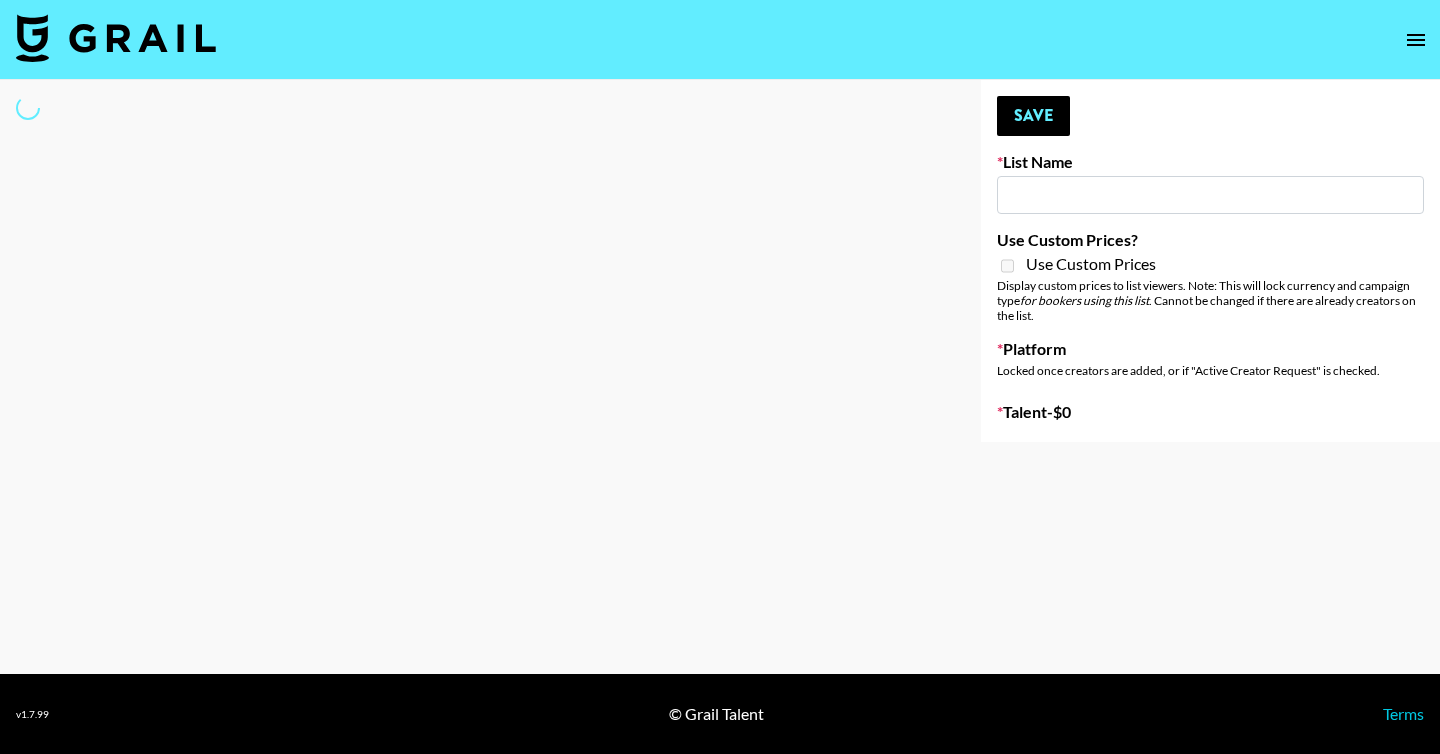 type on "STARLA (Astrology app):" 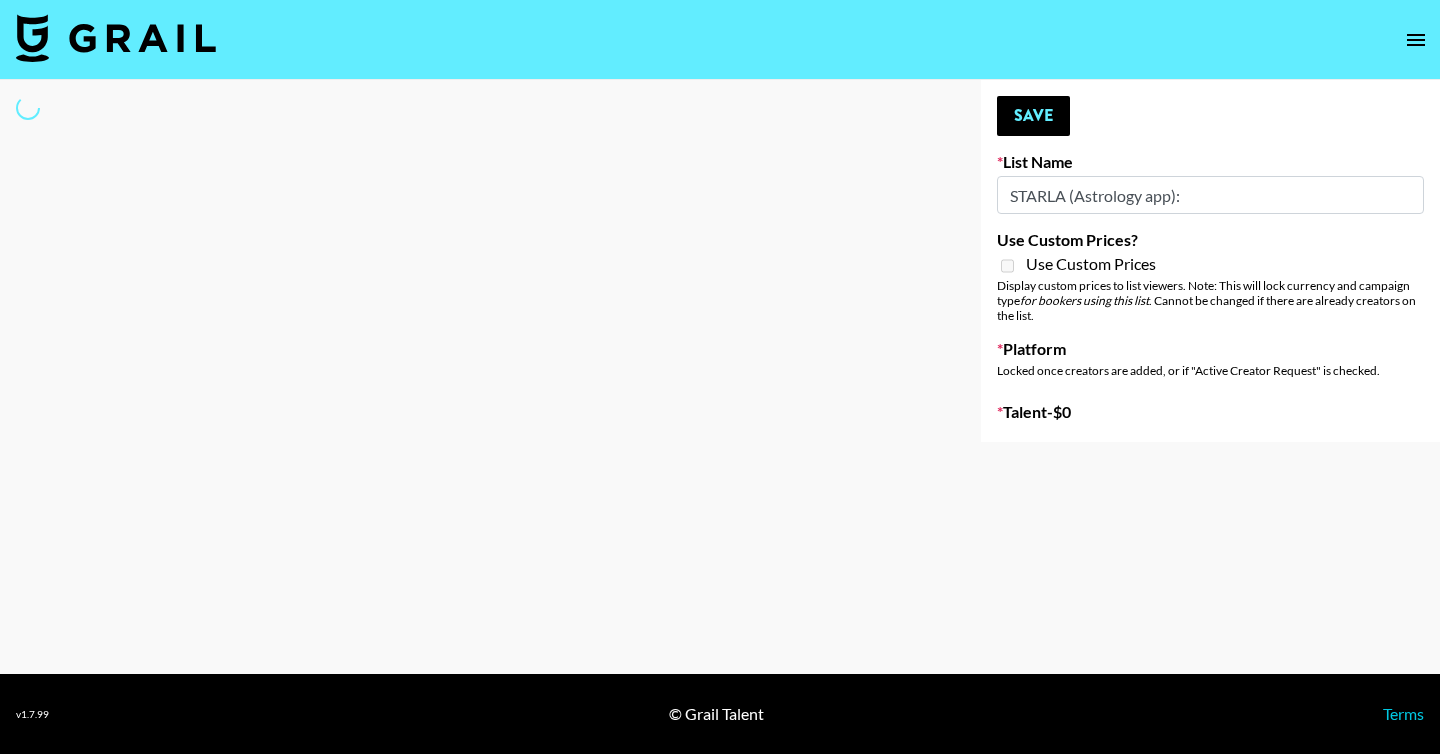 select on "Song" 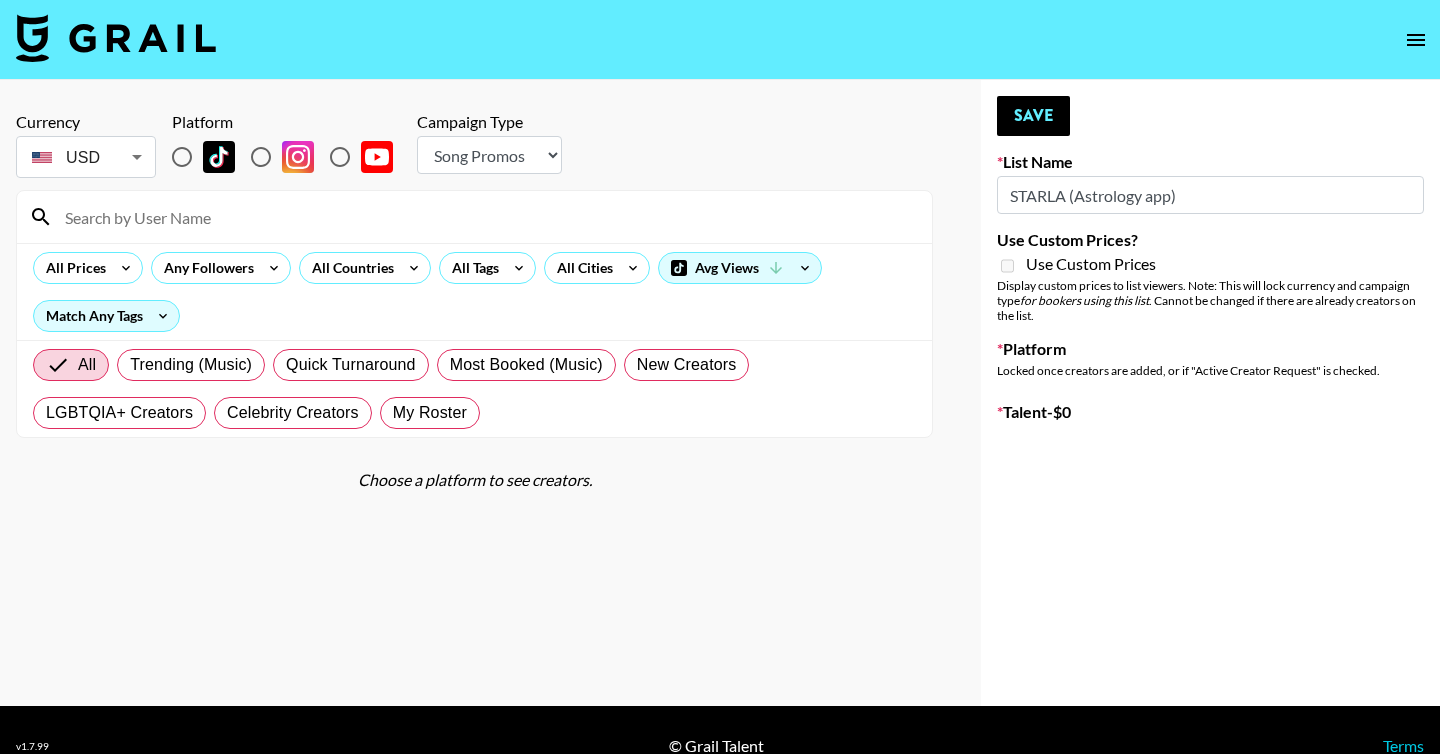 type on "New List" 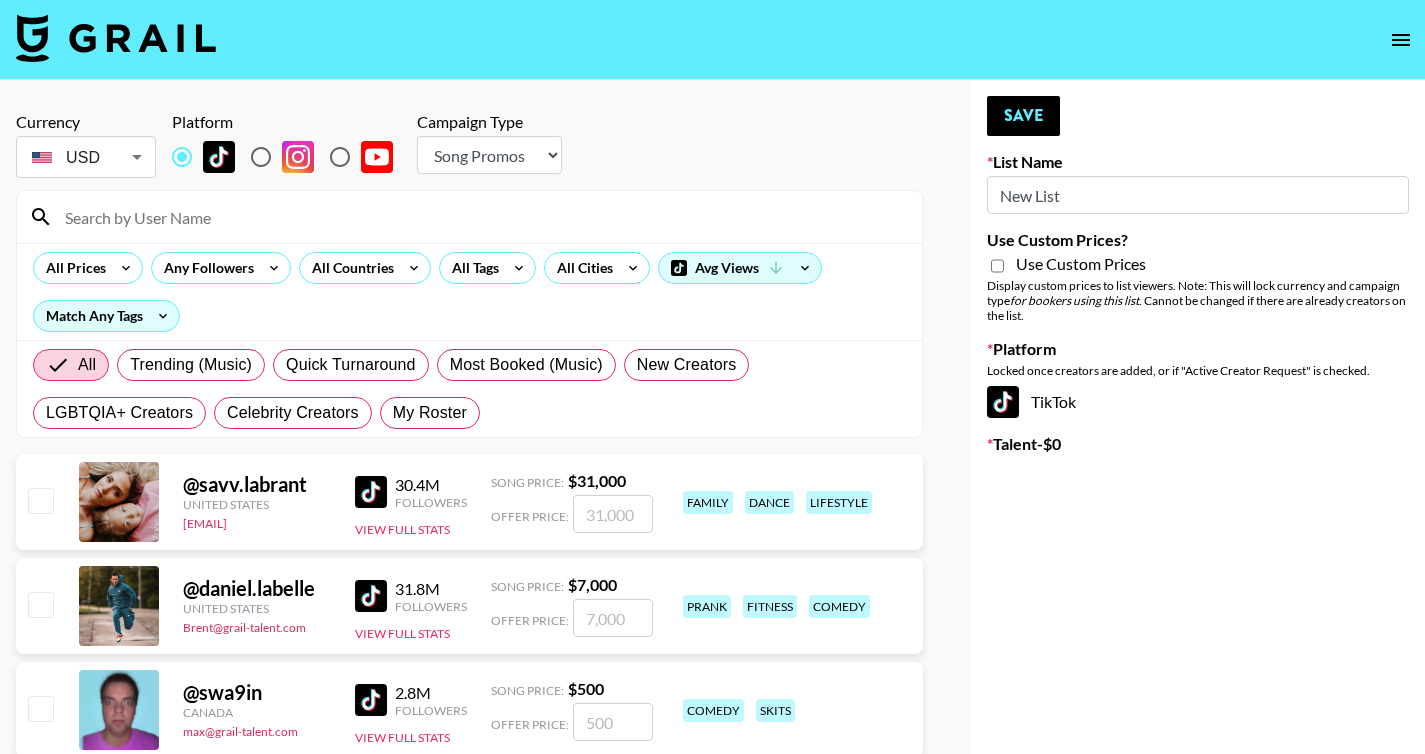 click on "New List" at bounding box center [1198, 195] 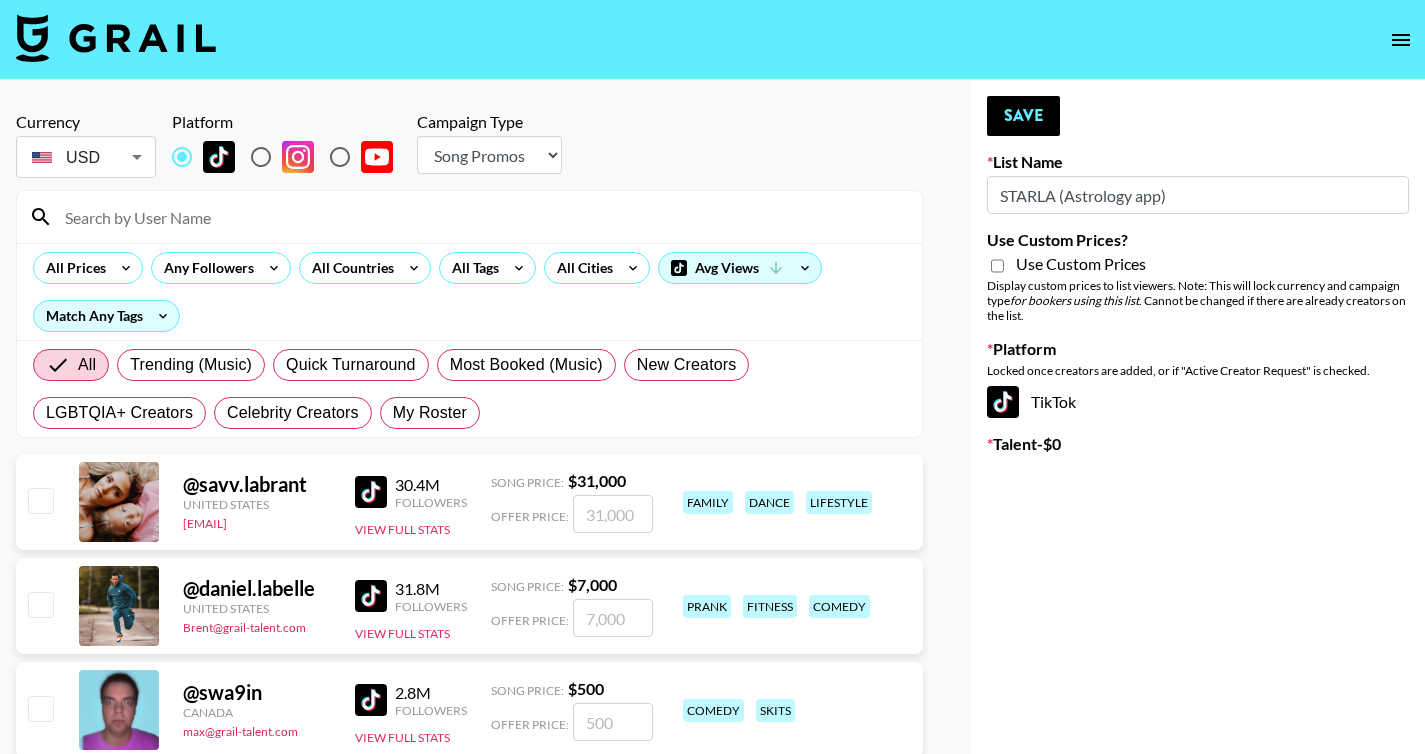 type on "STARLA (Astrology app)" 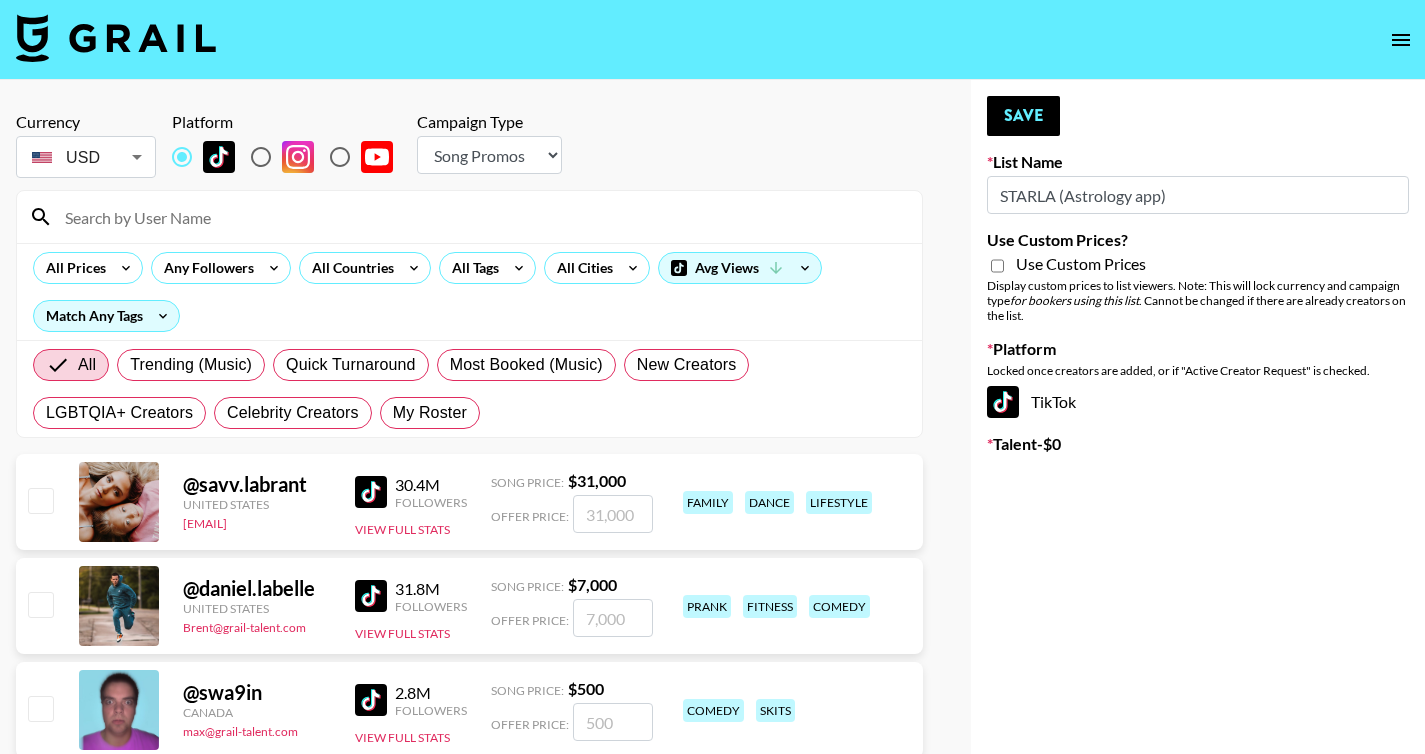 click on "Choose Type... Song Promos Brand Promos" at bounding box center (489, 155) 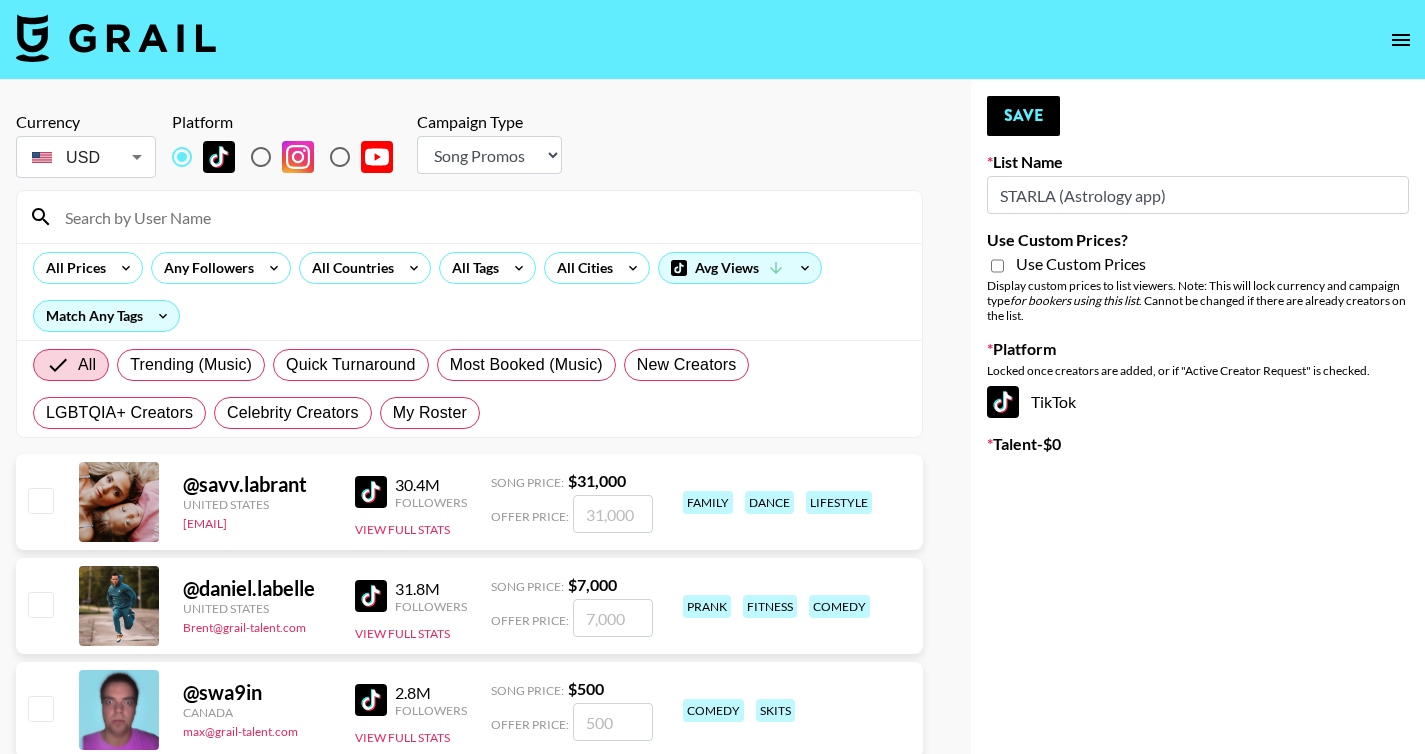 select on "Brand" 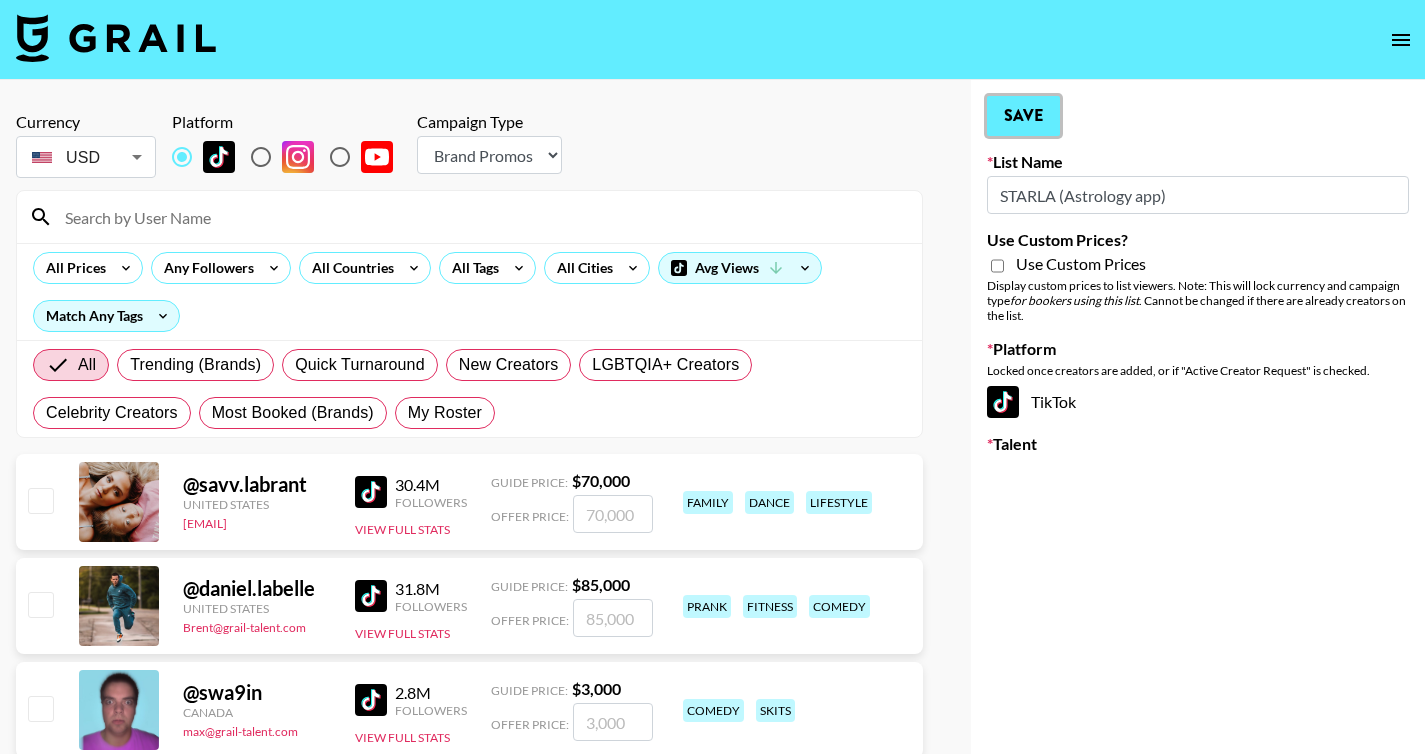 click on "Save" at bounding box center [1023, 116] 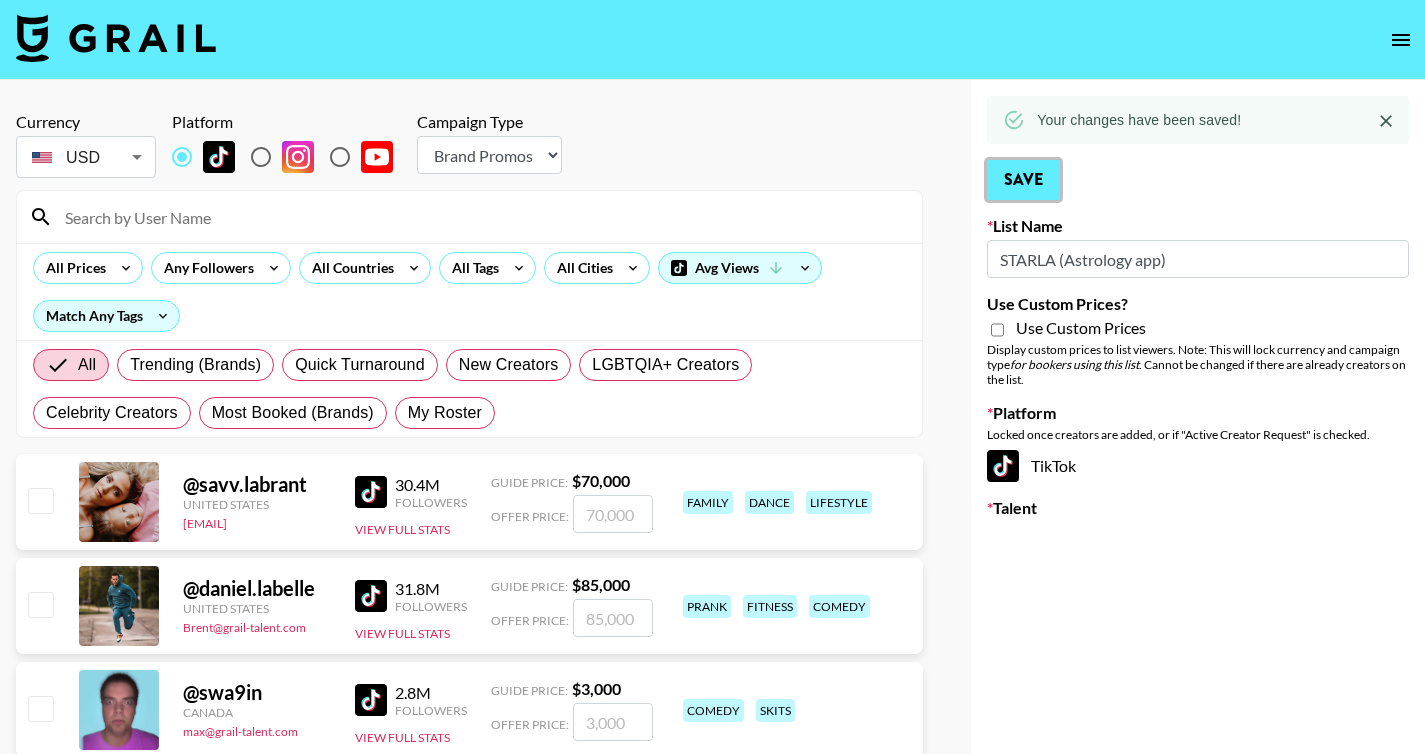 click on "Save" at bounding box center [1023, 180] 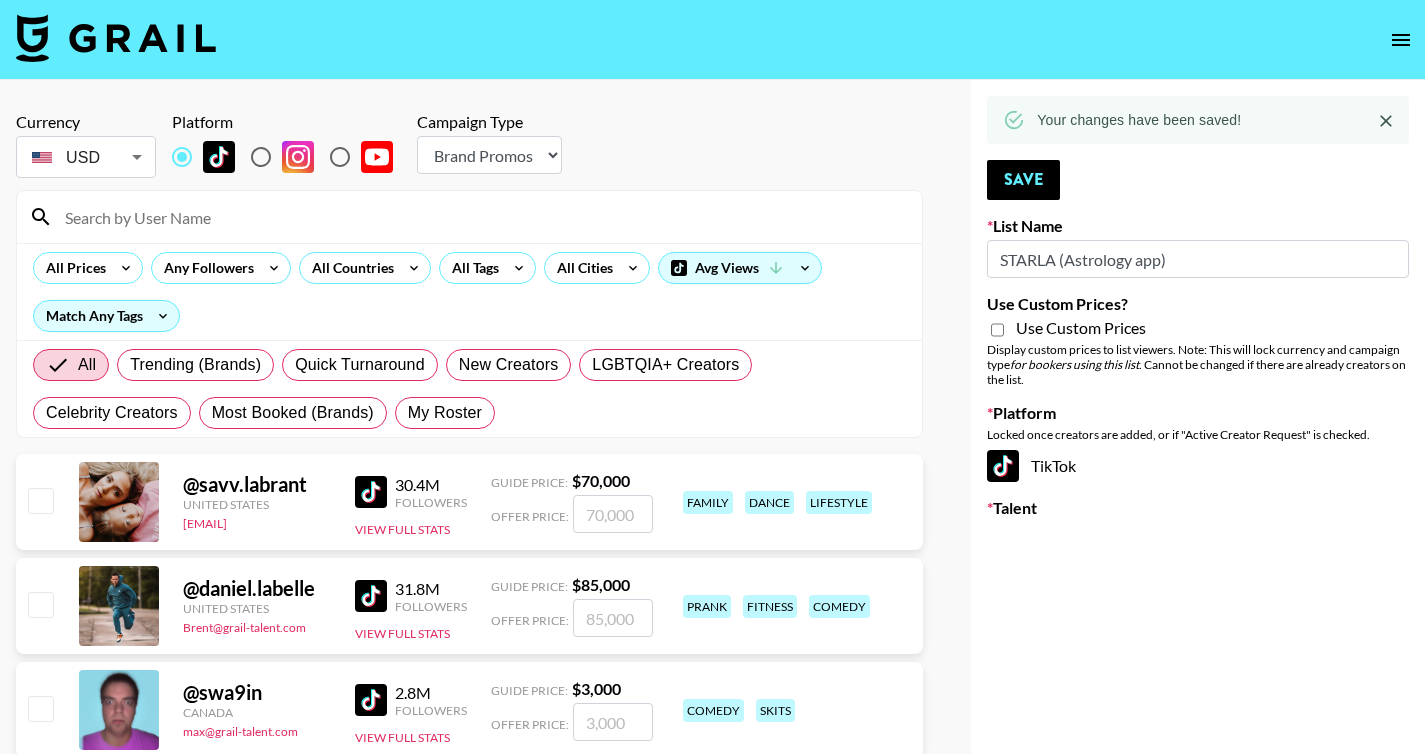 click on "Currency USD USD ​ Platform Campaign Type Choose Type... Song Promos Brand Promos" at bounding box center (469, 147) 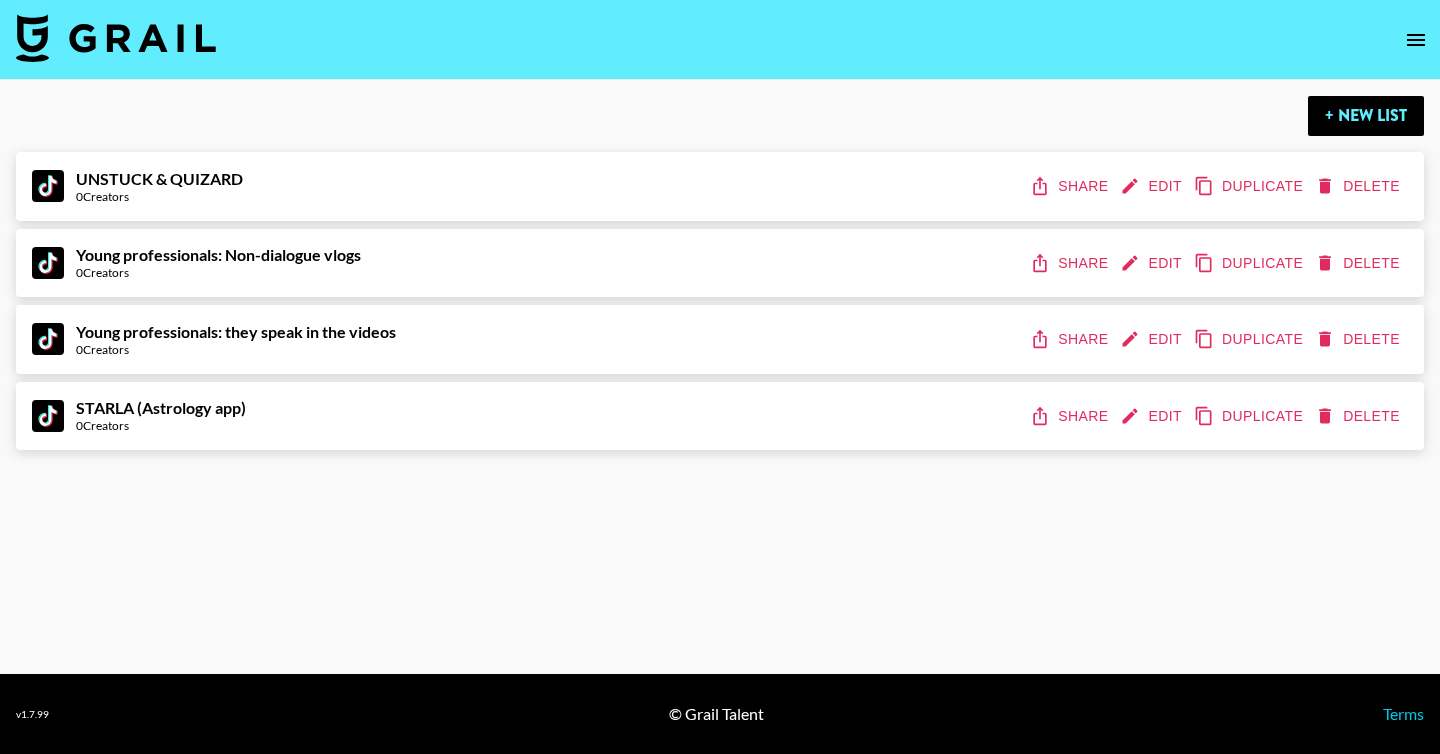 click 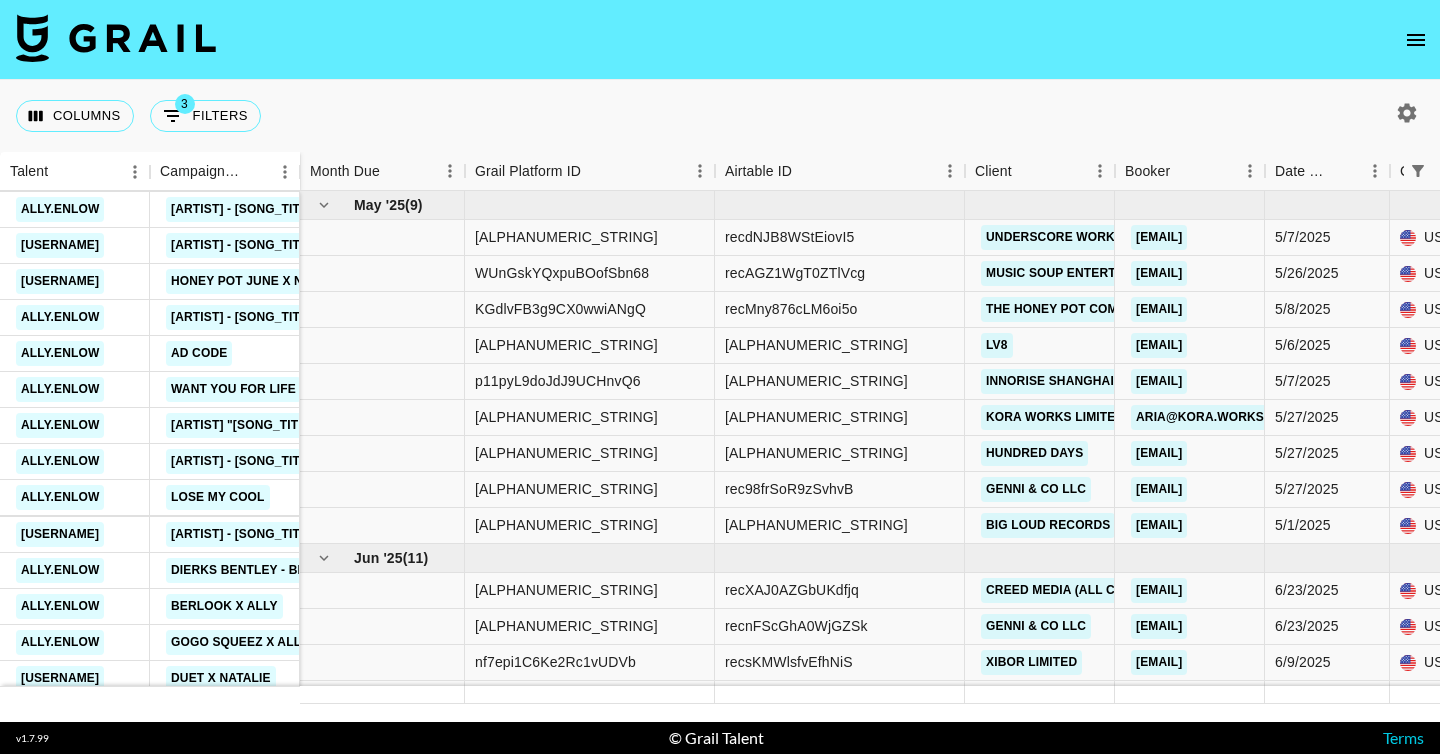 scroll, scrollTop: 0, scrollLeft: 0, axis: both 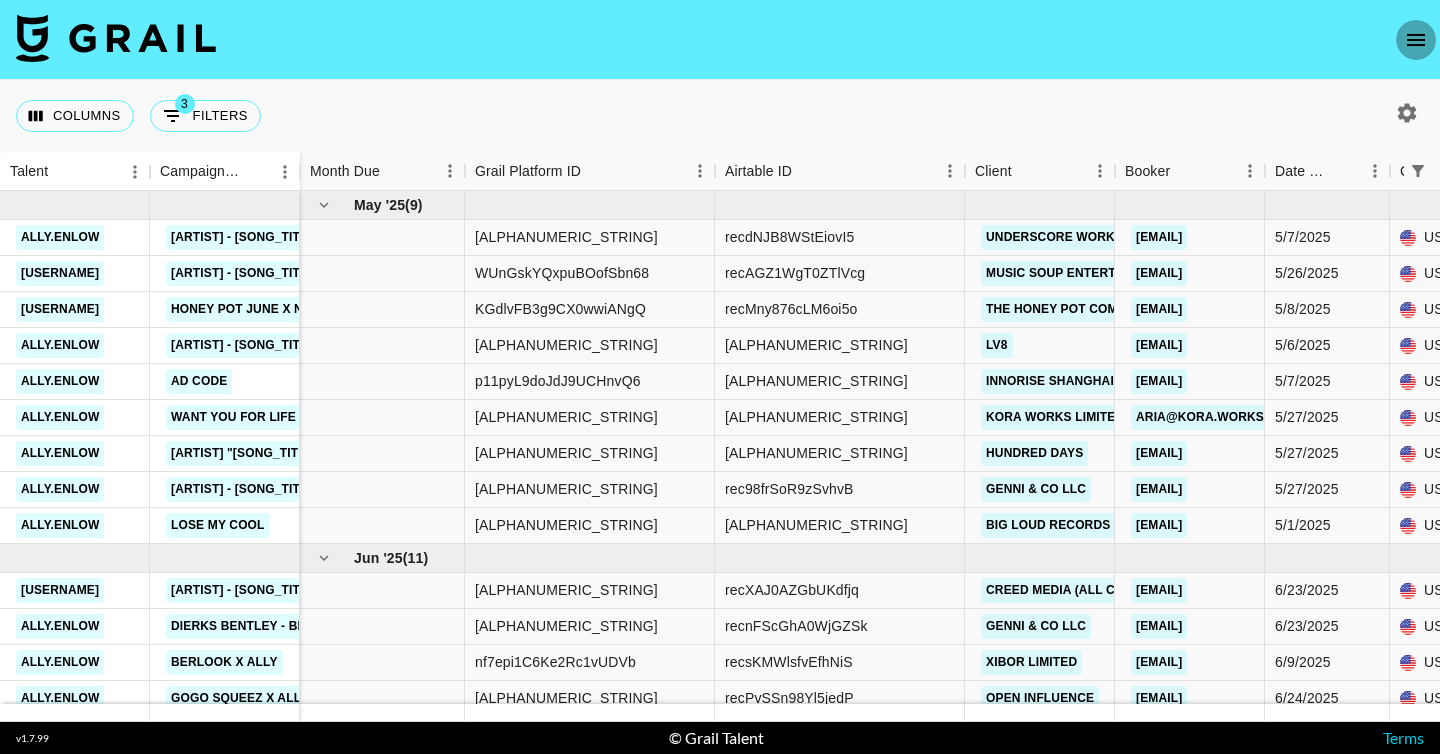 click 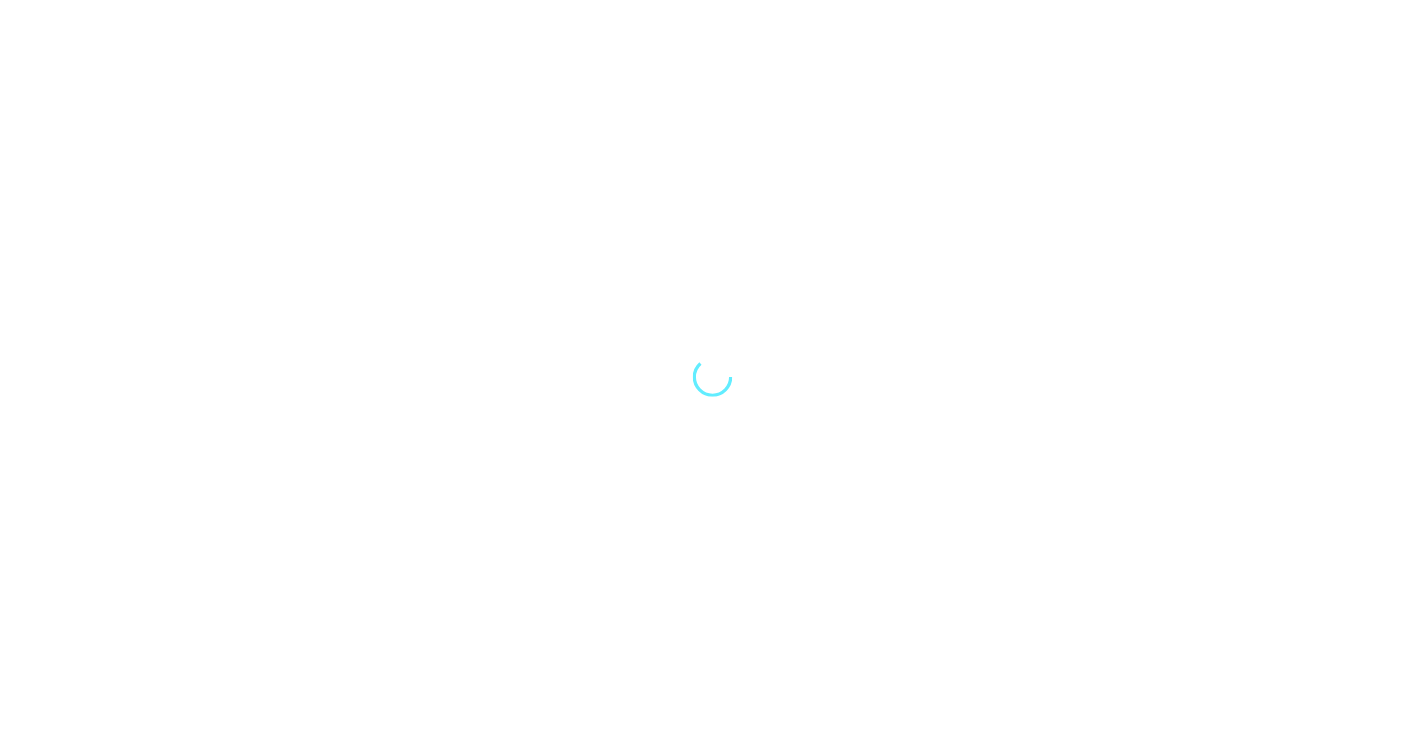 scroll, scrollTop: 0, scrollLeft: 0, axis: both 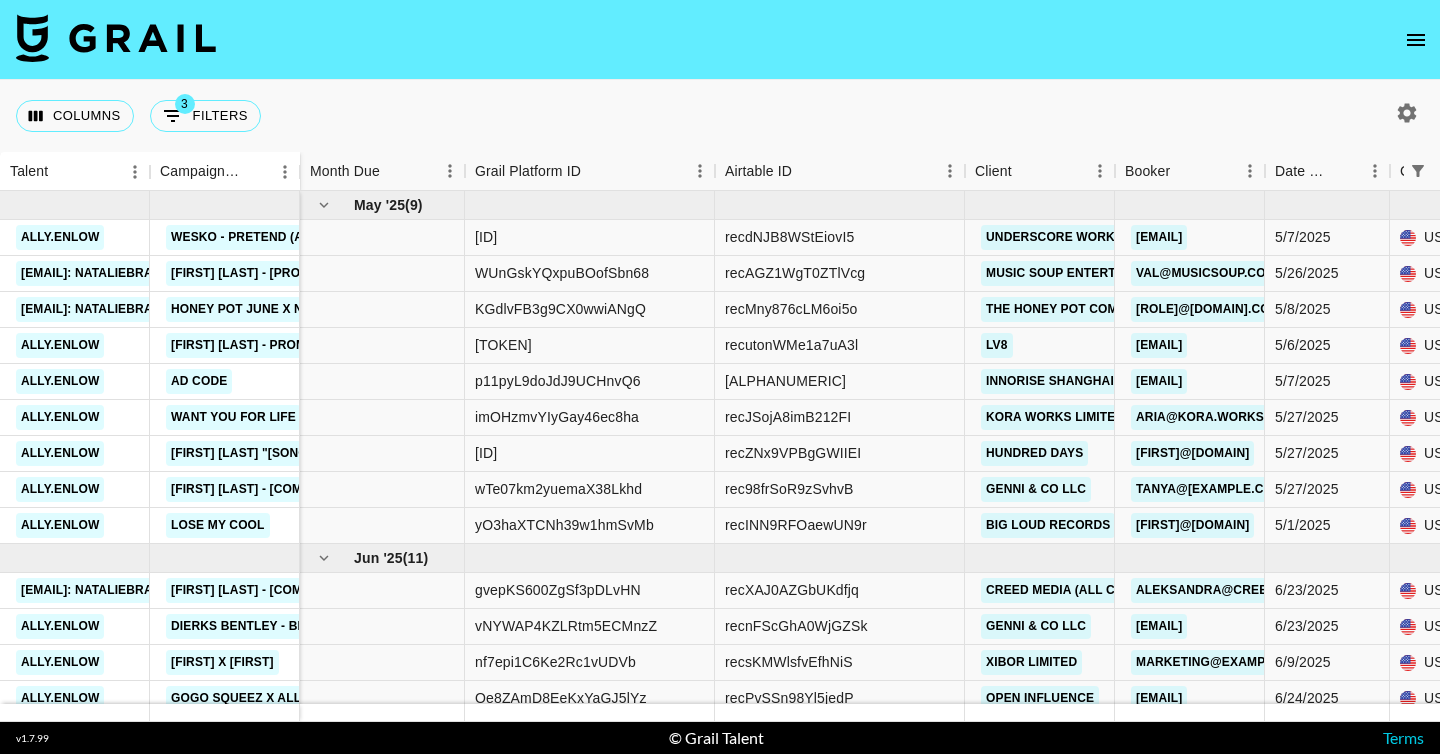 click 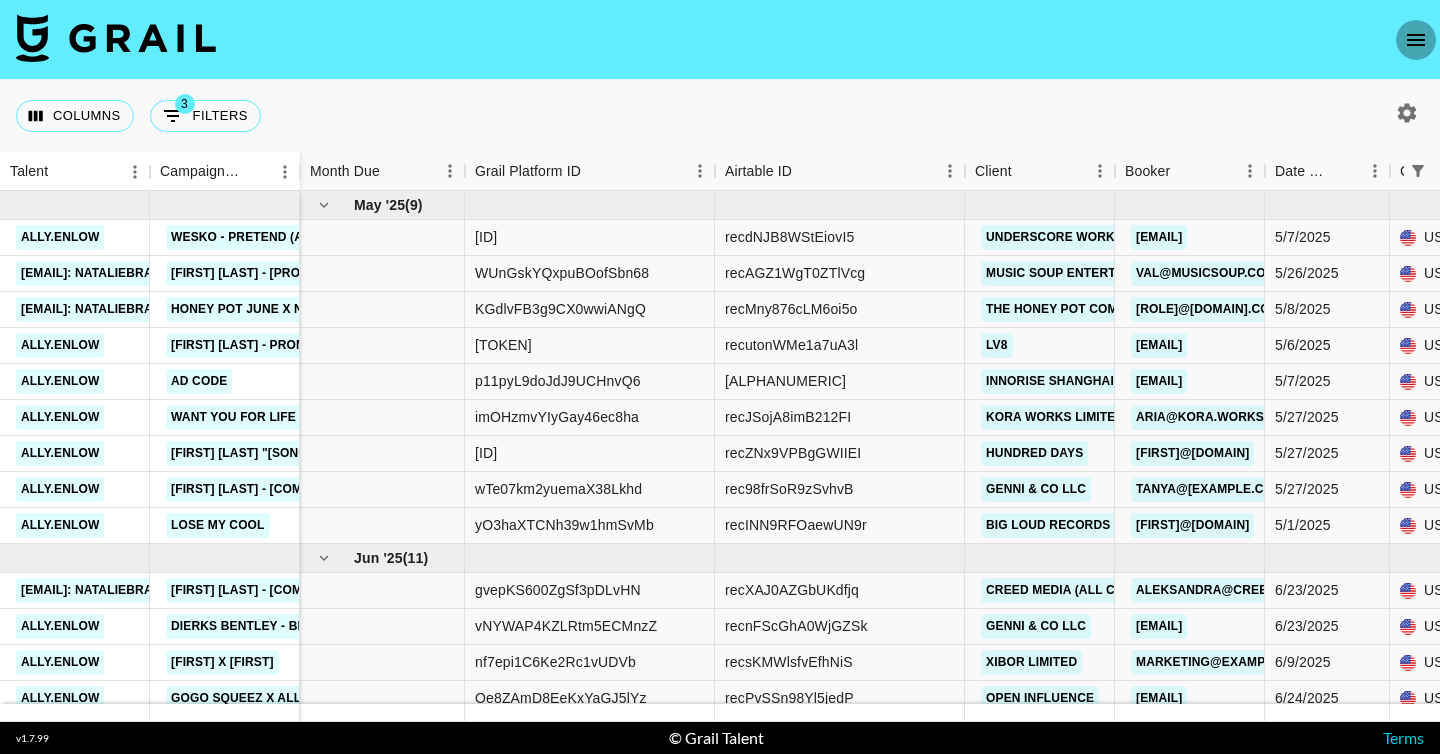 click 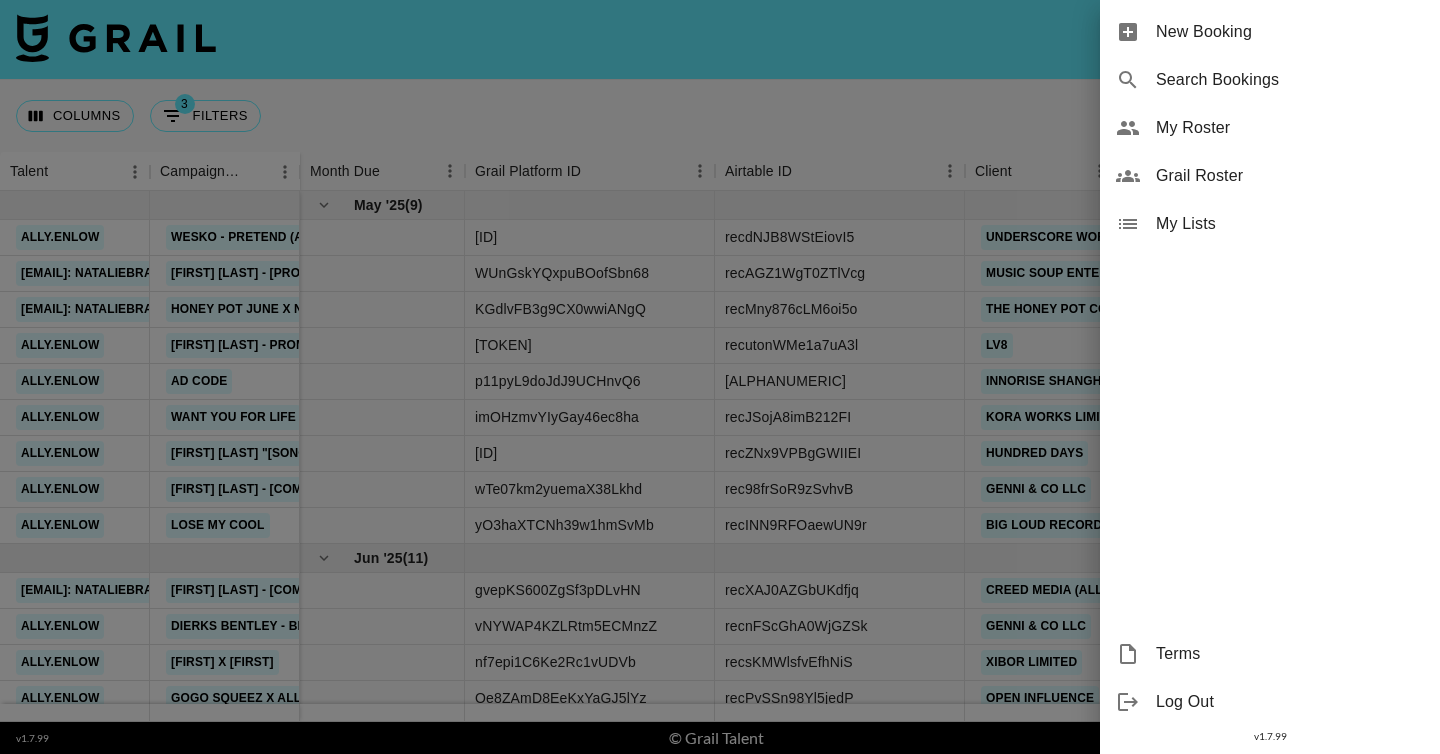 click on "New Booking" at bounding box center (1290, 32) 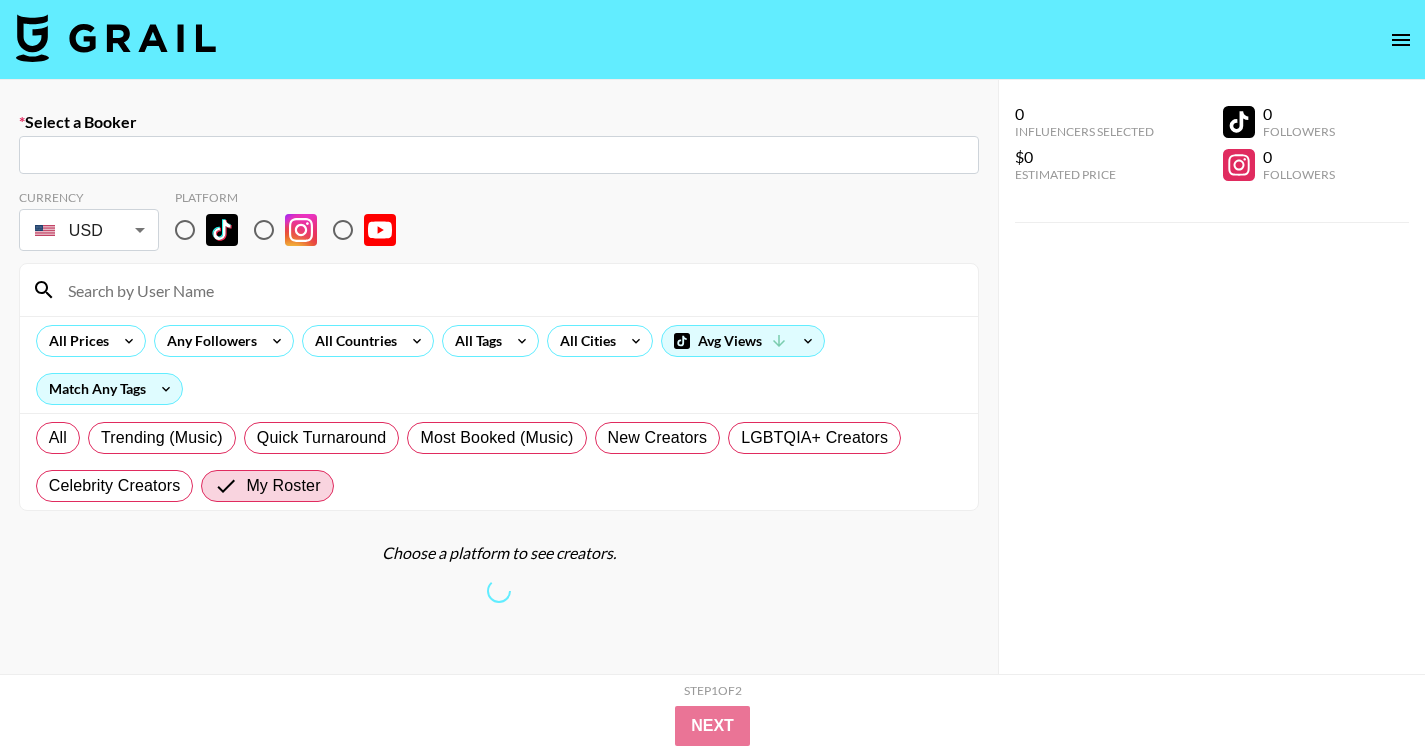 click at bounding box center (499, 155) 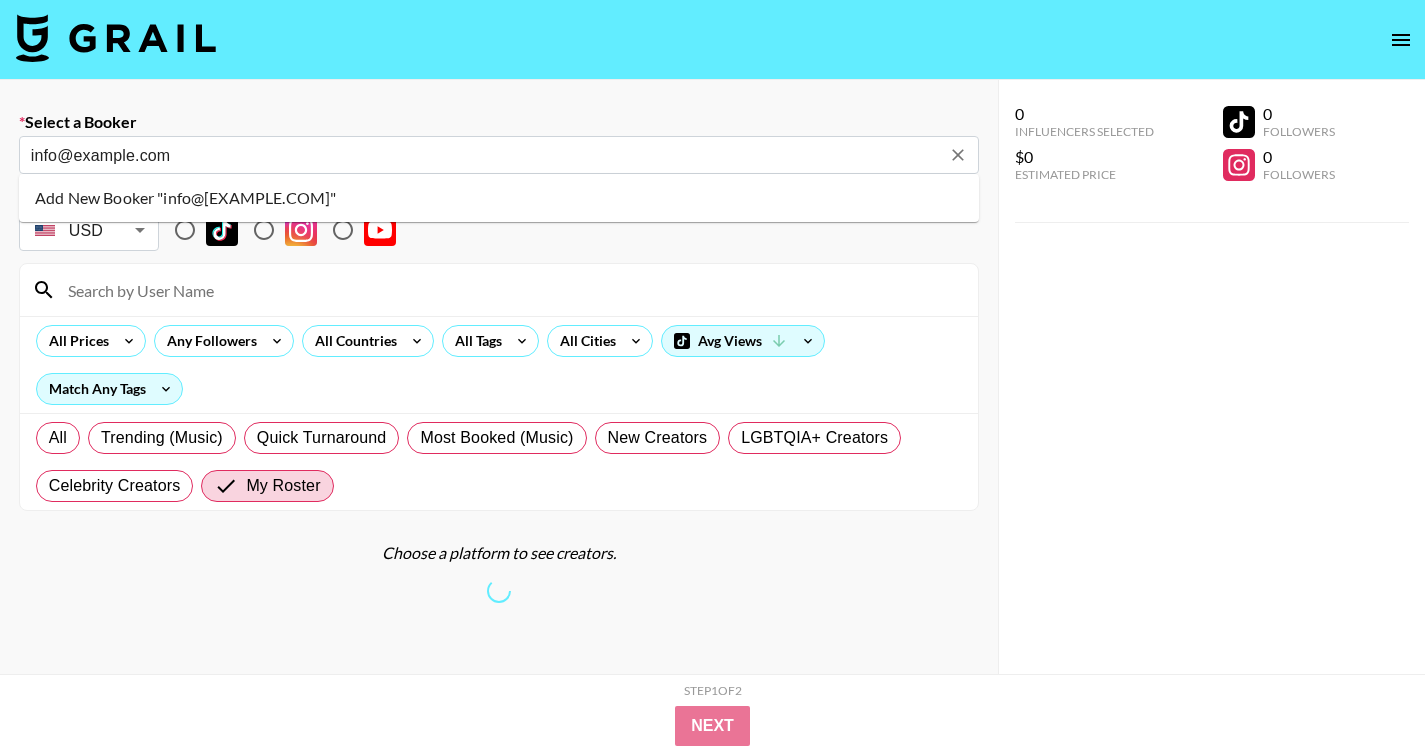 click on "Select a Booker ​ Currency USD USD ​ Platform All Prices Any Followers All Countries All Tags All Cities Avg Views Match Any Tags All Trending (Music) Quick Turnaround Most Booked (Music) New Creators LGBTQIA+ Creators Celebrity Creators My Roster Choose a platform to see creators." at bounding box center (499, 448) 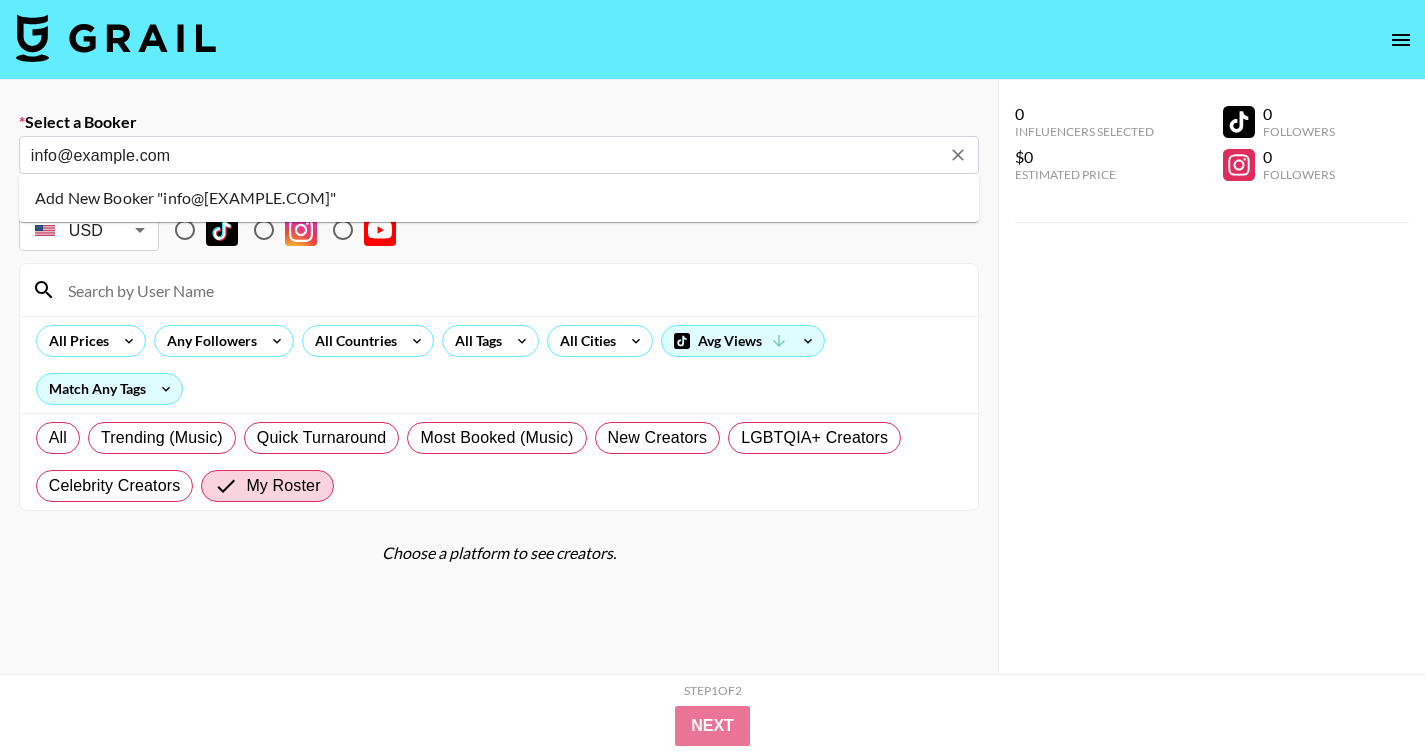 click on "info@example.com" at bounding box center [485, 155] 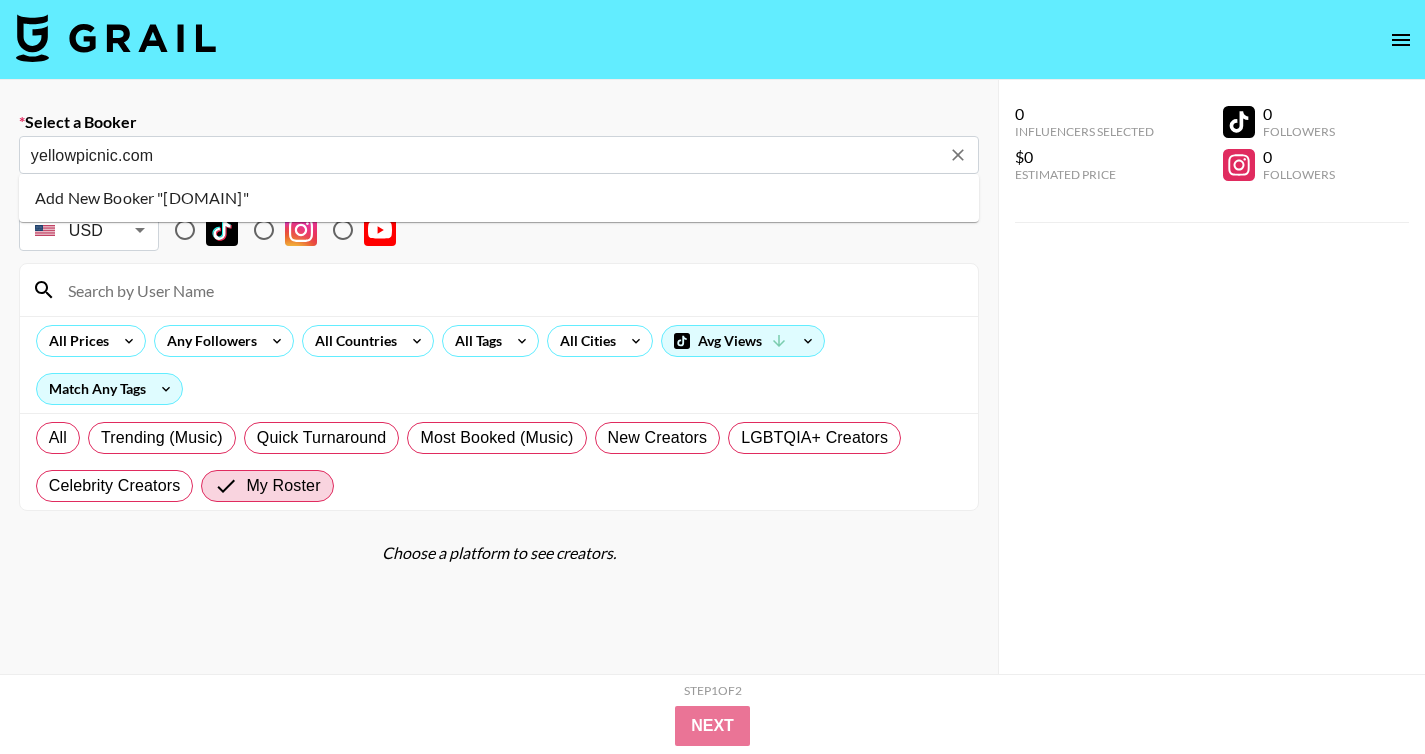 click on "yellowpicnic.com" at bounding box center [485, 155] 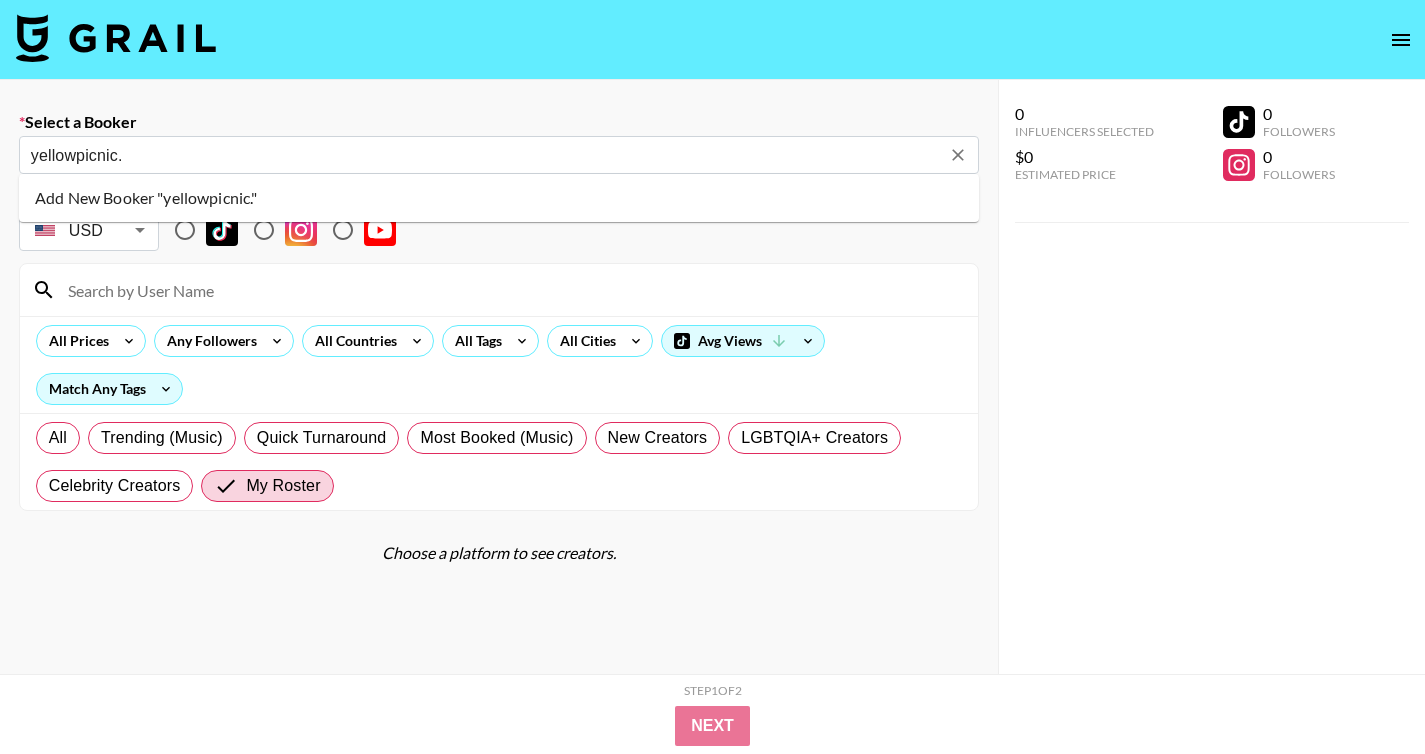 type on "yellowpicnic" 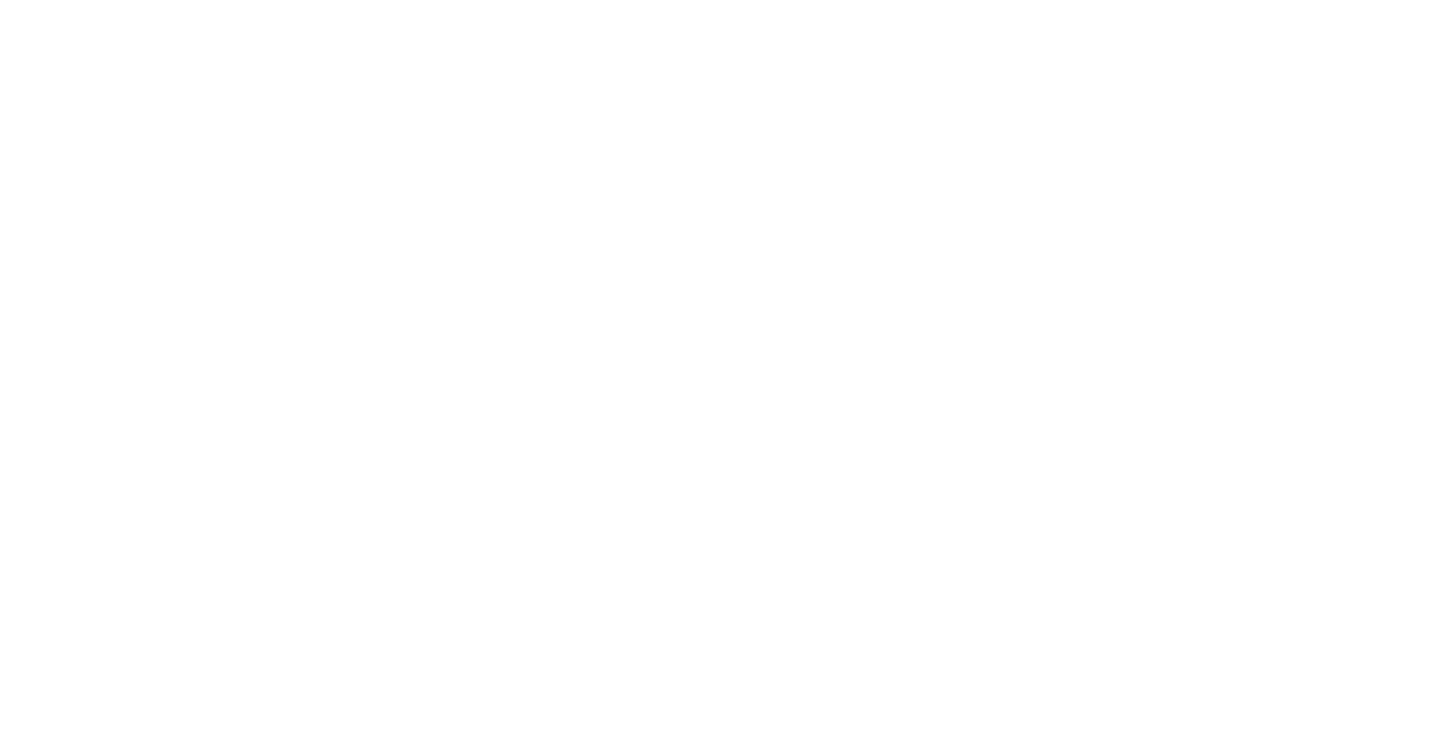 scroll, scrollTop: 0, scrollLeft: 0, axis: both 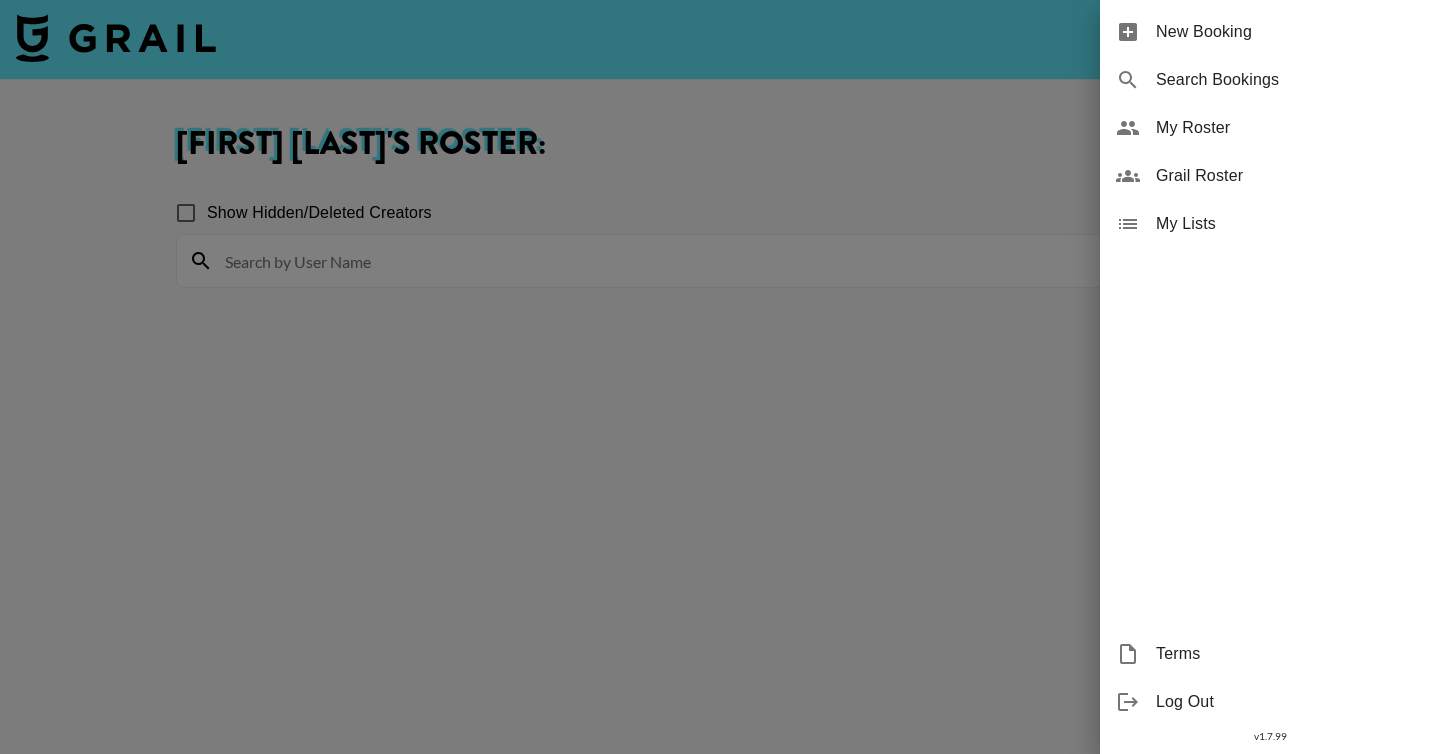 click on "My Lists" at bounding box center (1290, 224) 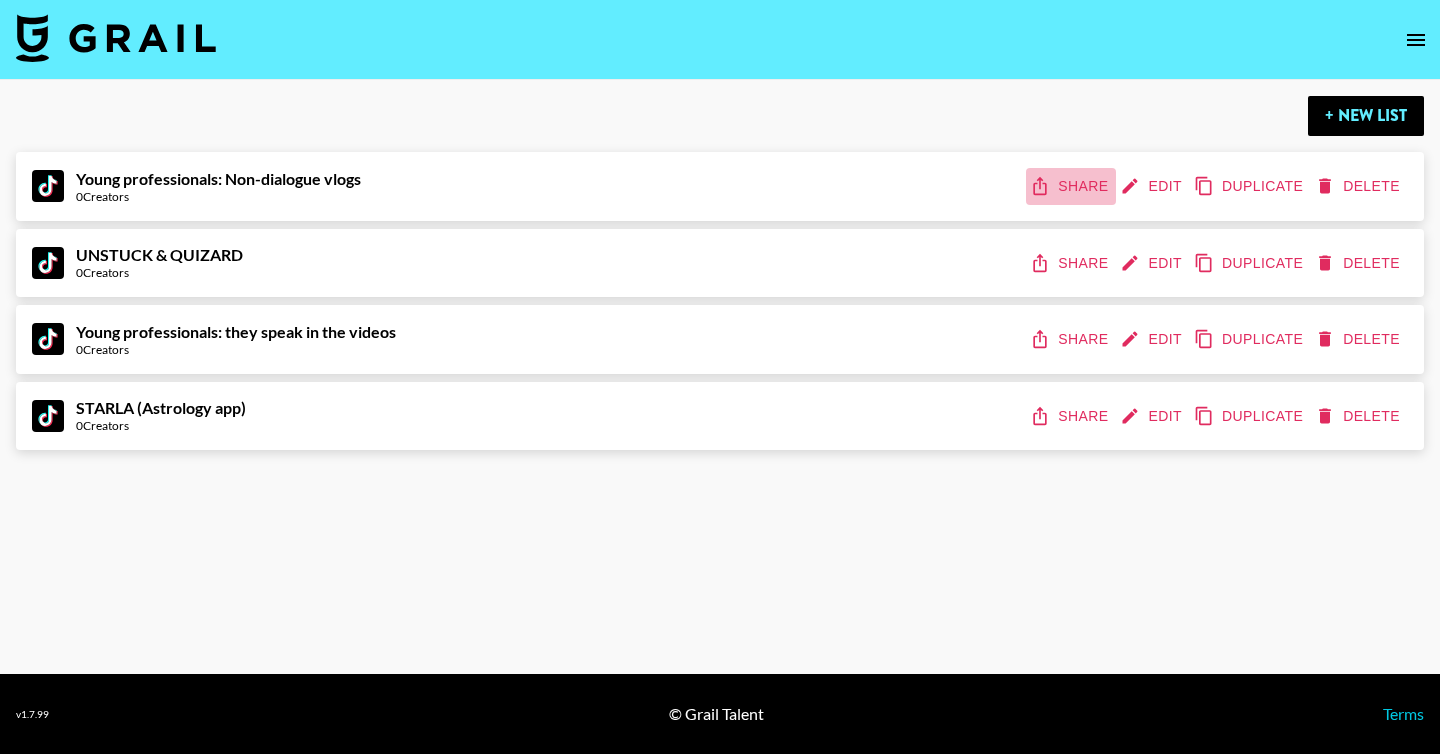 click on "Share" at bounding box center (1071, 186) 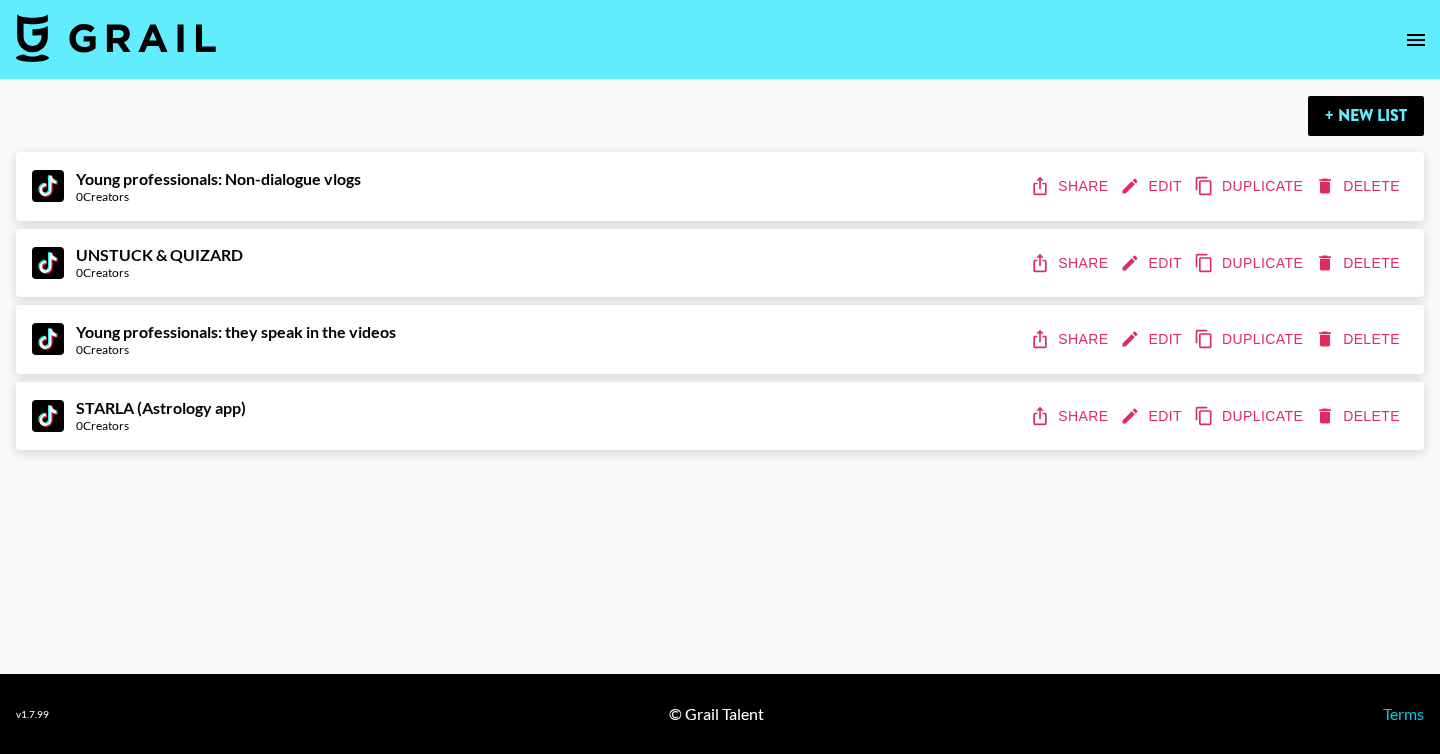 click on "Edit" at bounding box center (1153, 186) 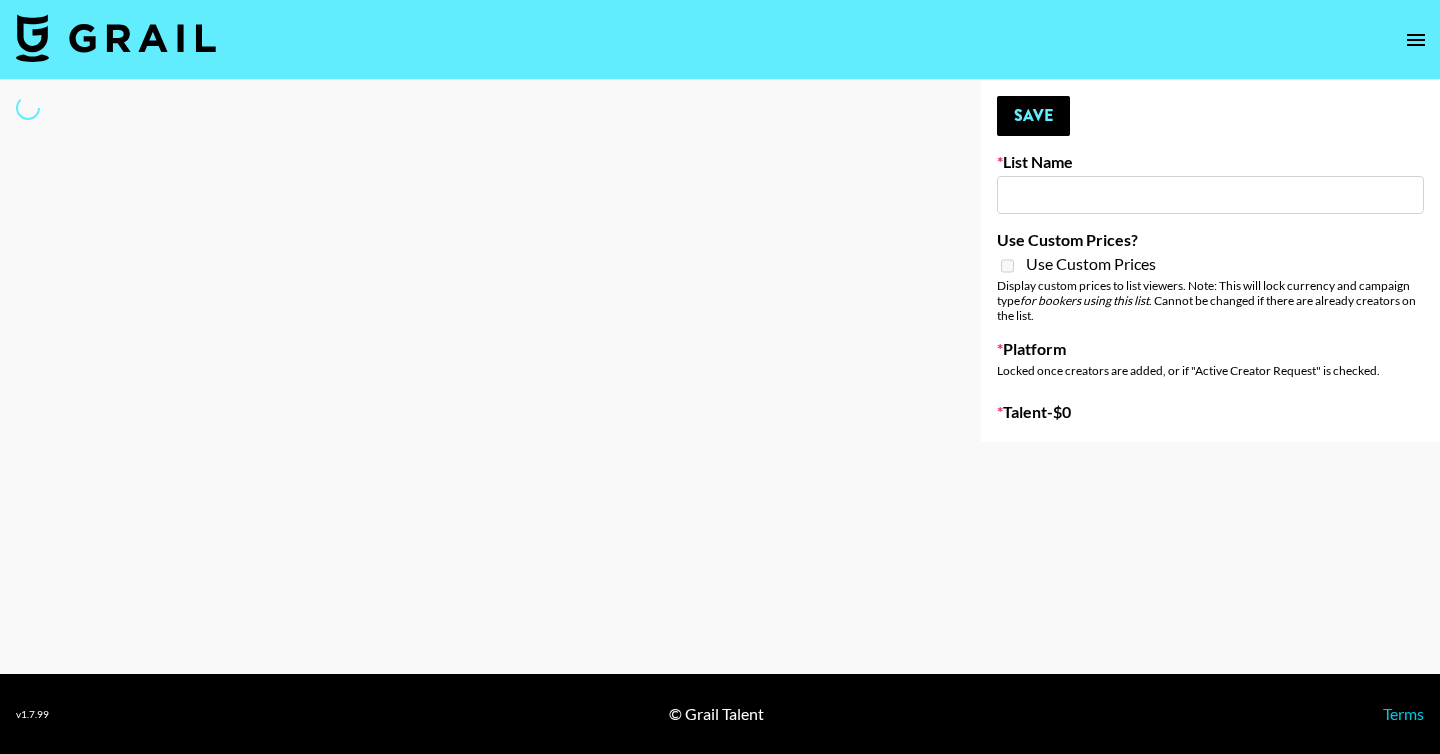 type on "Young professionals: Non-dialogue vlogs" 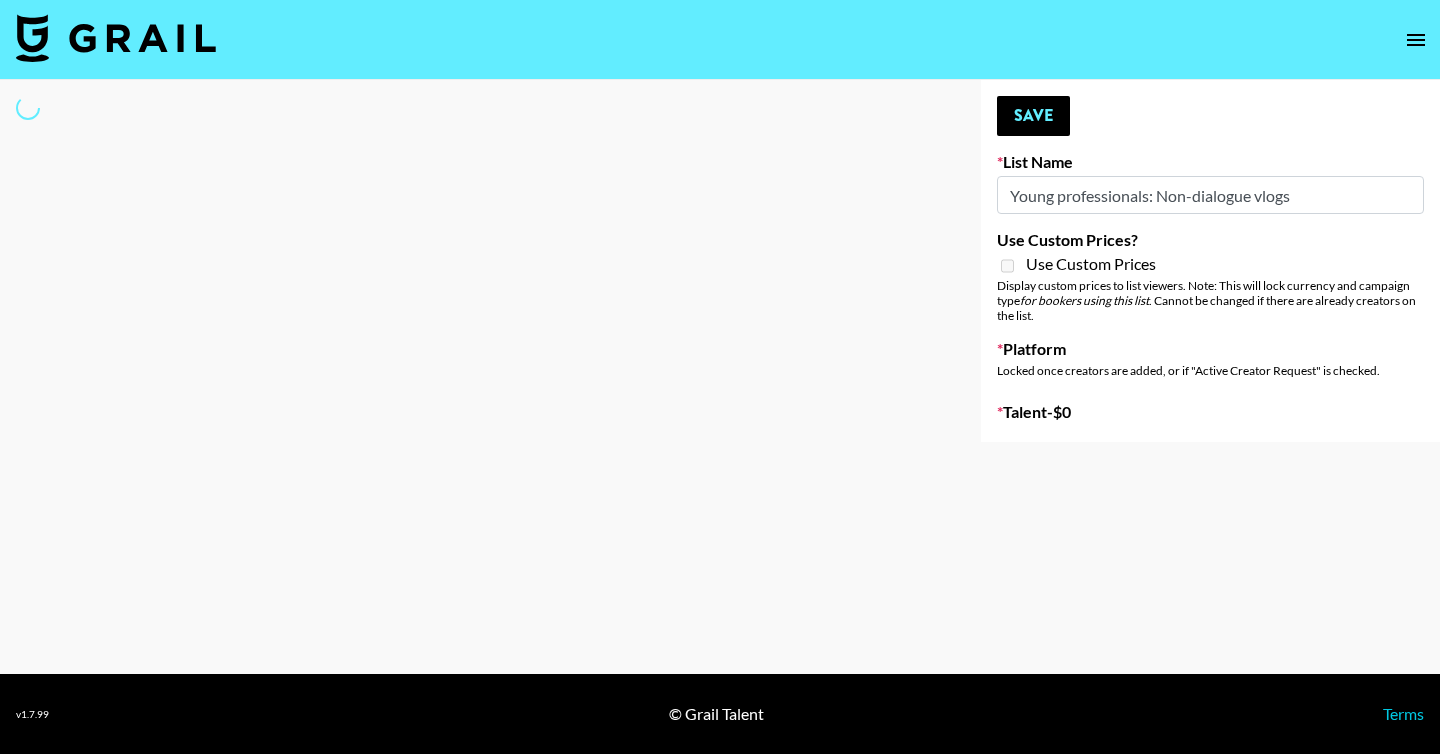 select on "Song" 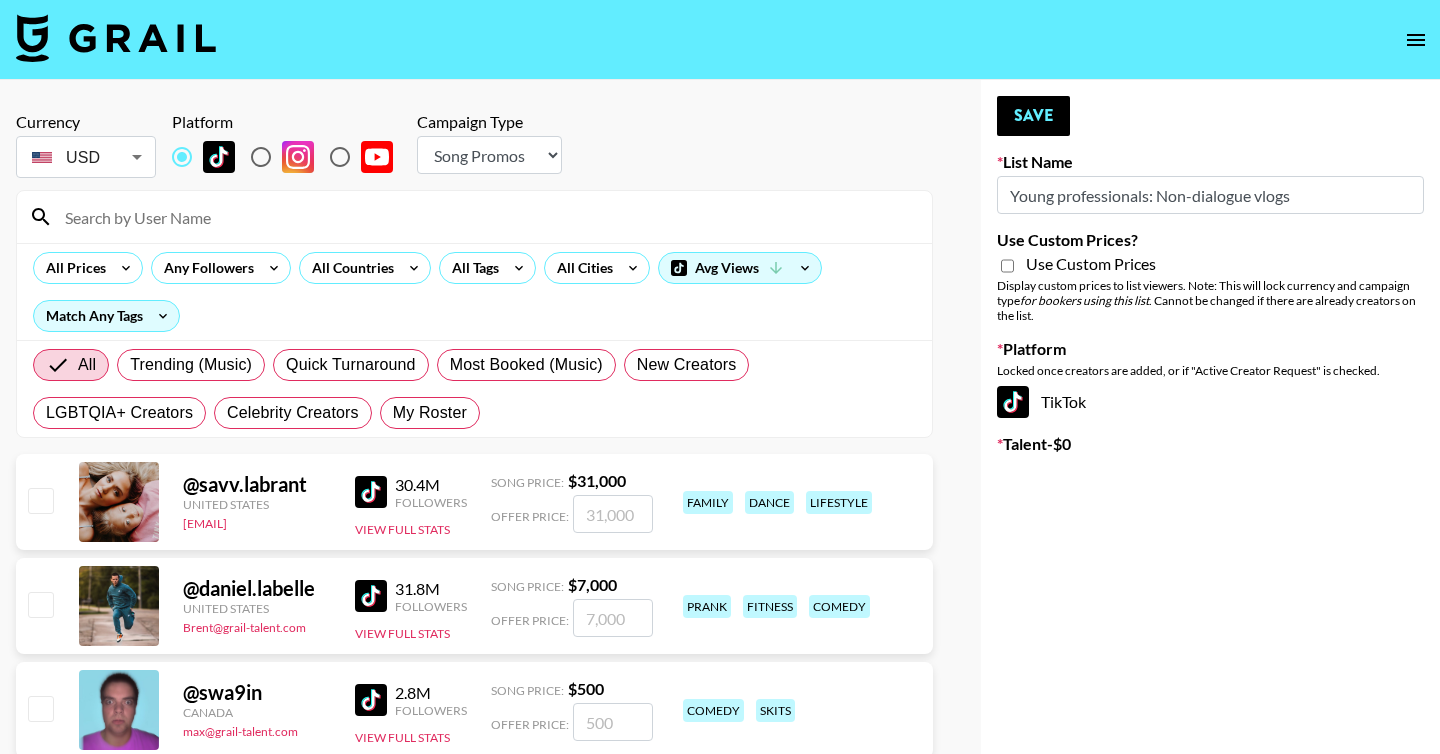 click at bounding box center (486, 217) 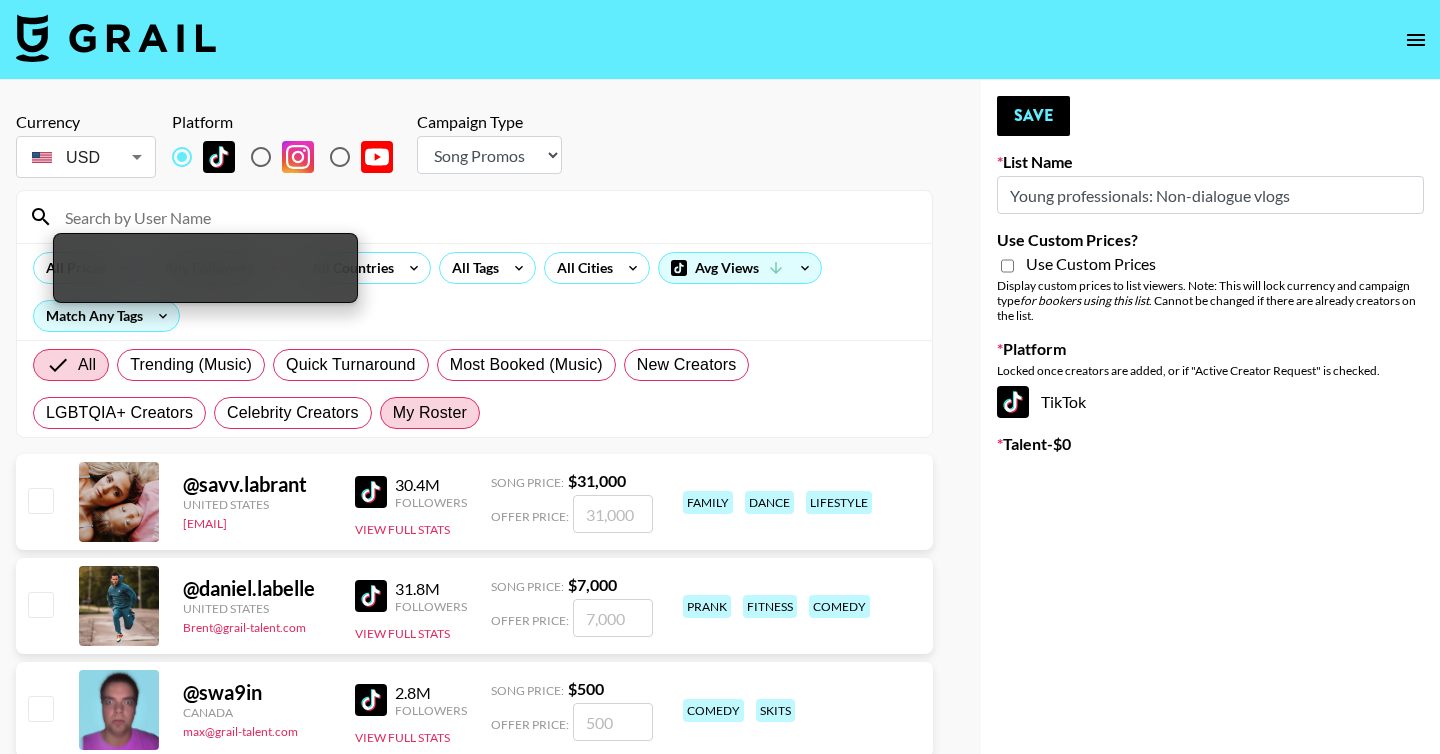 click on "My Roster" at bounding box center (430, 413) 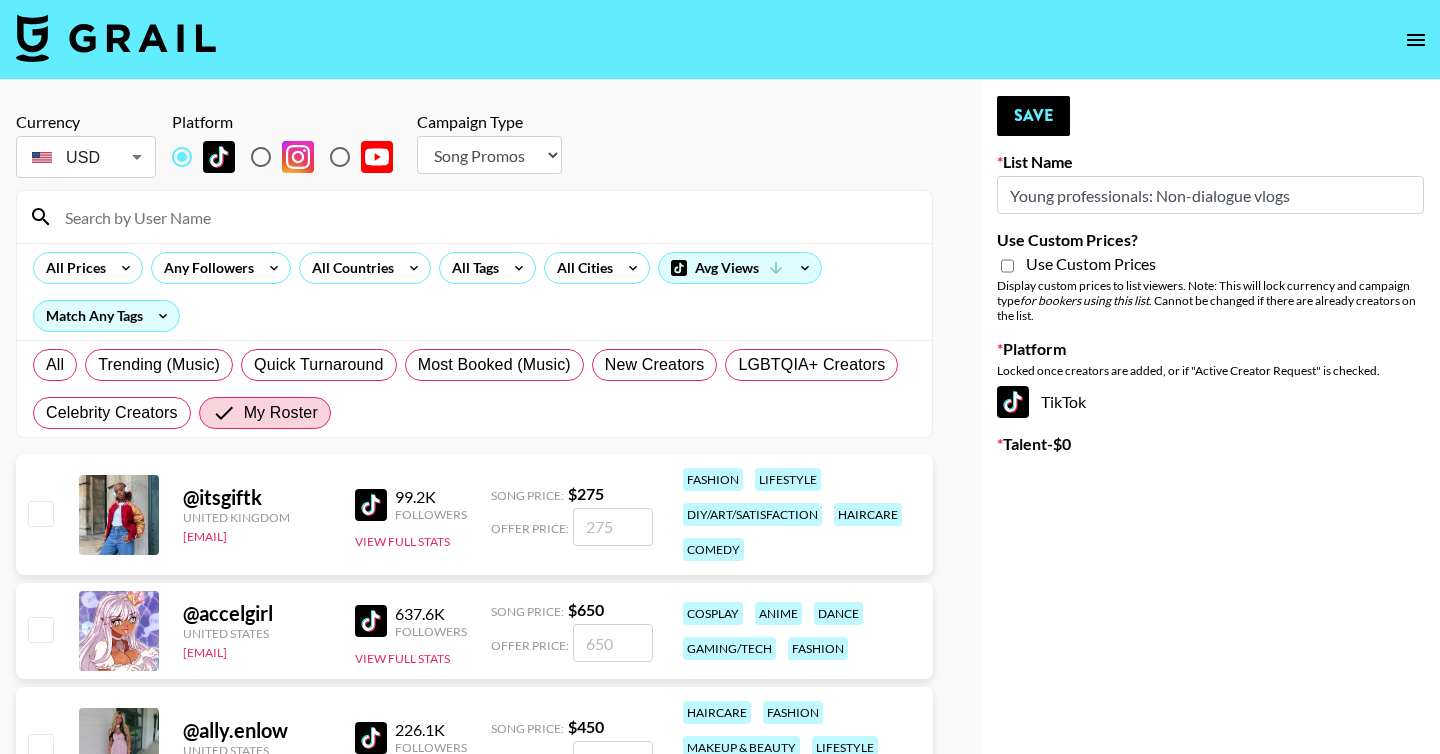 click at bounding box center (40, 513) 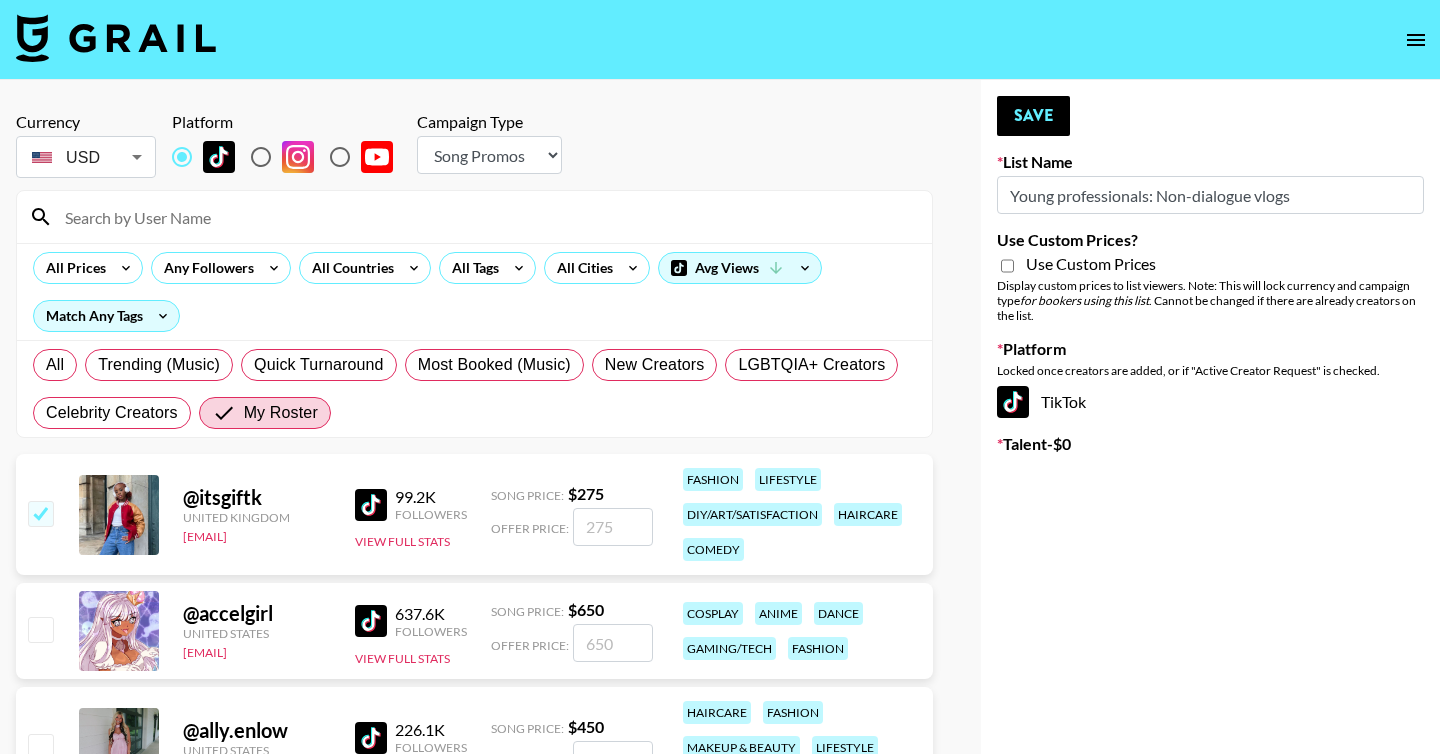 checkbox on "true" 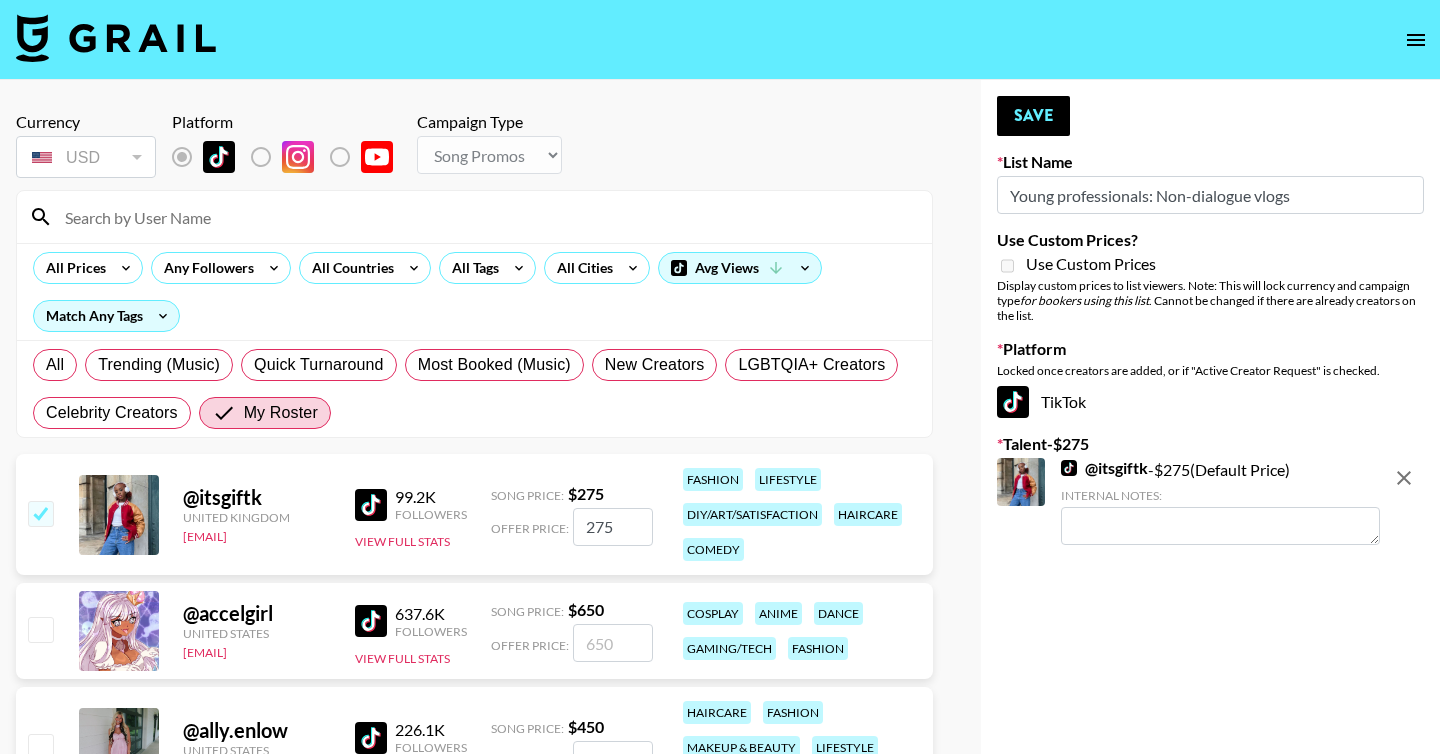 click at bounding box center (40, 629) 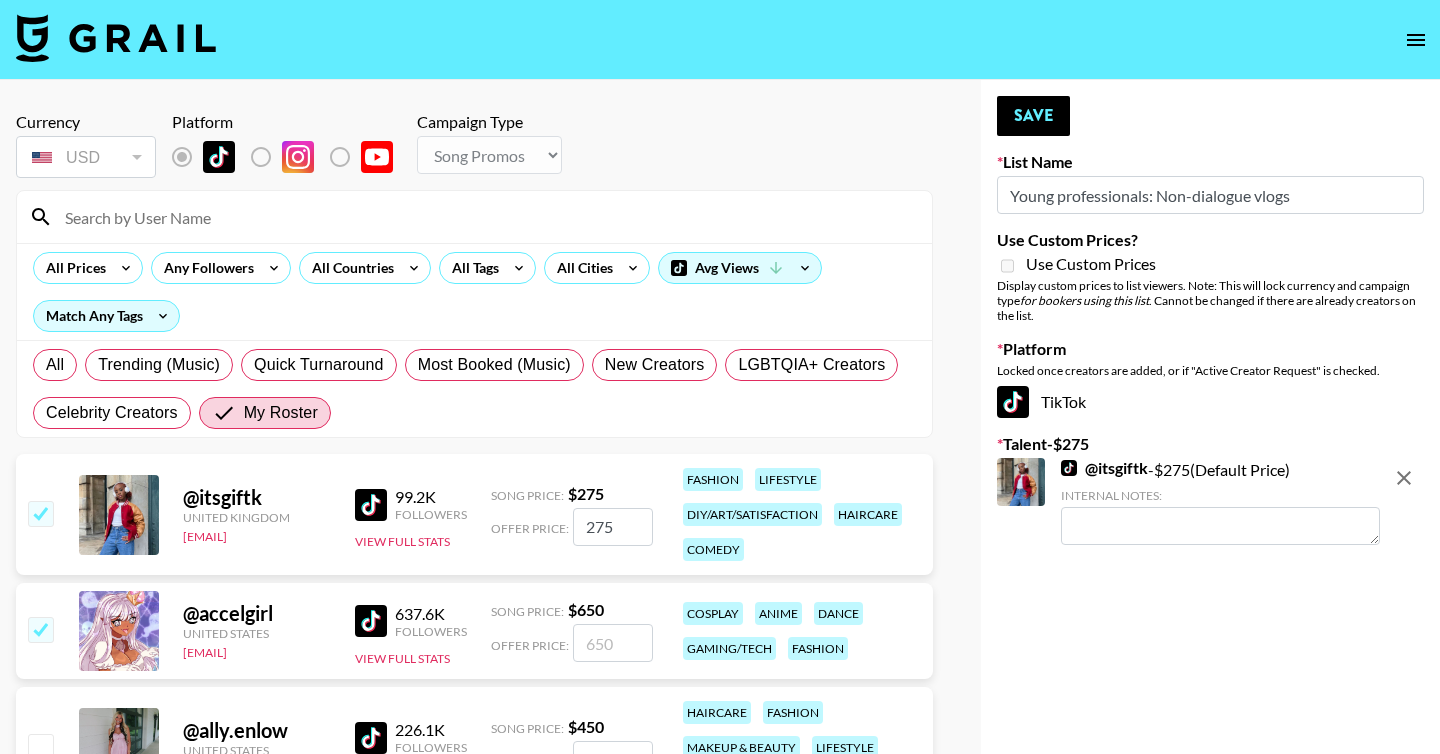 checkbox on "true" 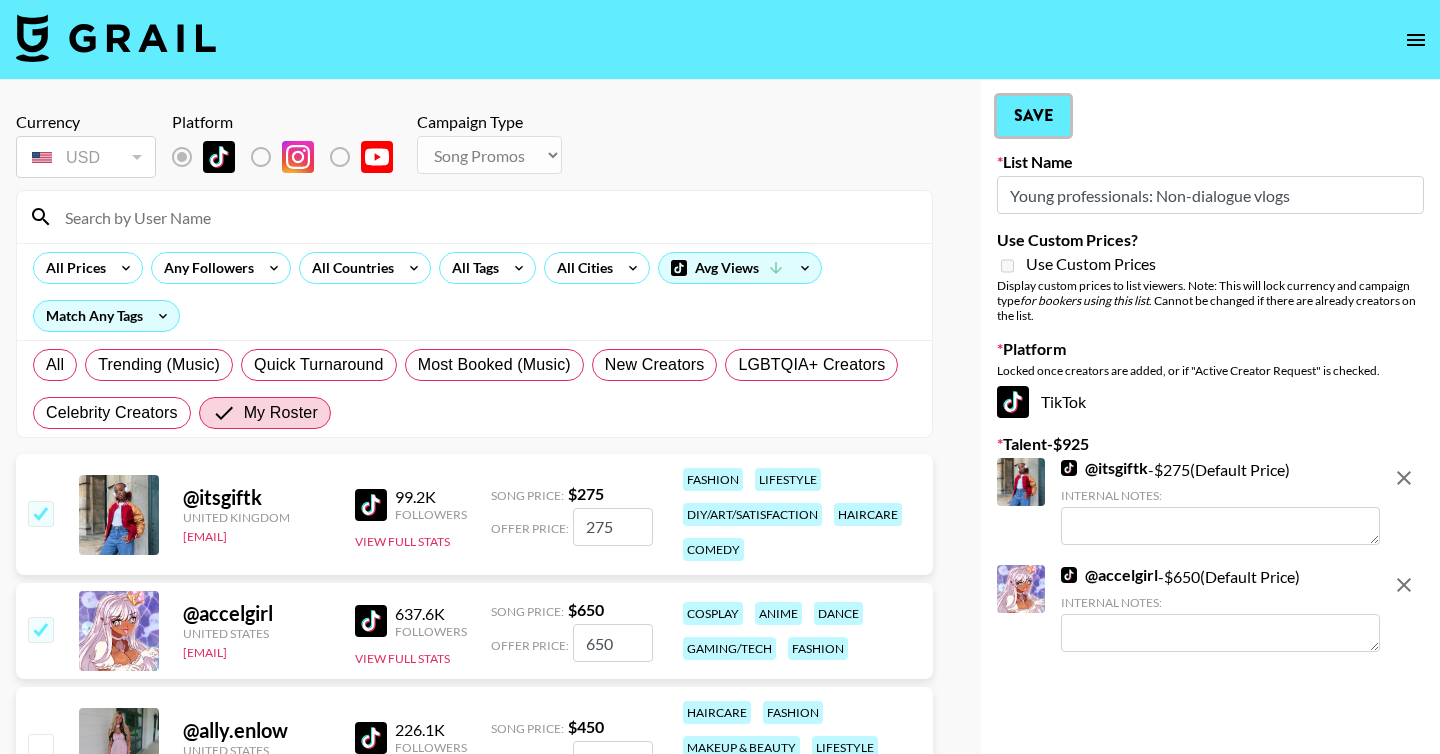 click on "Save" at bounding box center (1033, 116) 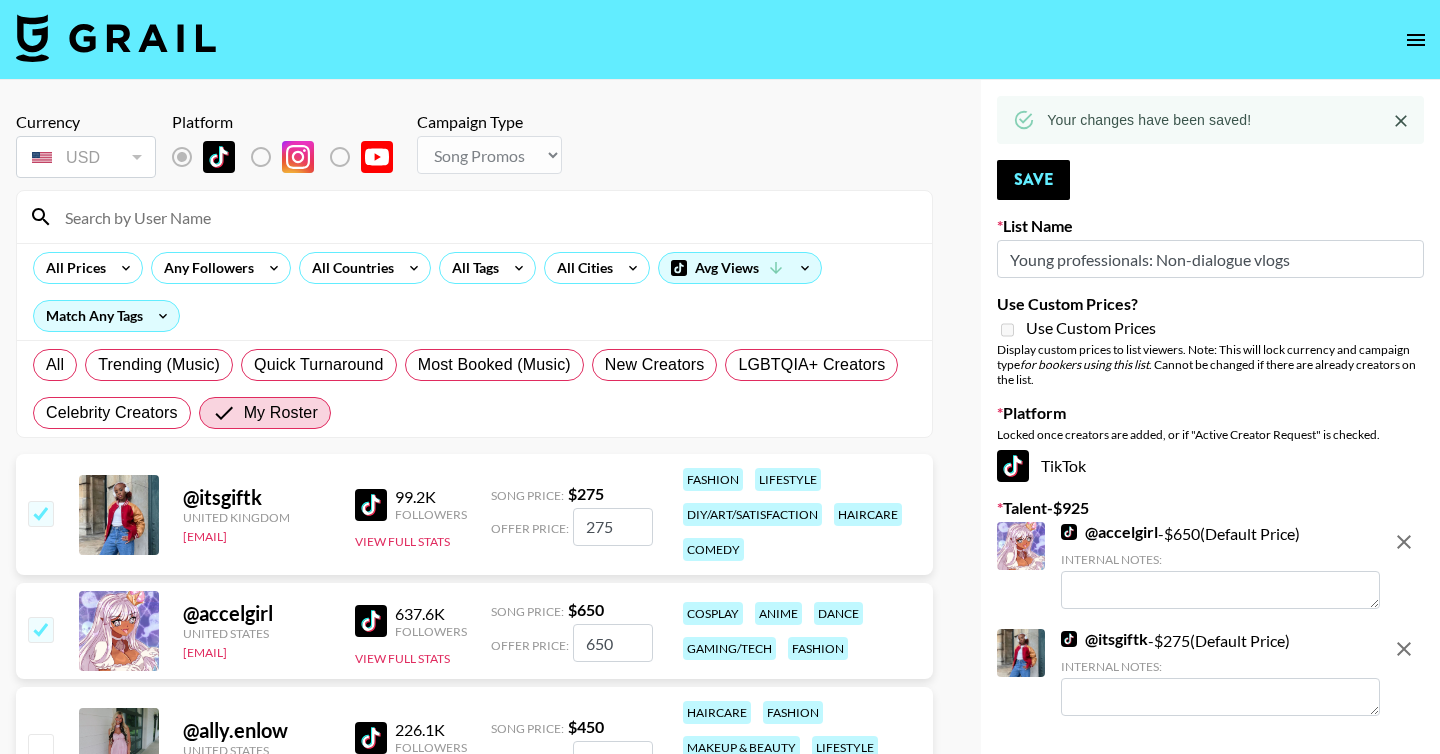 click 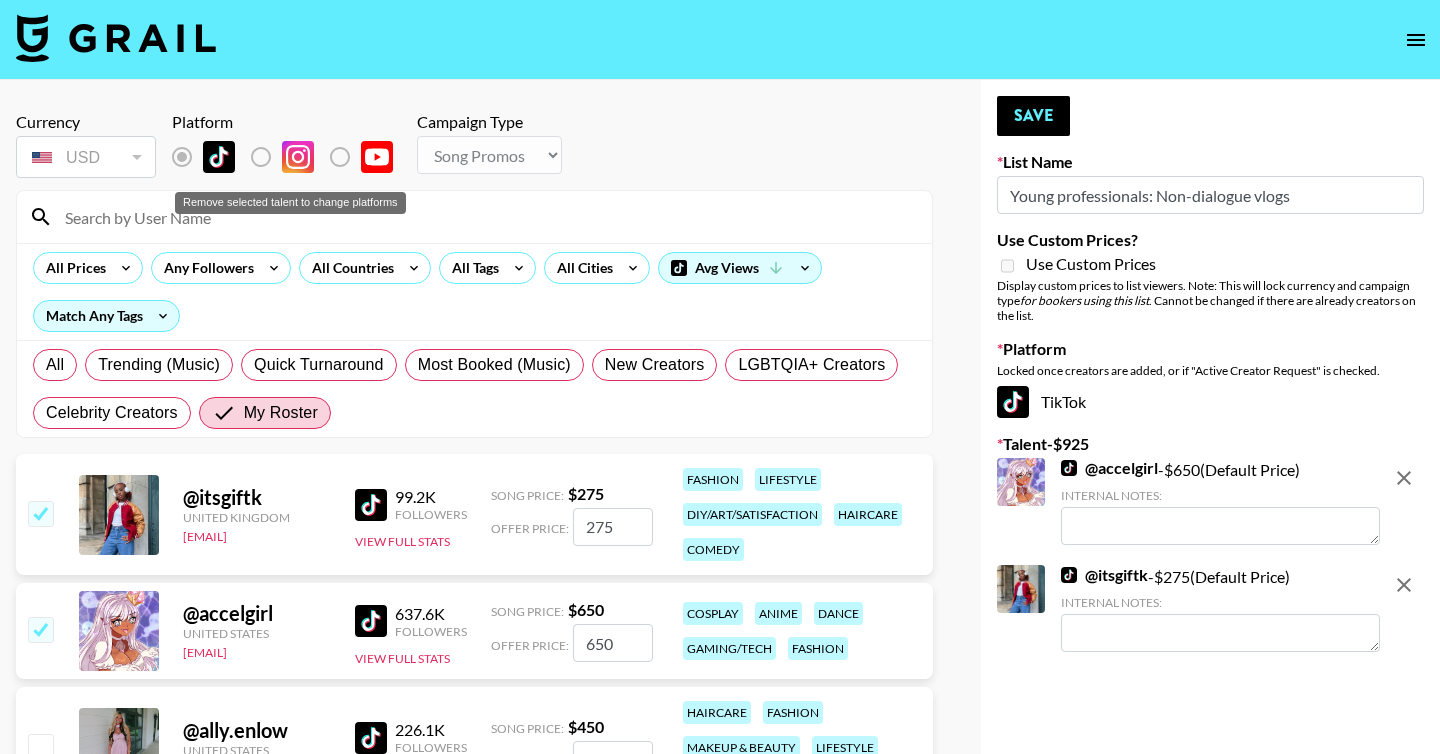click at bounding box center (277, 157) 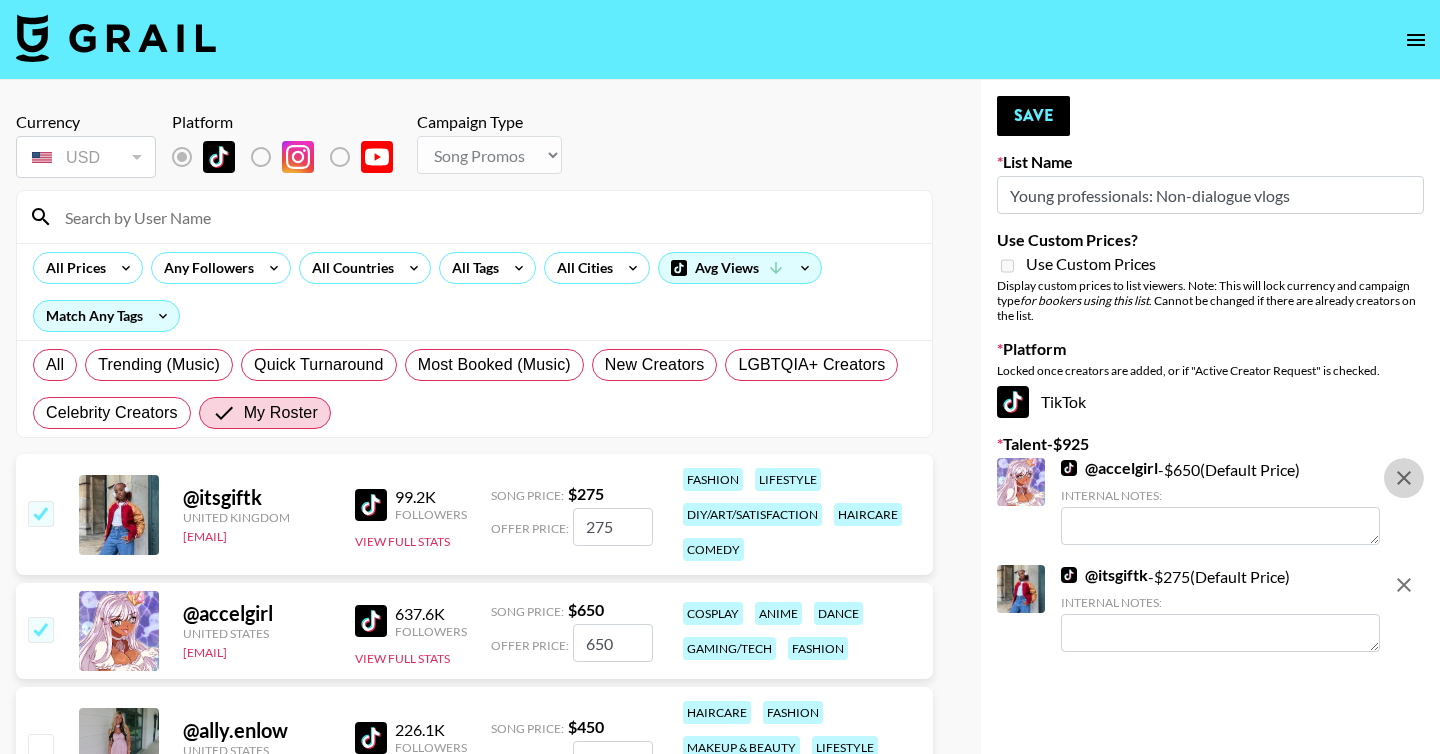 click 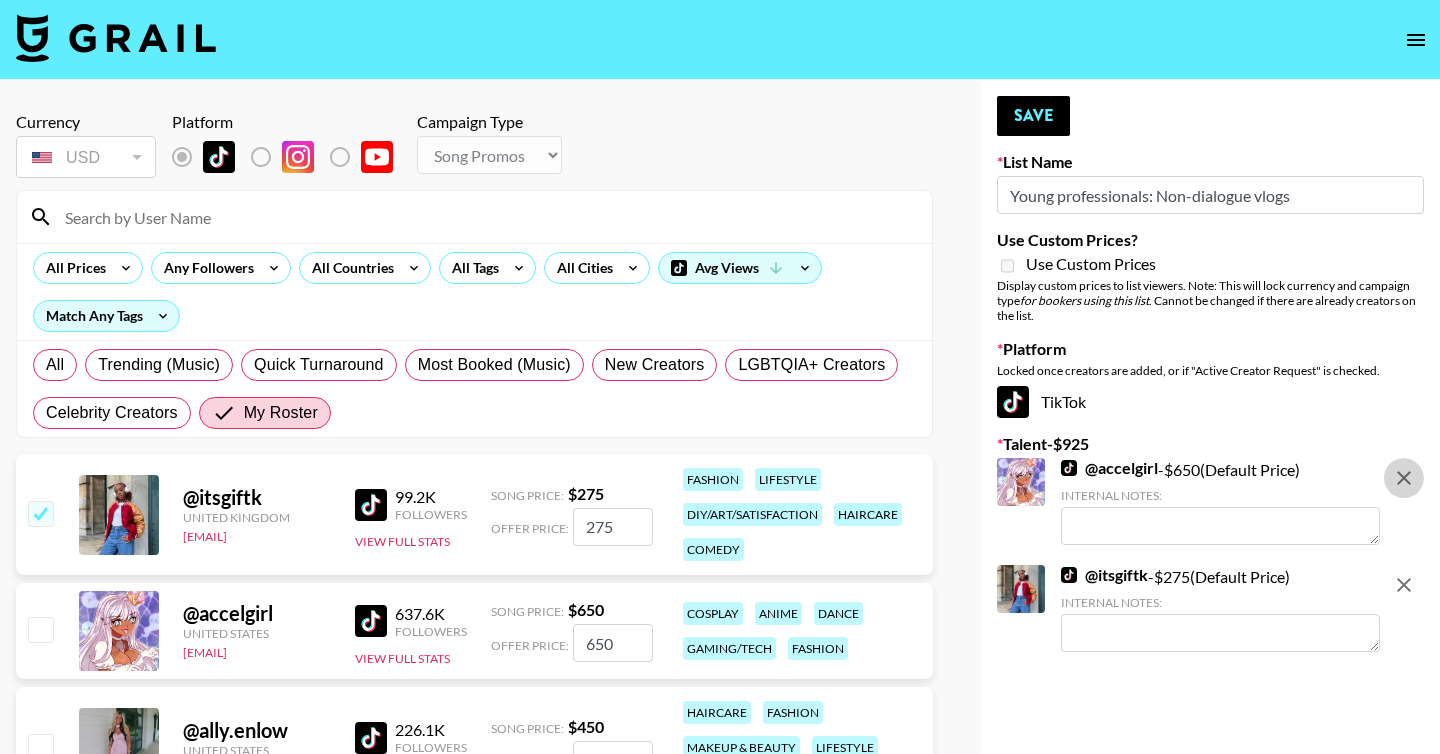 checkbox on "false" 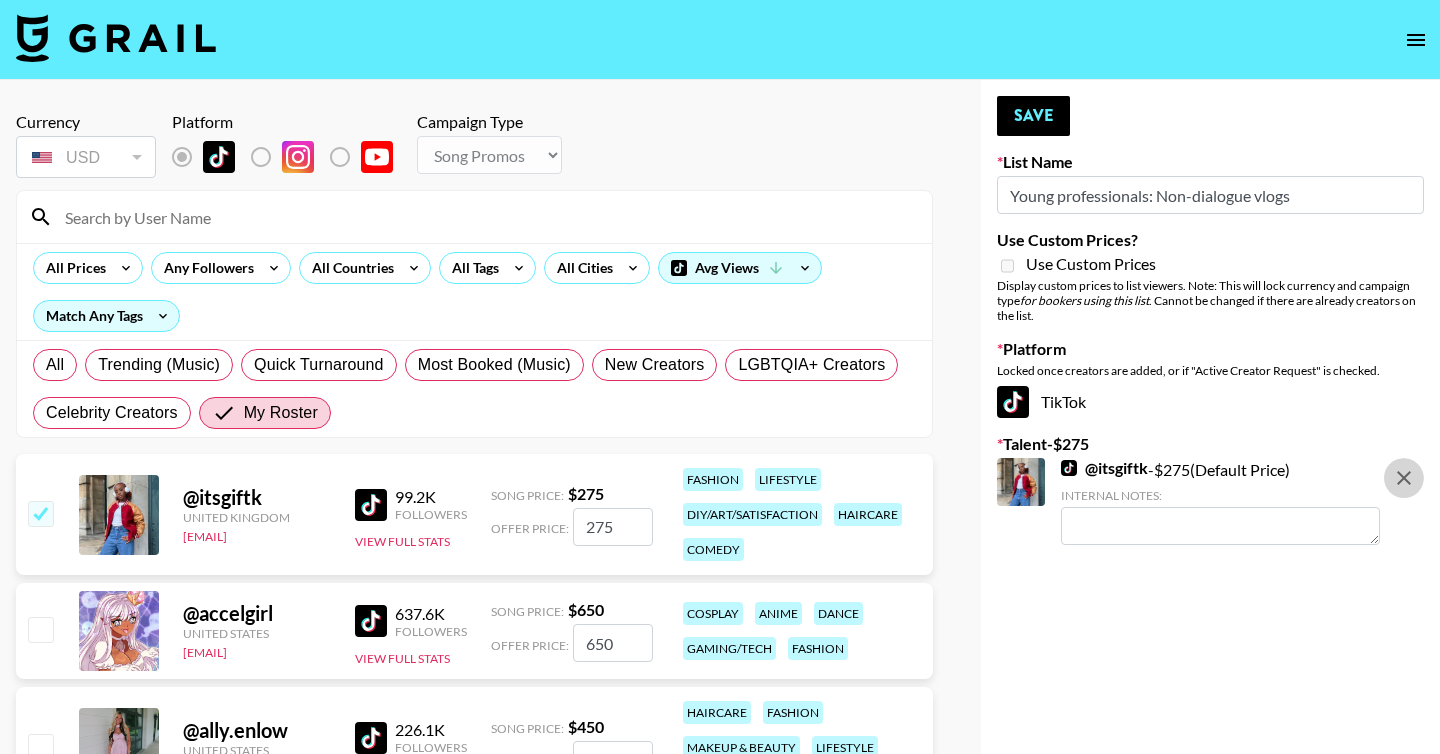 click 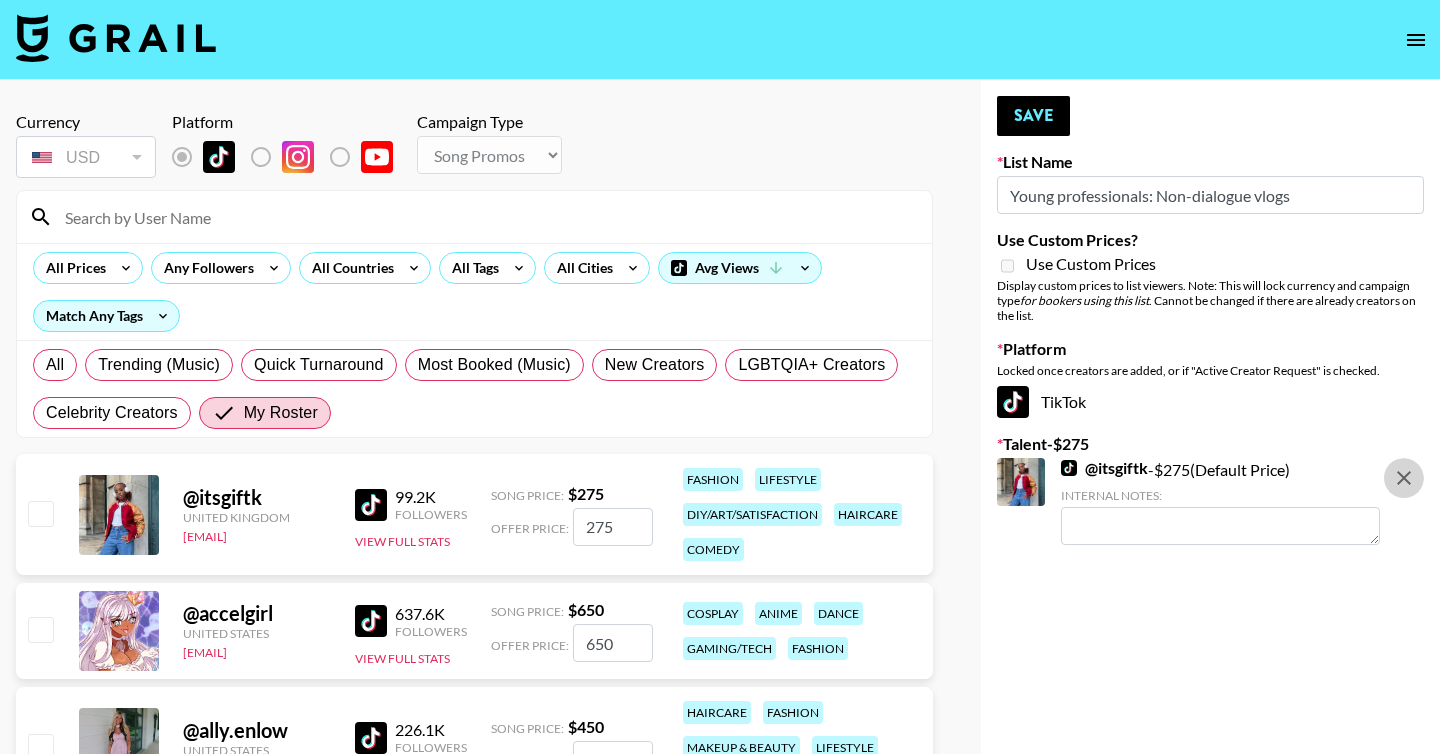 checkbox on "false" 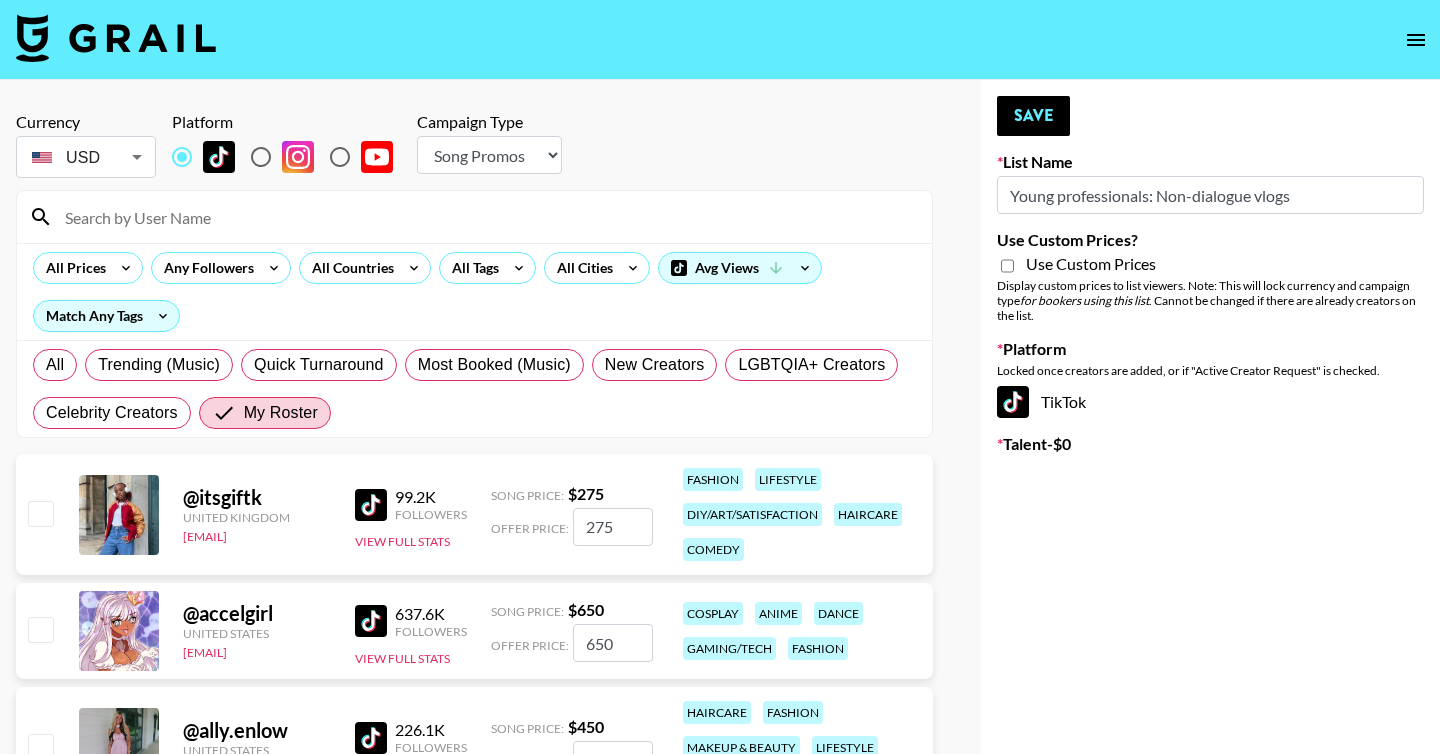 click on "Choose Type... Song Promos Brand Promos" at bounding box center (489, 155) 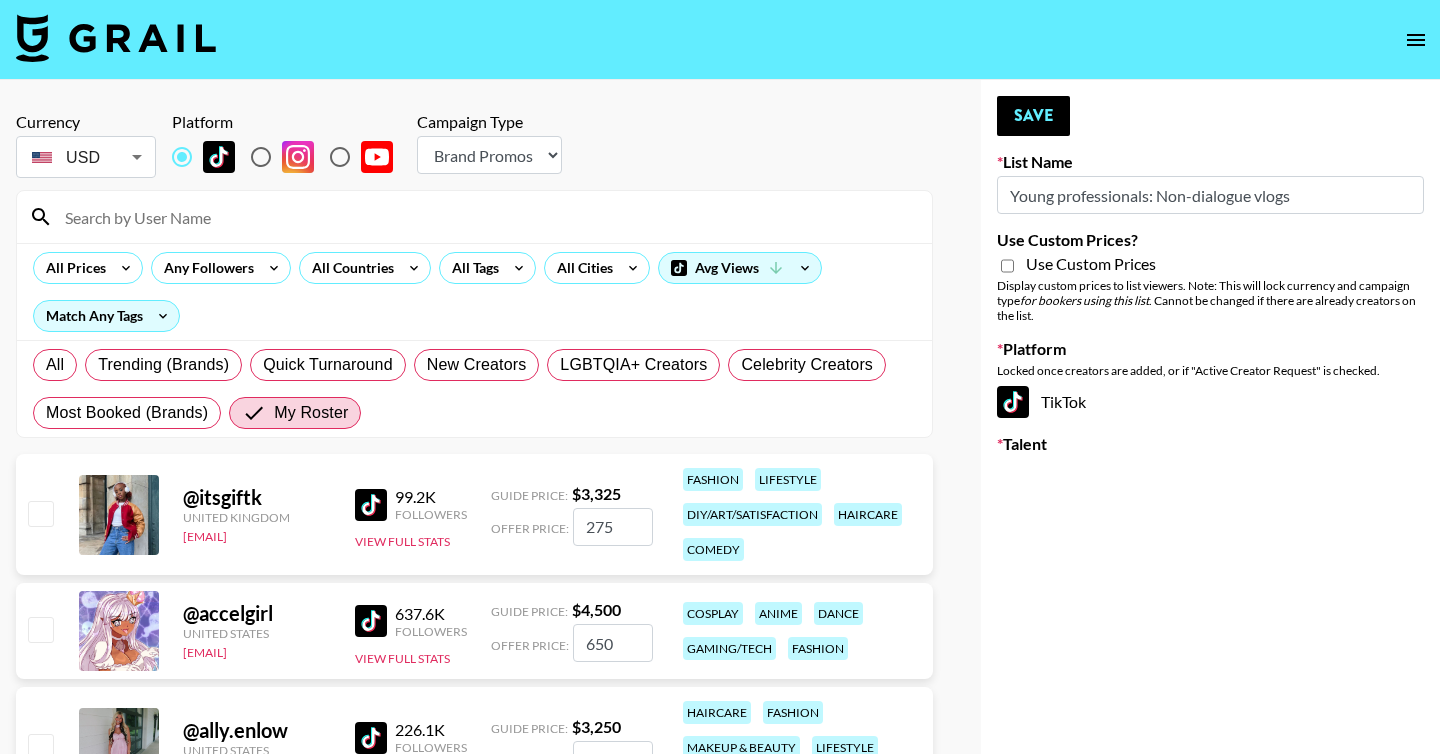 click on "Choose Type... Song Promos Brand Promos" at bounding box center (489, 155) 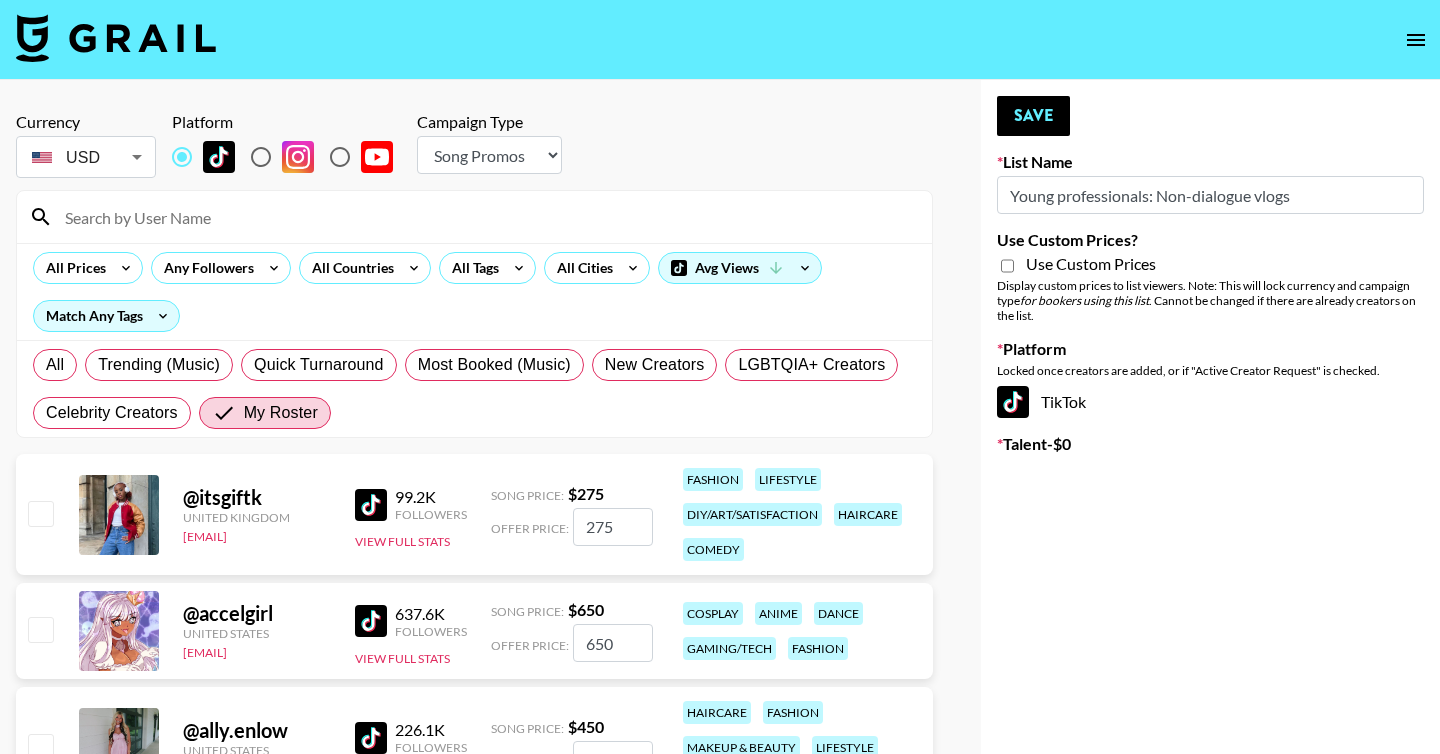 click on "Choose Type... Song Promos Brand Promos" at bounding box center (489, 155) 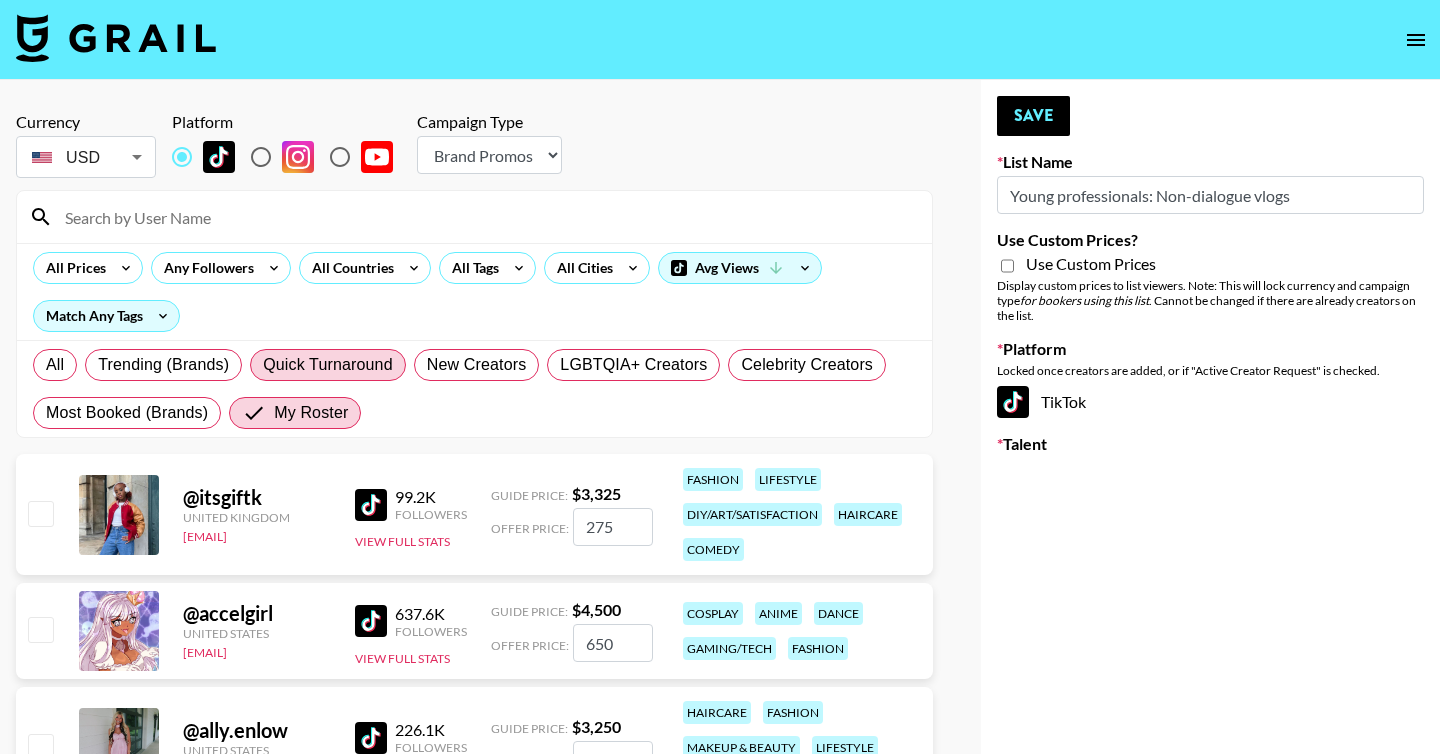 click on "Quick Turnaround" at bounding box center [328, 365] 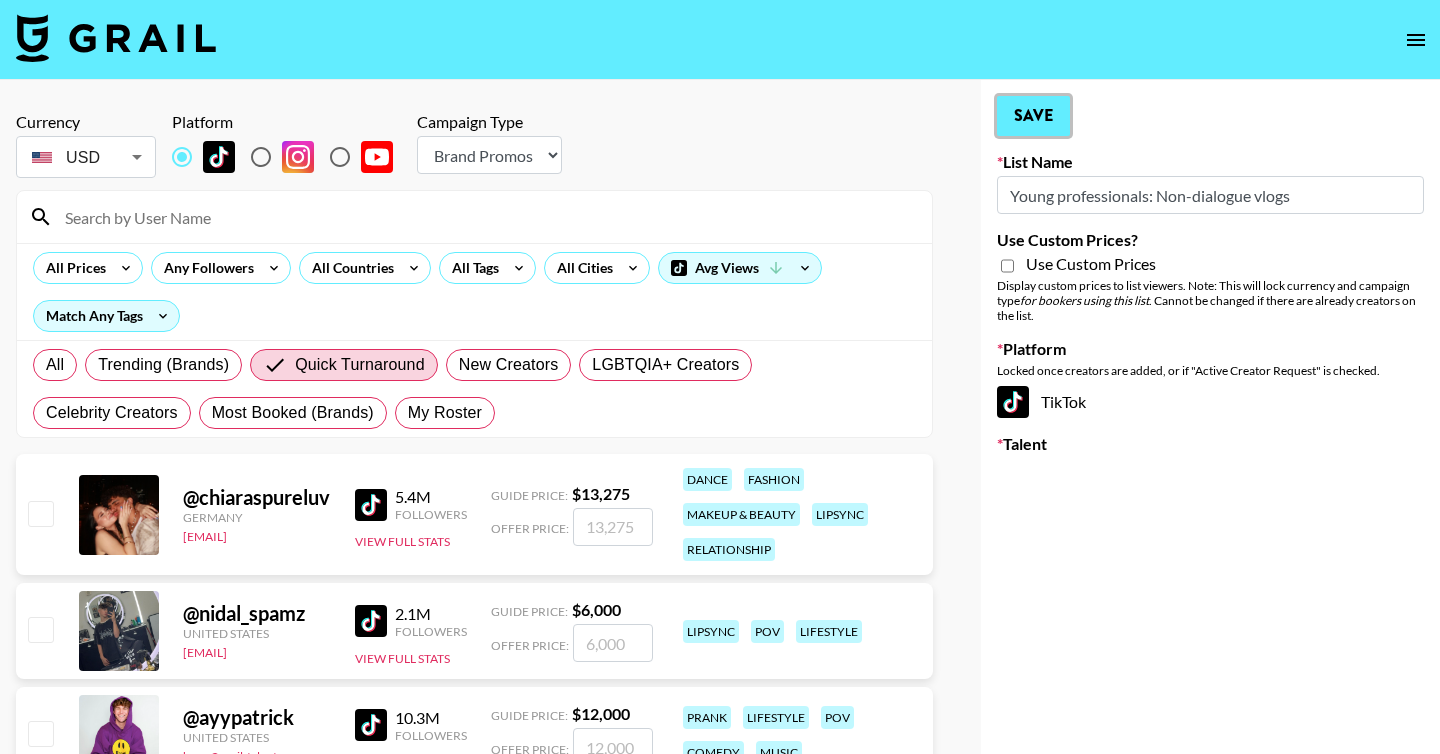 click on "Save" at bounding box center (1033, 116) 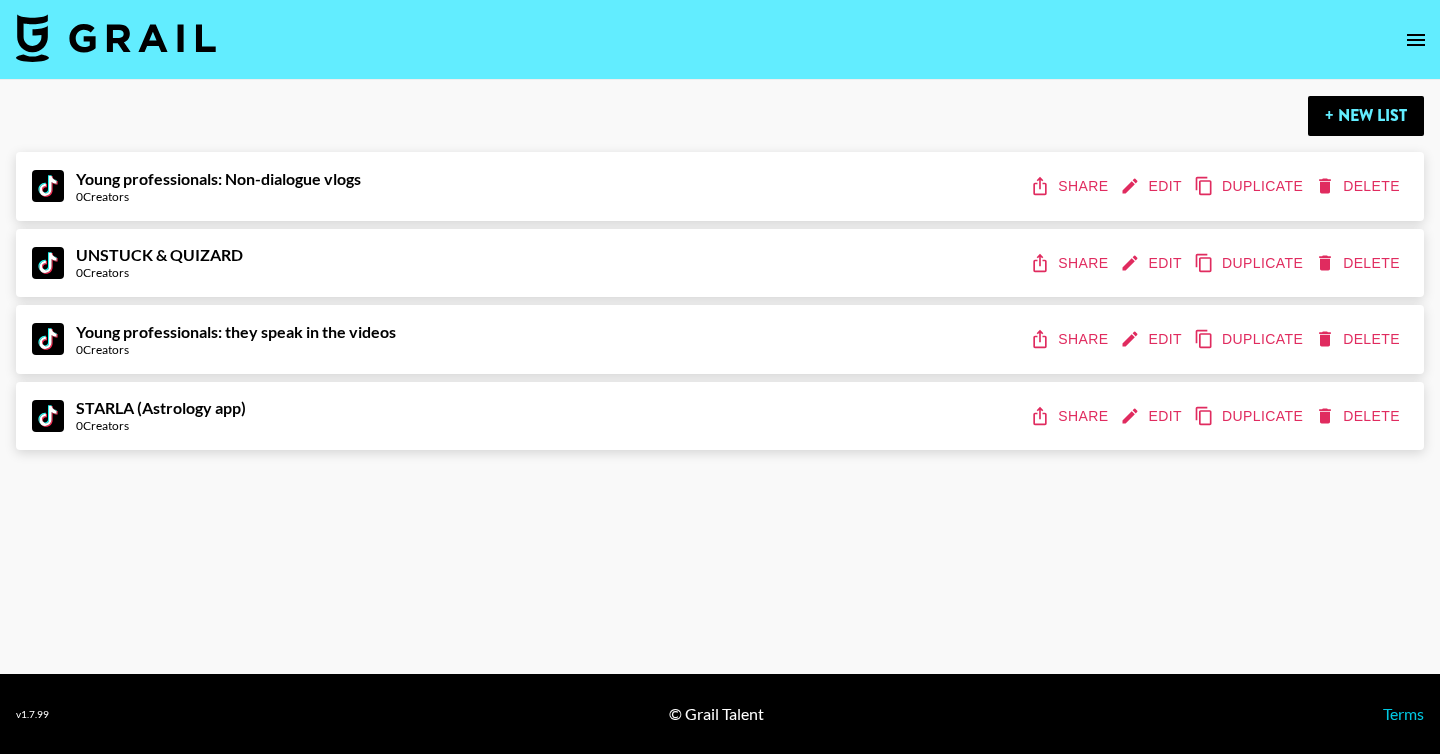 click on "Edit" at bounding box center (1153, 263) 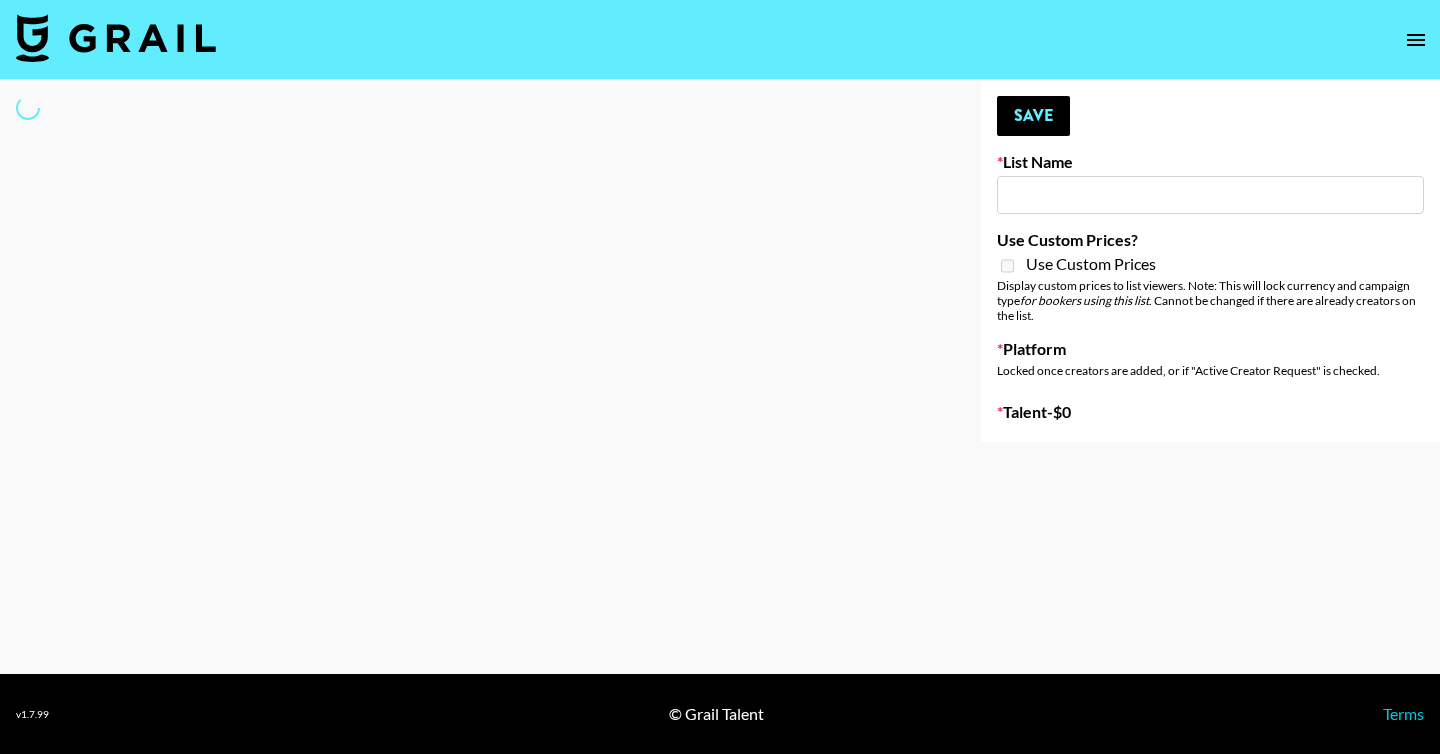 type on "UNSTUCK & QUIZARD" 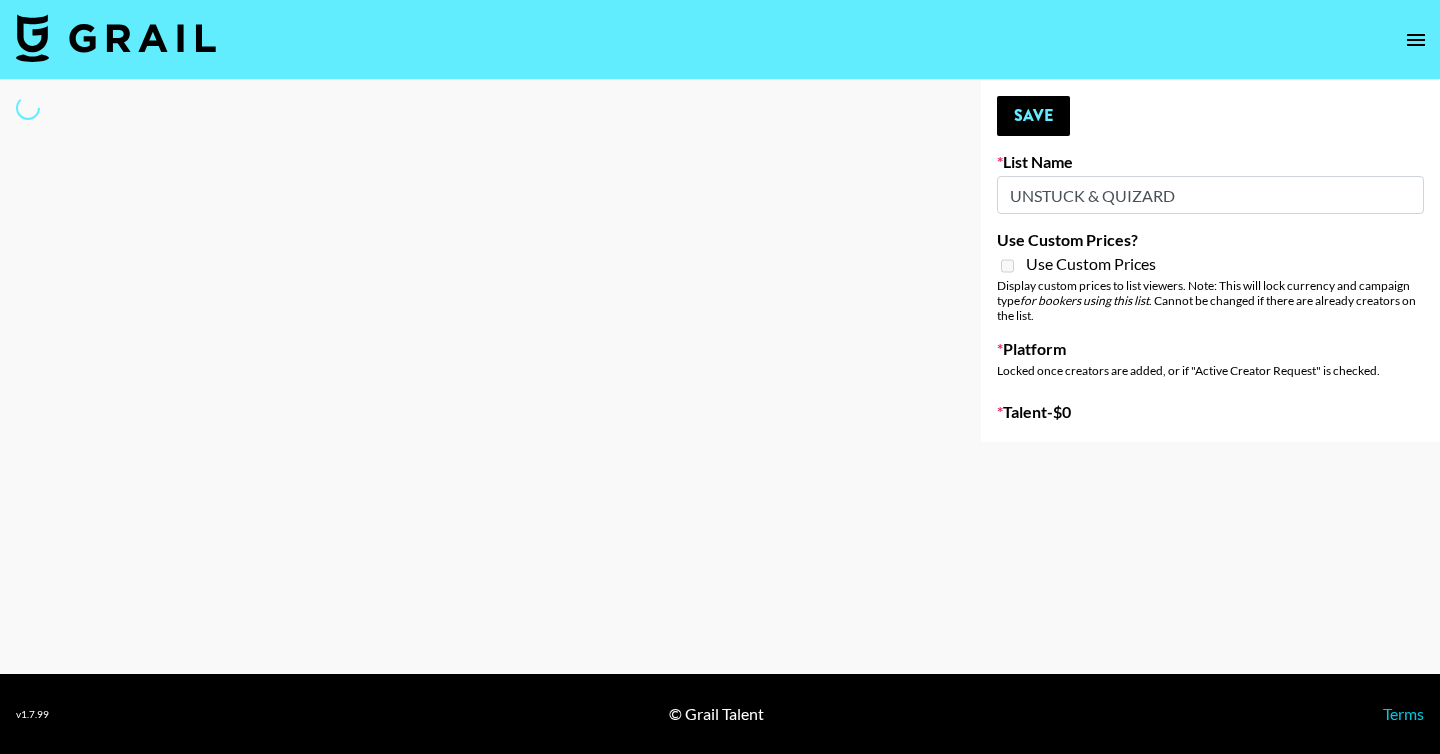 select on "Song" 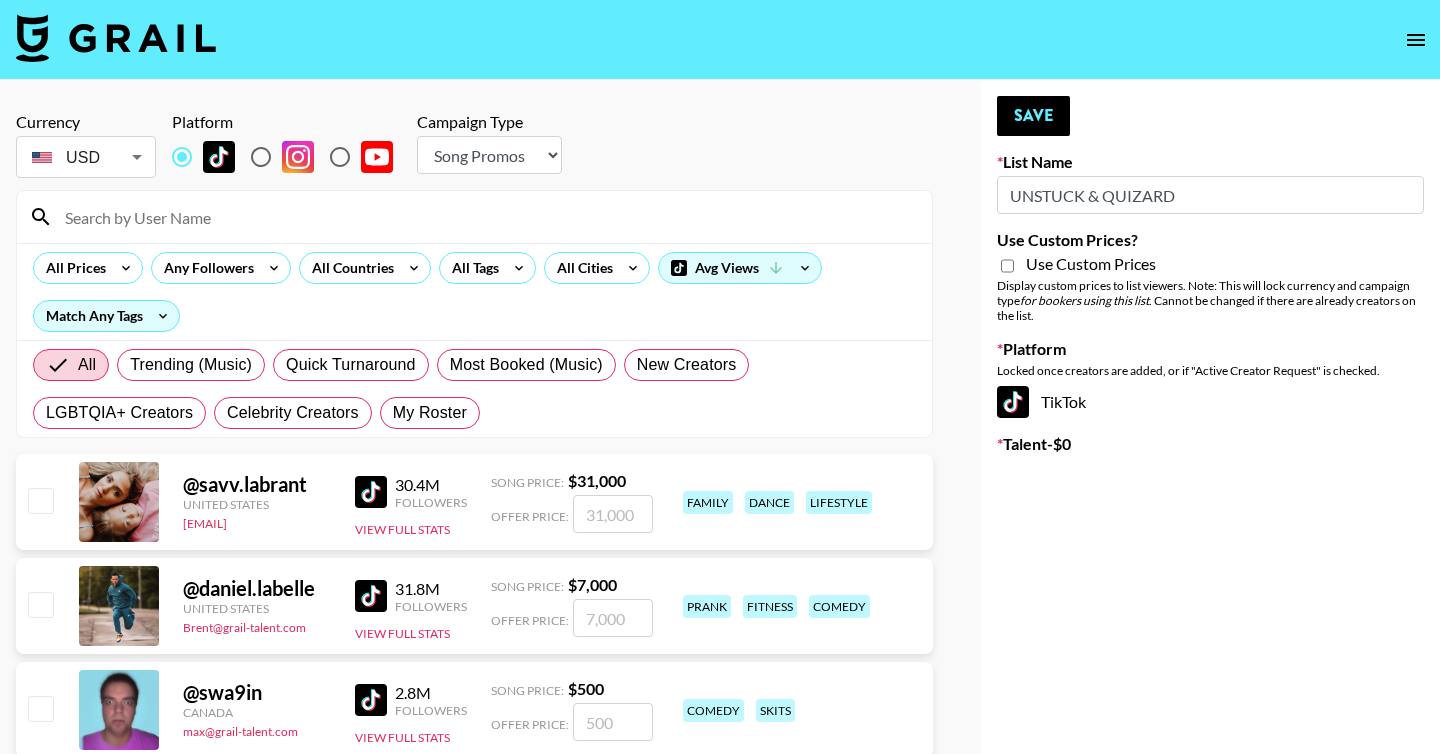 click on "Use Custom Prices?" at bounding box center (1007, 266) 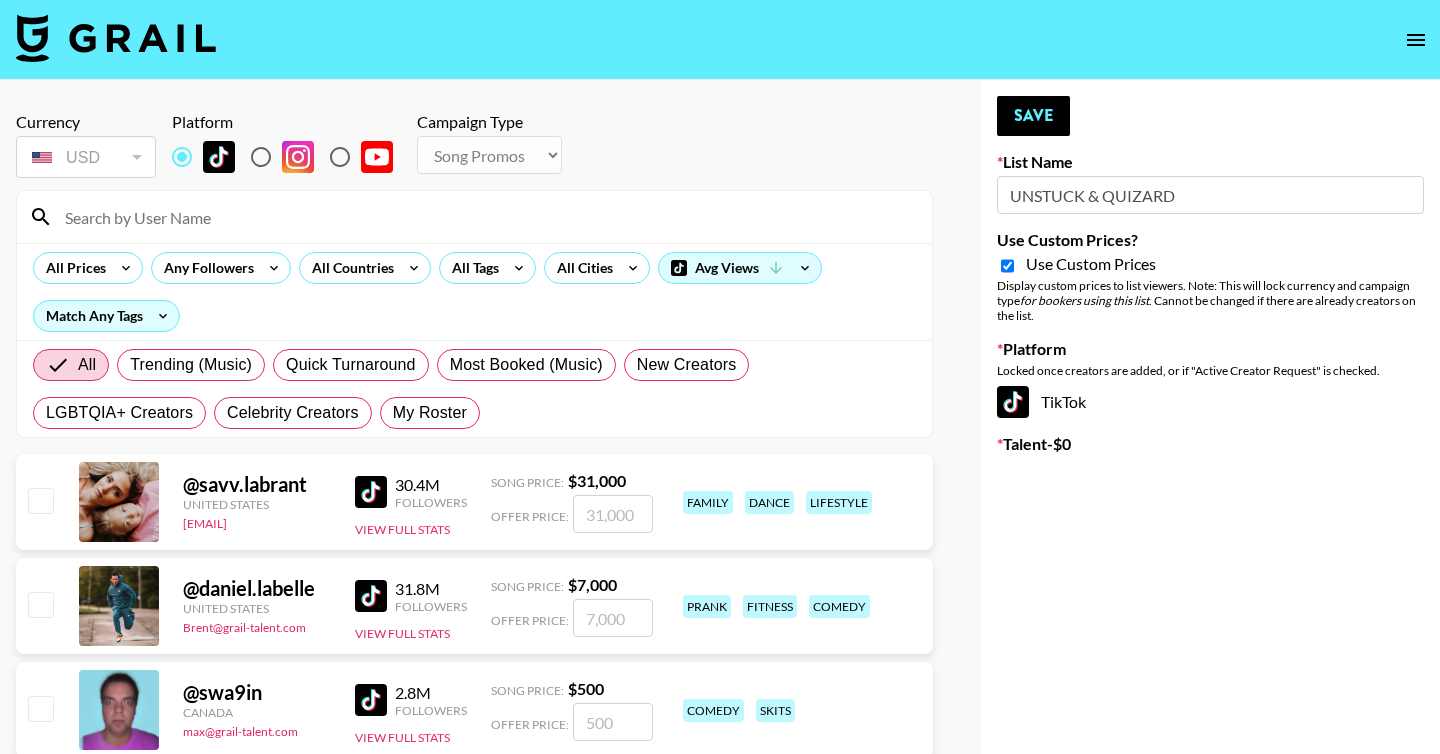 click on "Use Custom Prices?" at bounding box center (1007, 266) 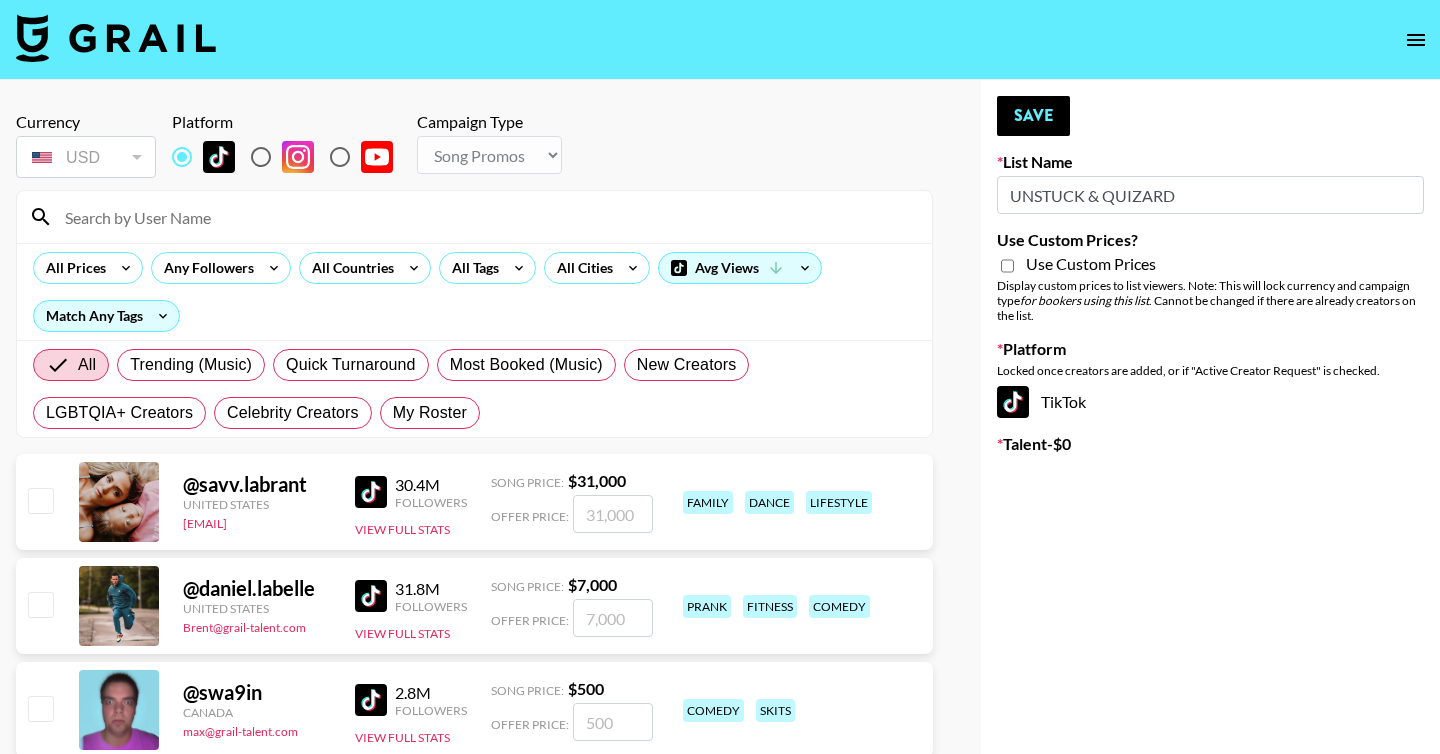 checkbox on "false" 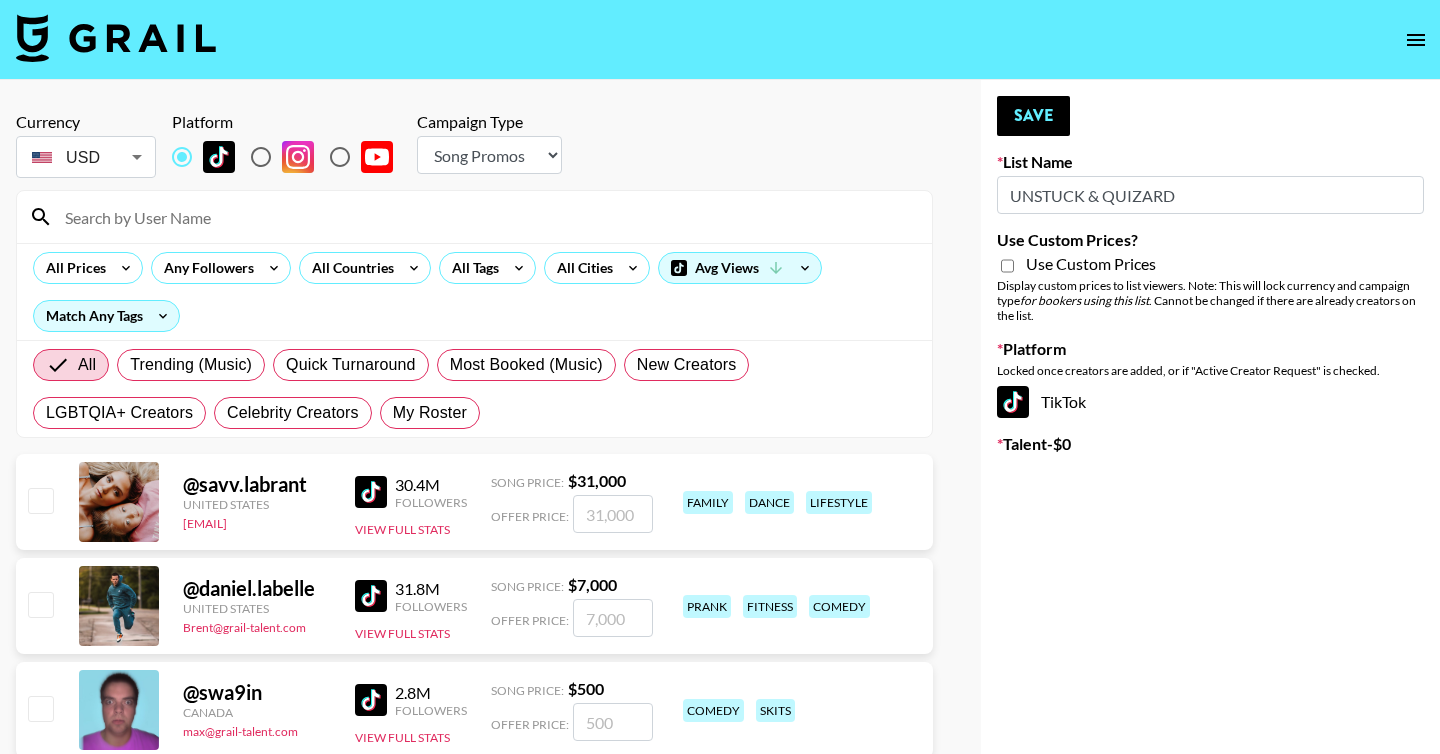 click on "Choose Type... Song Promos Brand Promos" at bounding box center (489, 155) 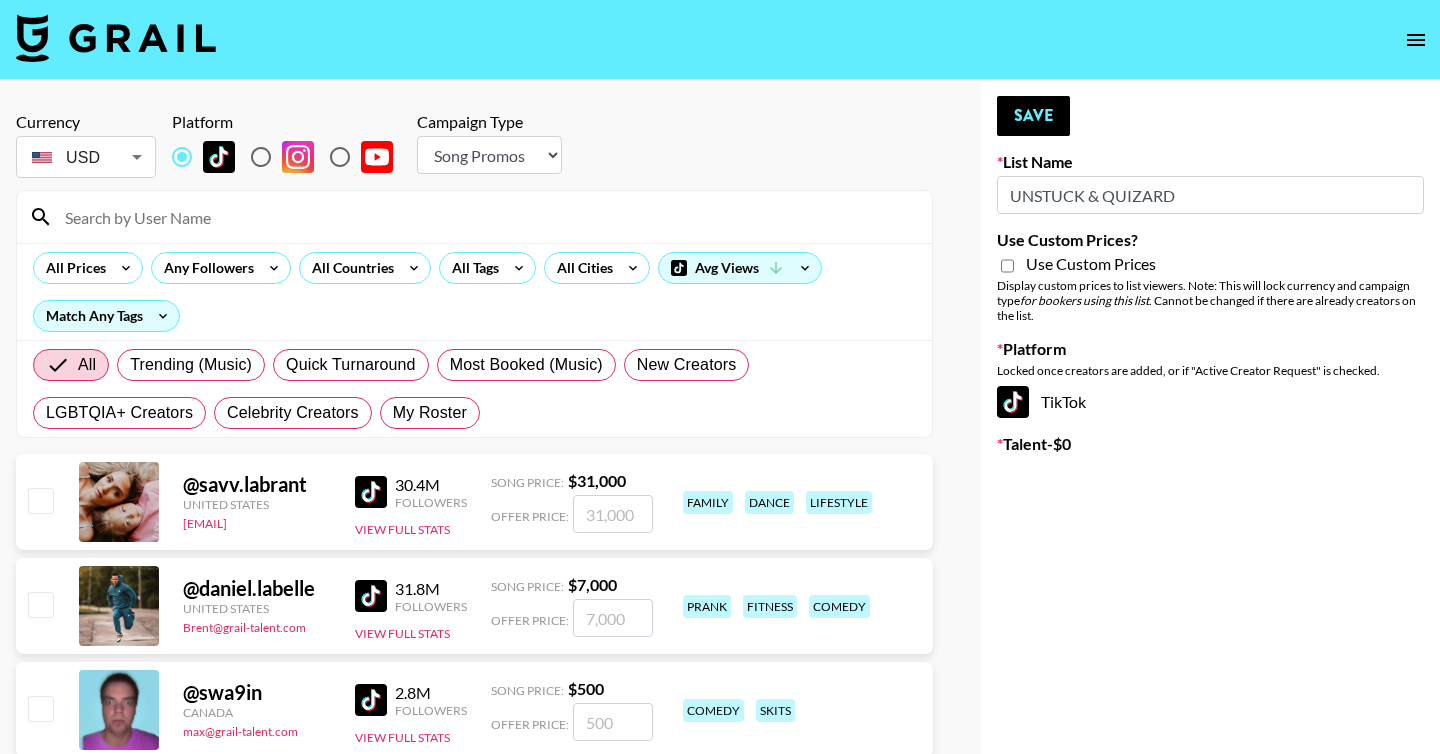 select on "Brand" 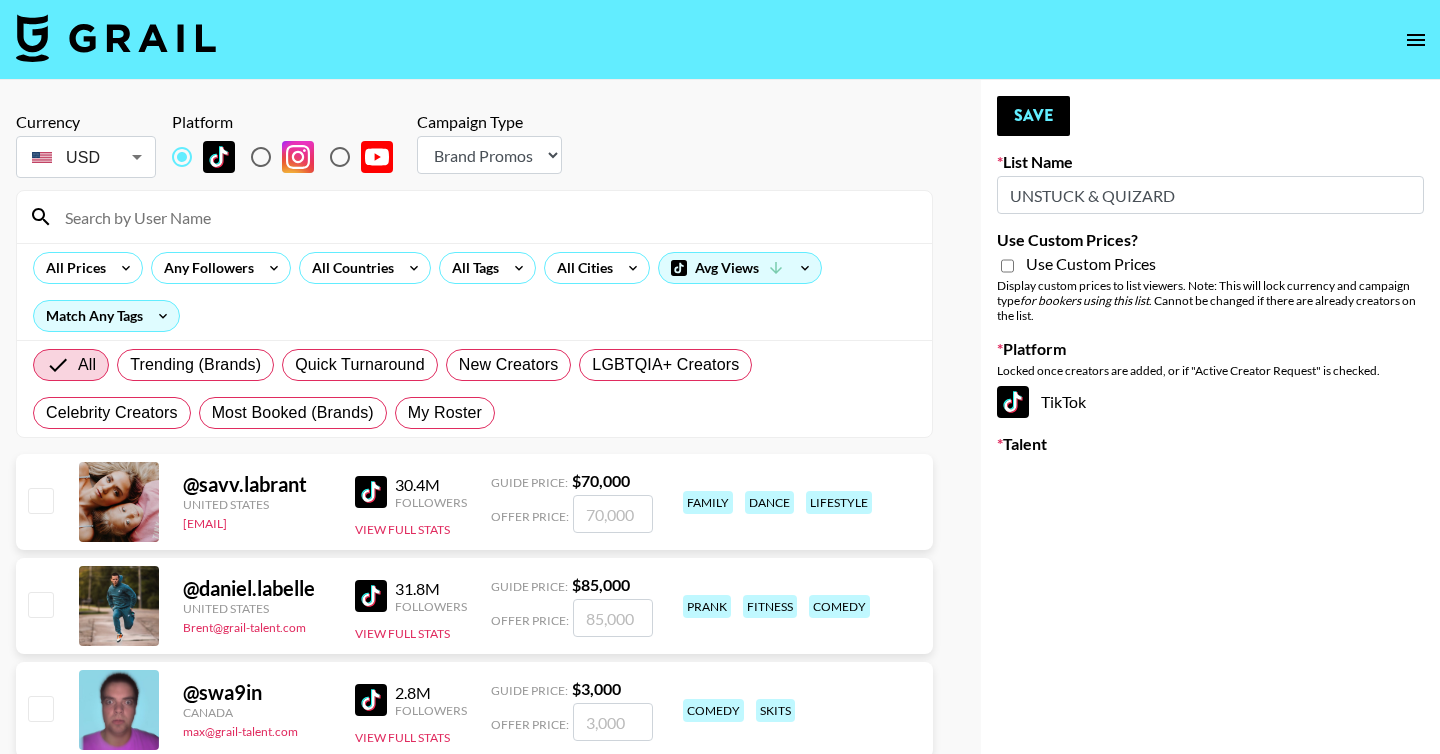 click on "Use Custom Prices?" at bounding box center (1007, 266) 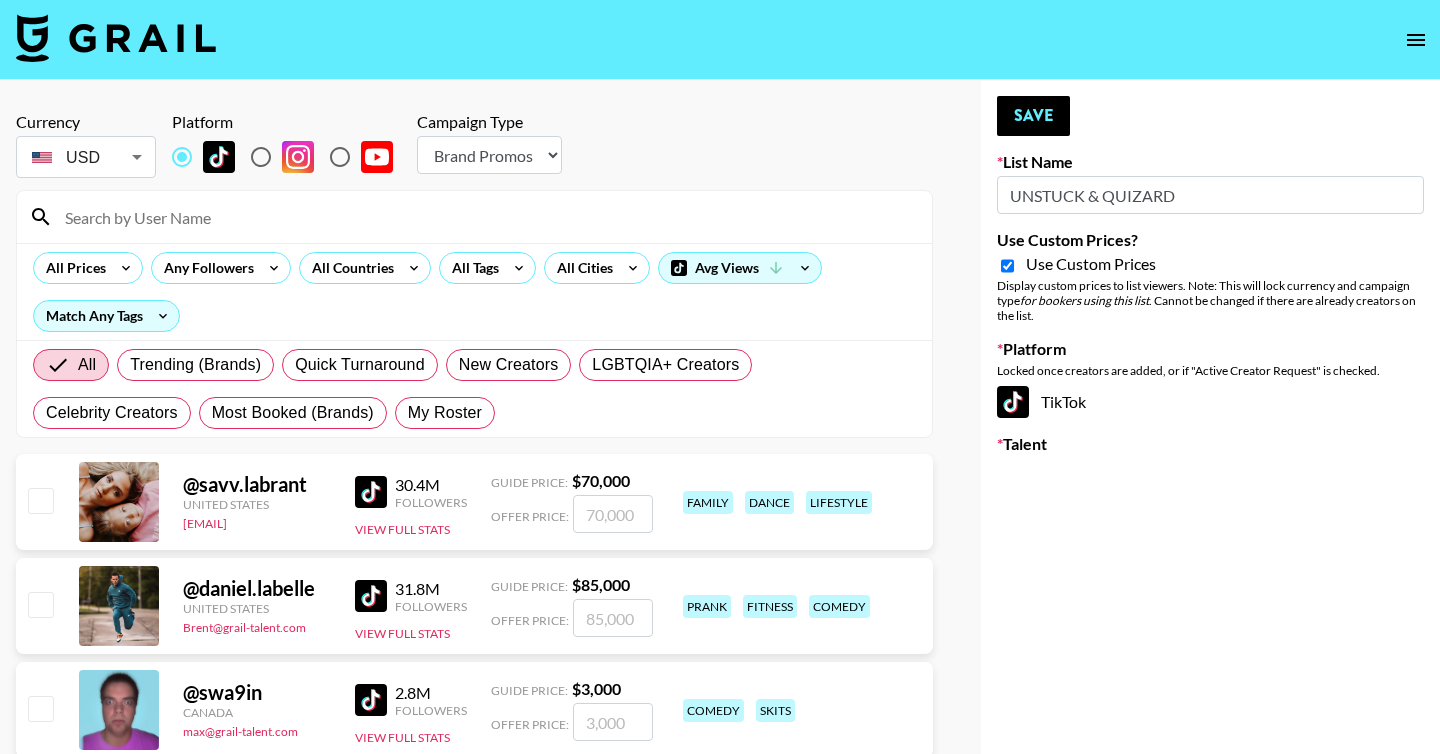 checkbox on "true" 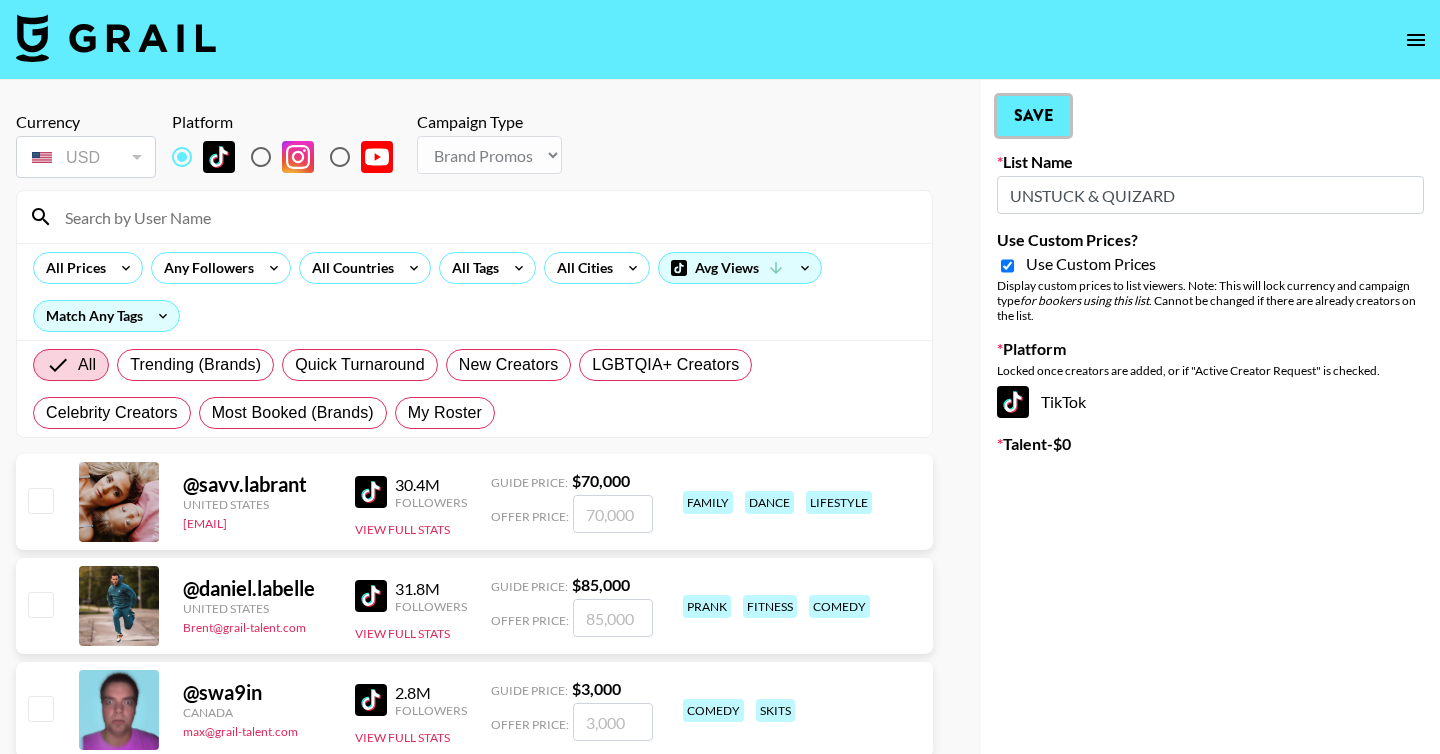 click on "Save" at bounding box center [1033, 116] 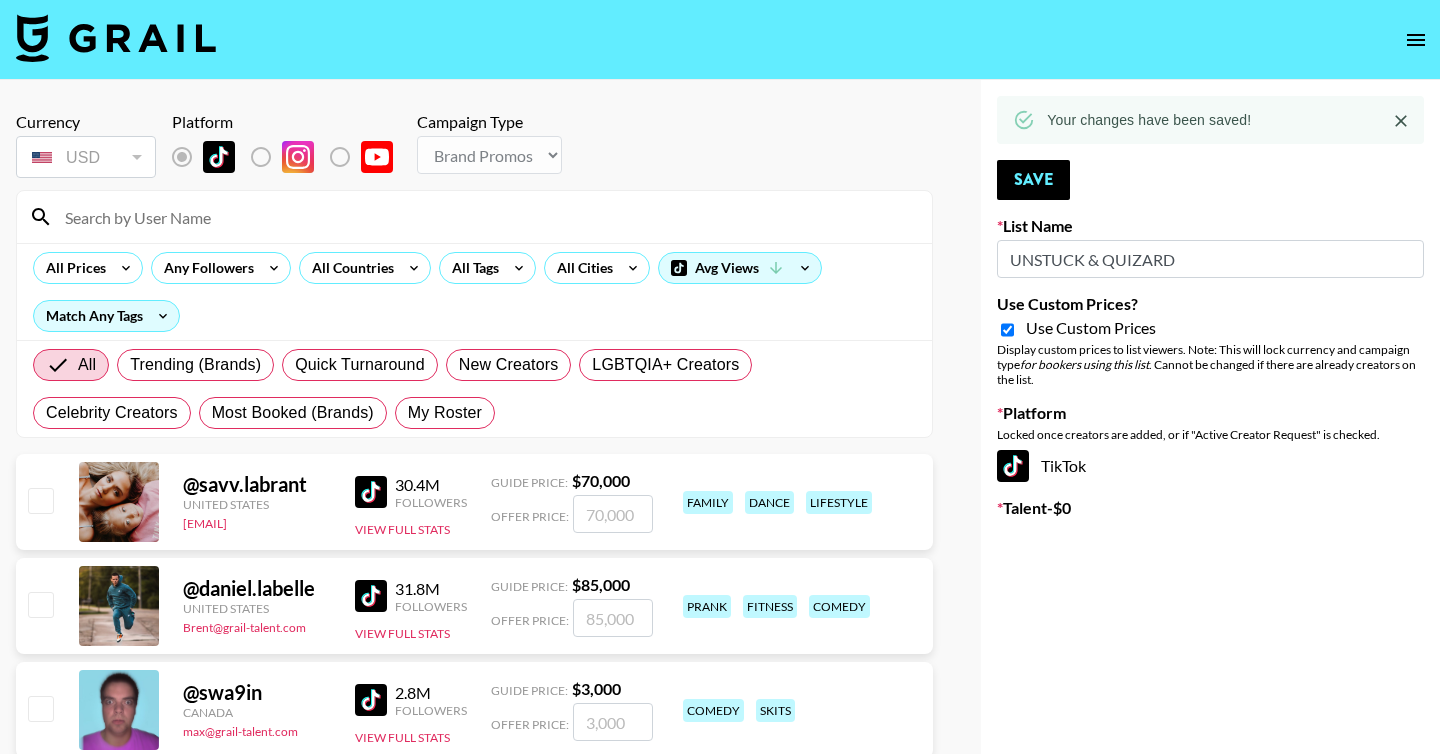 click 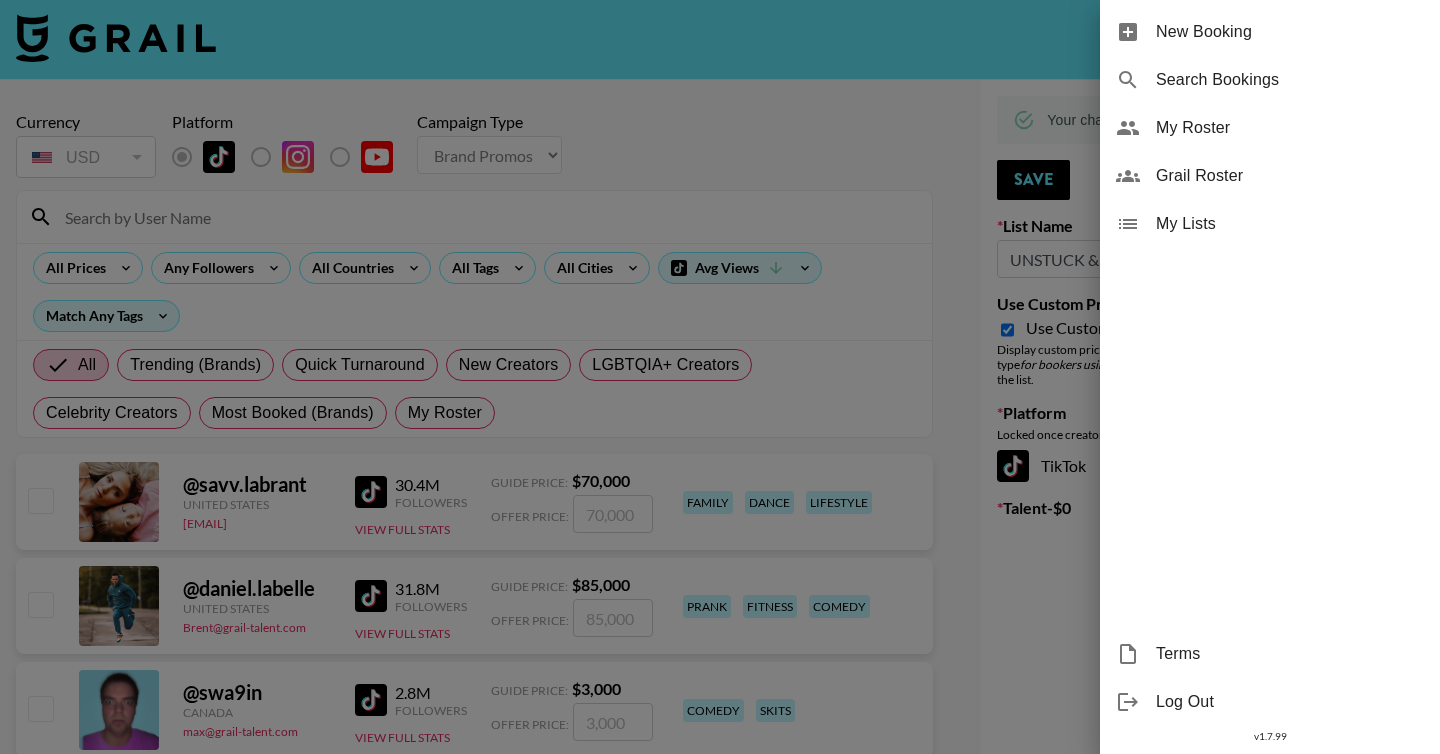 click on "My Lists" at bounding box center [1270, 224] 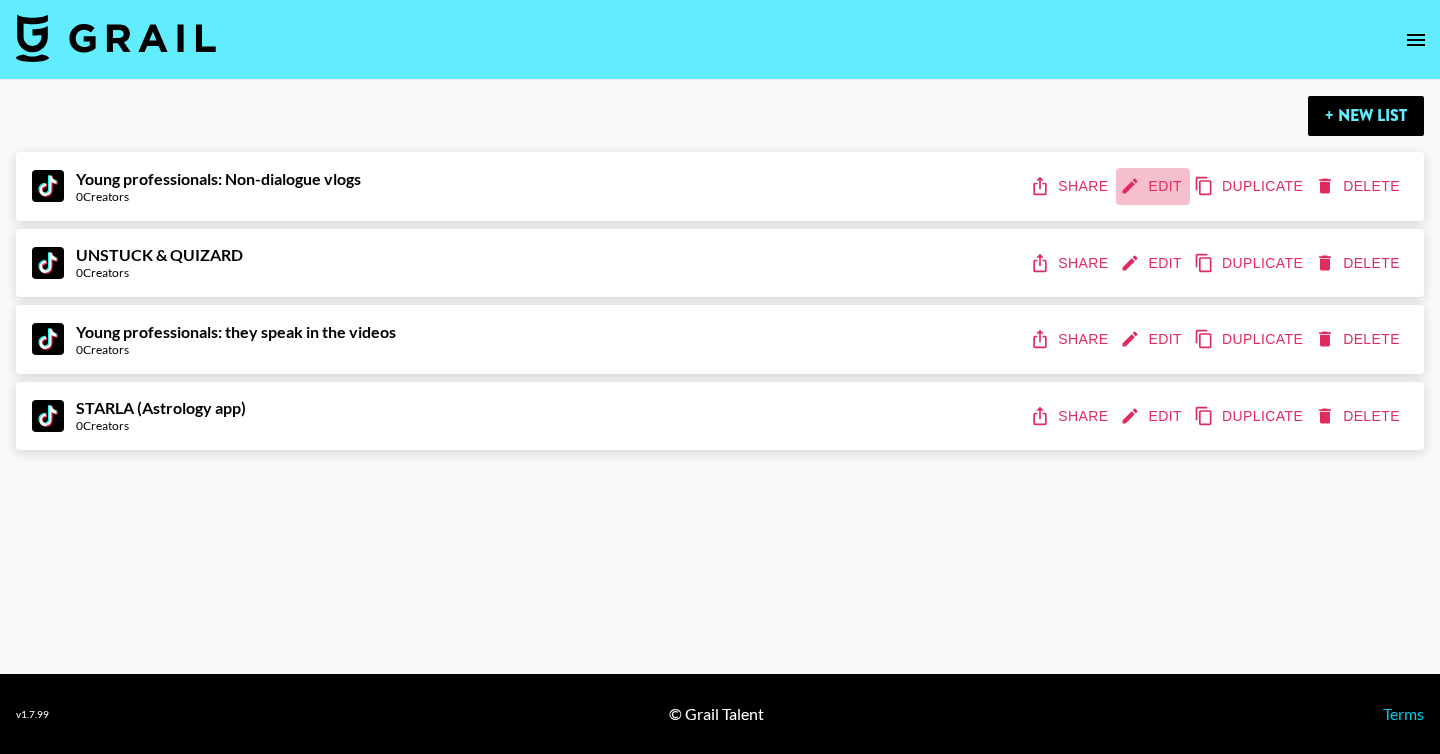 click 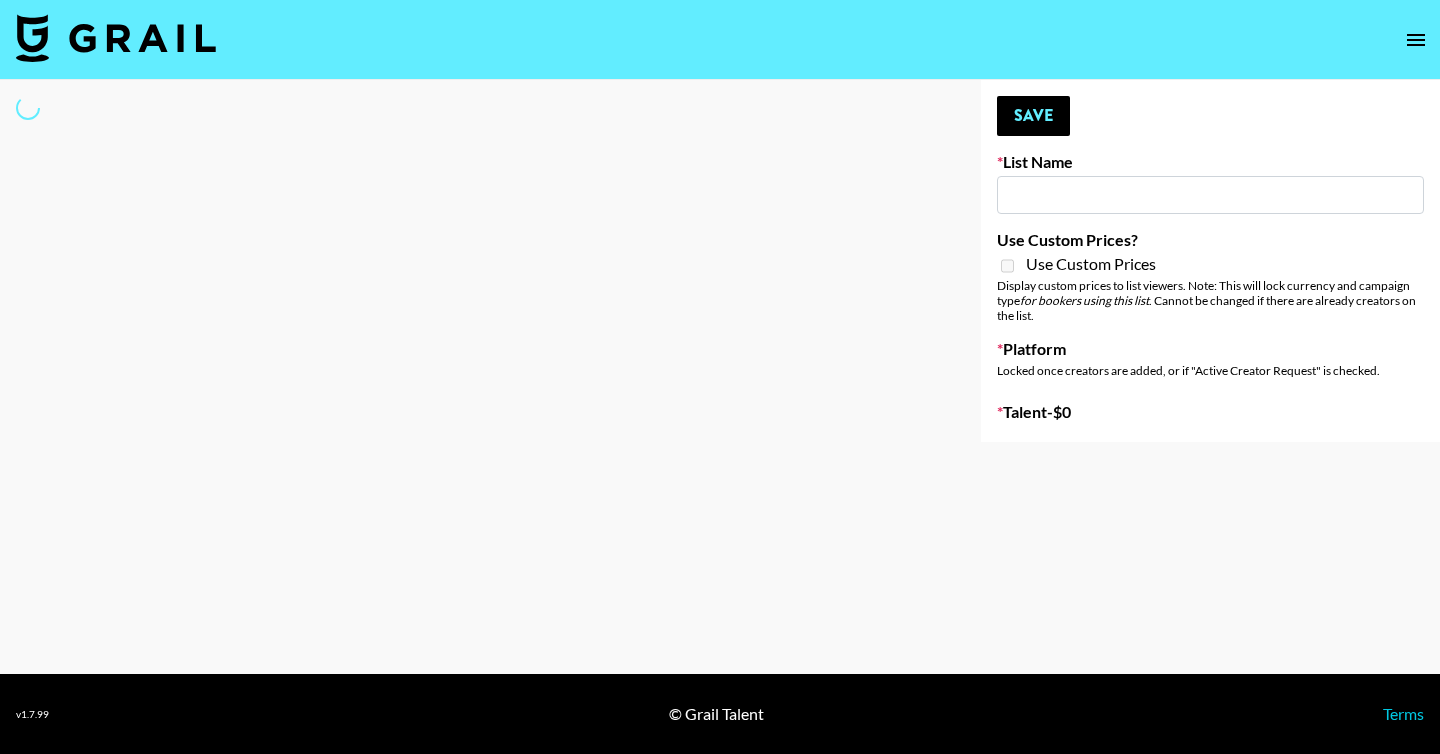 select on "Song" 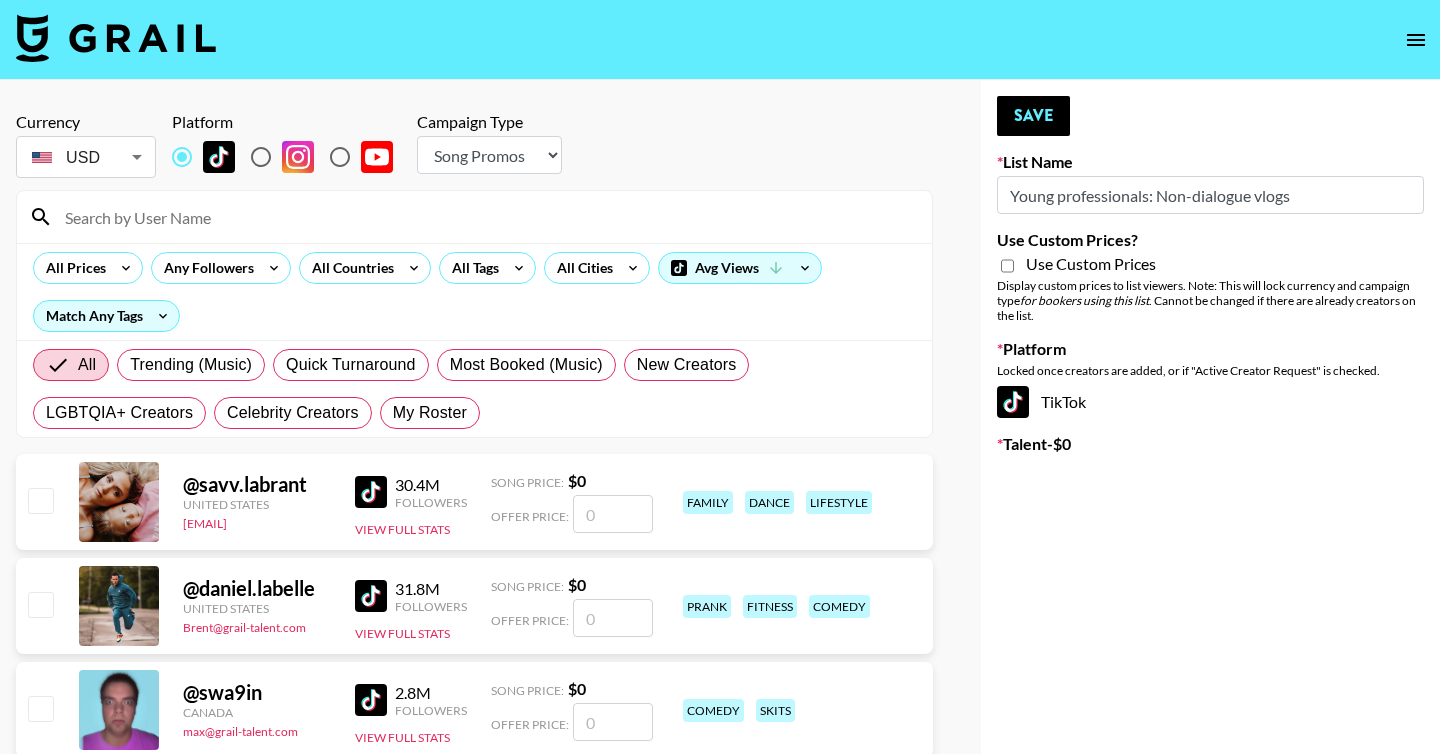 type on "Young professionals: Non-dialogue vlogs" 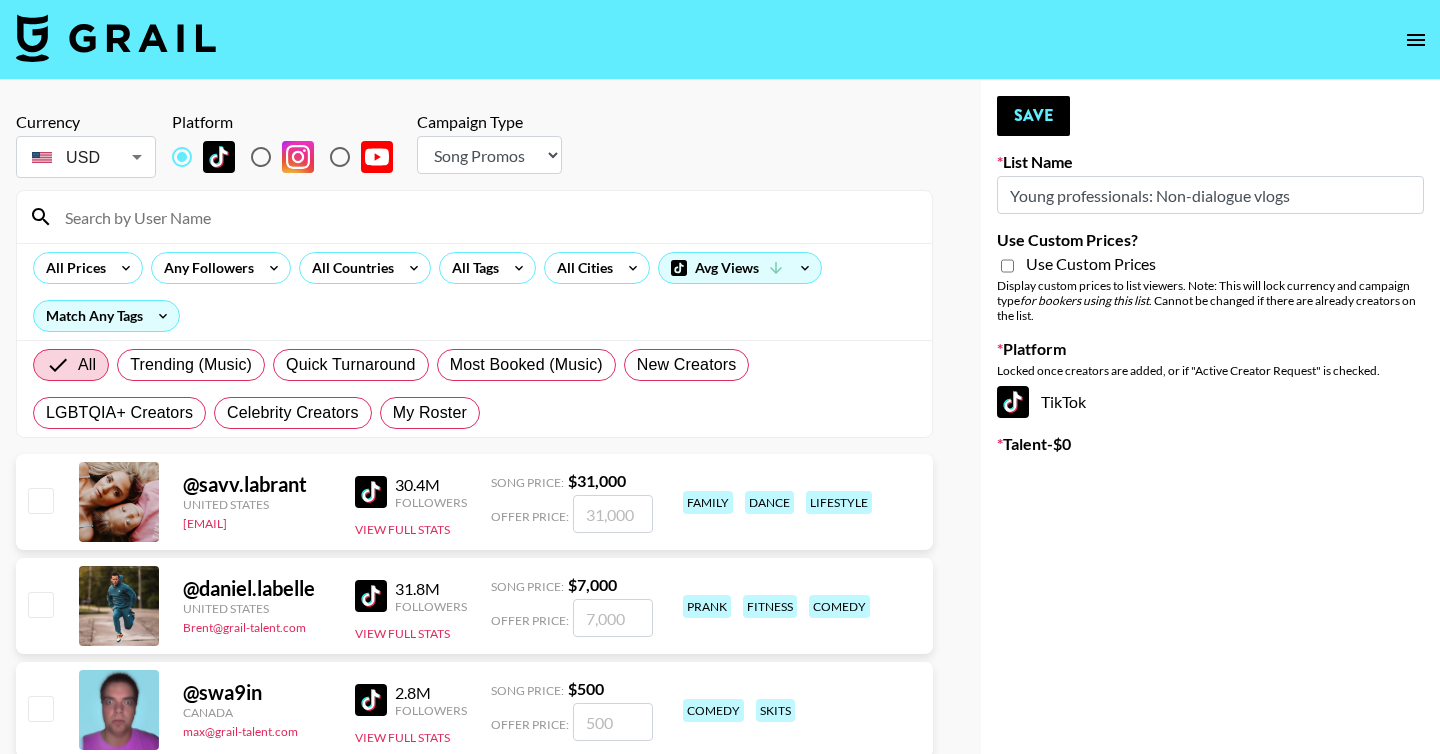 click on "Choose Type... Song Promos Brand Promos" at bounding box center [489, 155] 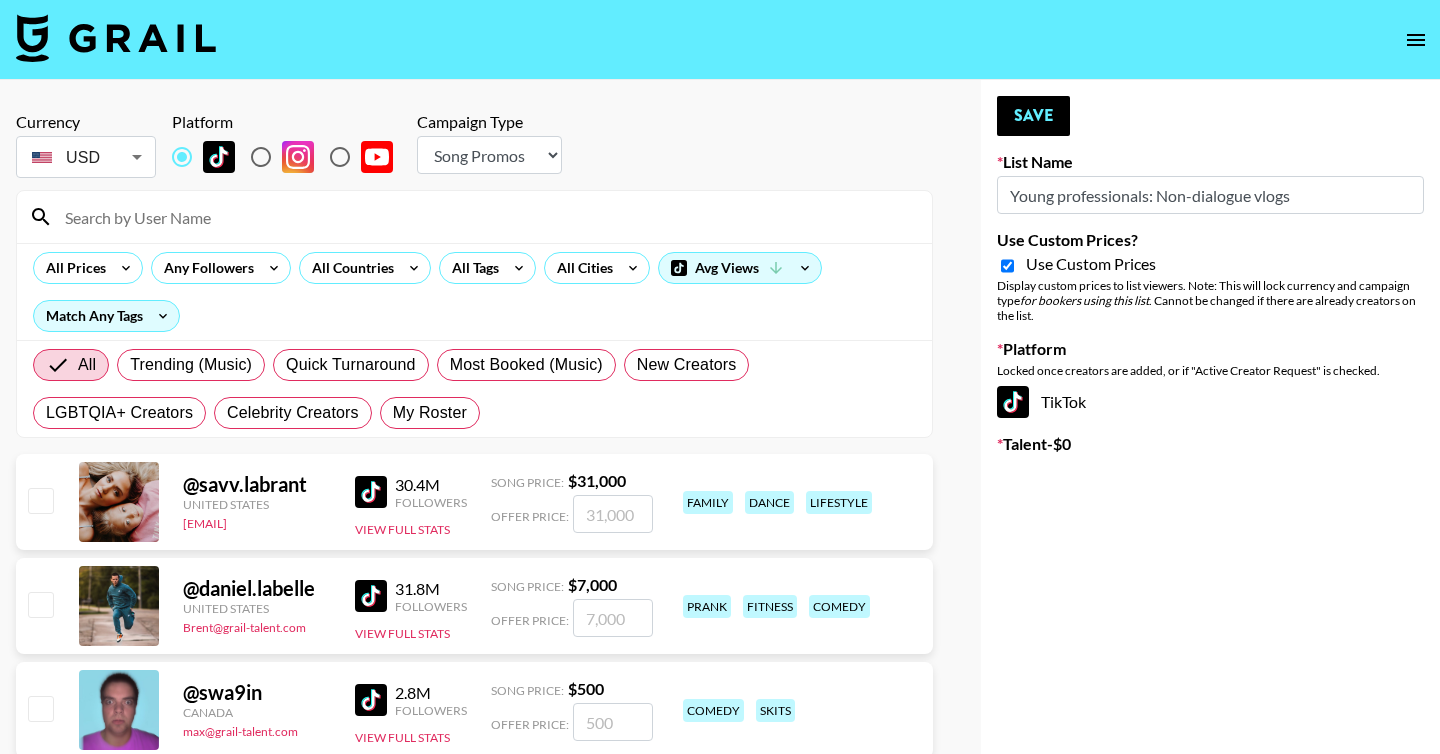 checkbox on "true" 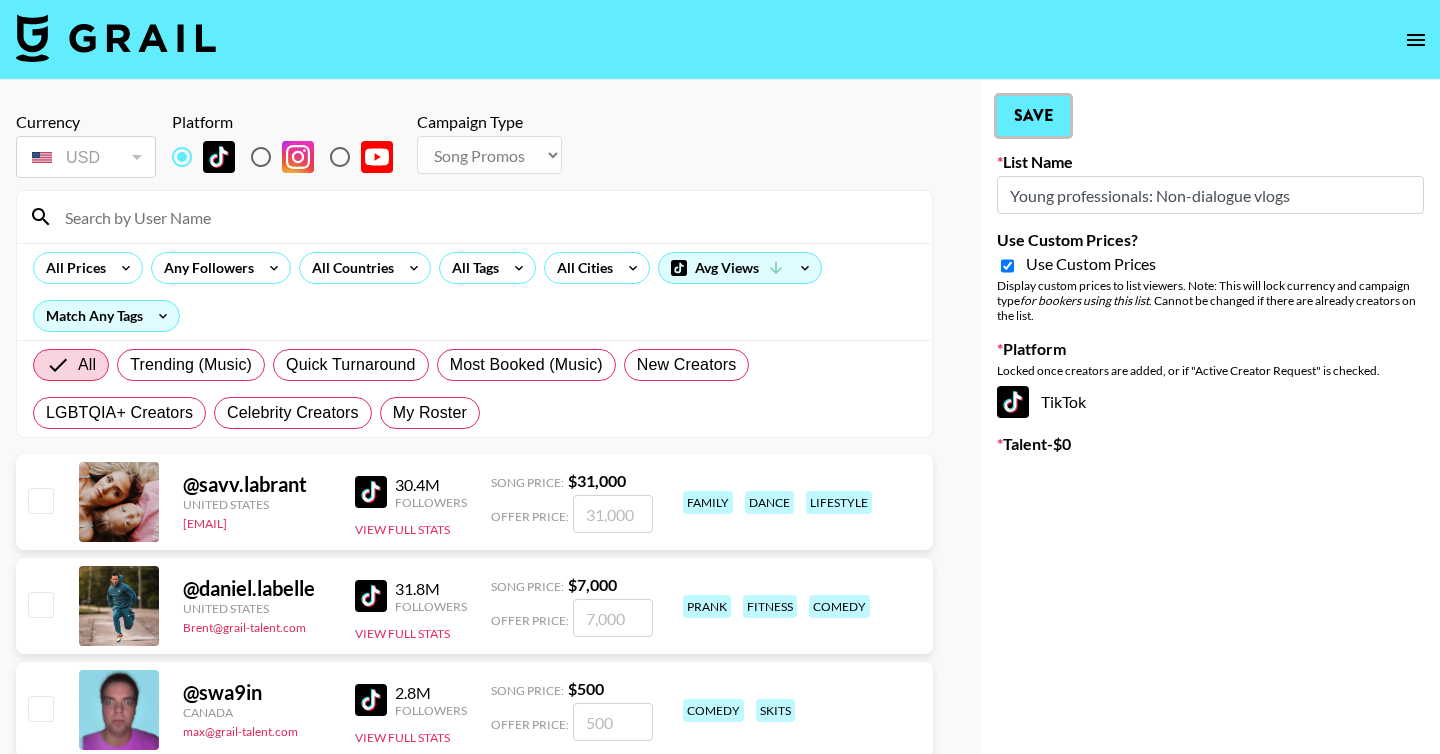 click on "Save" at bounding box center (1033, 116) 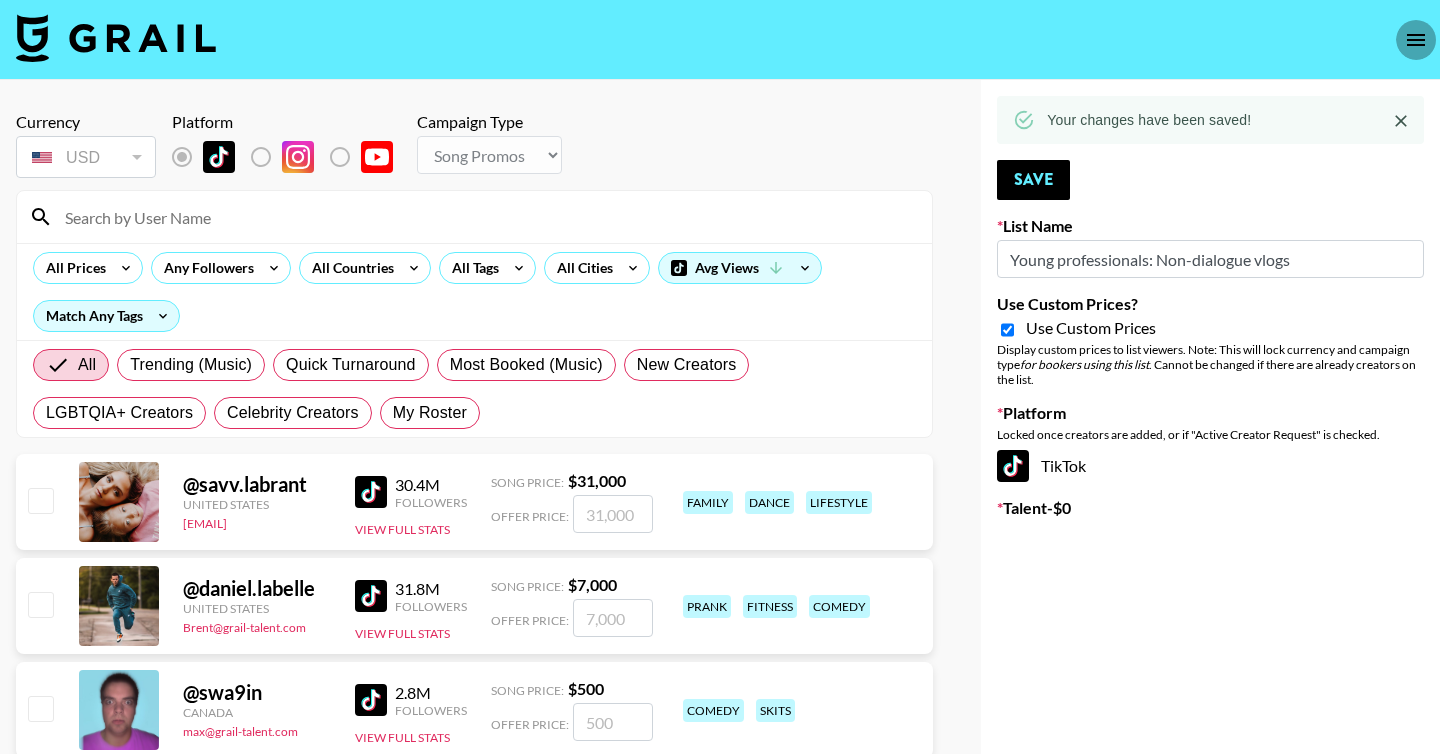 click 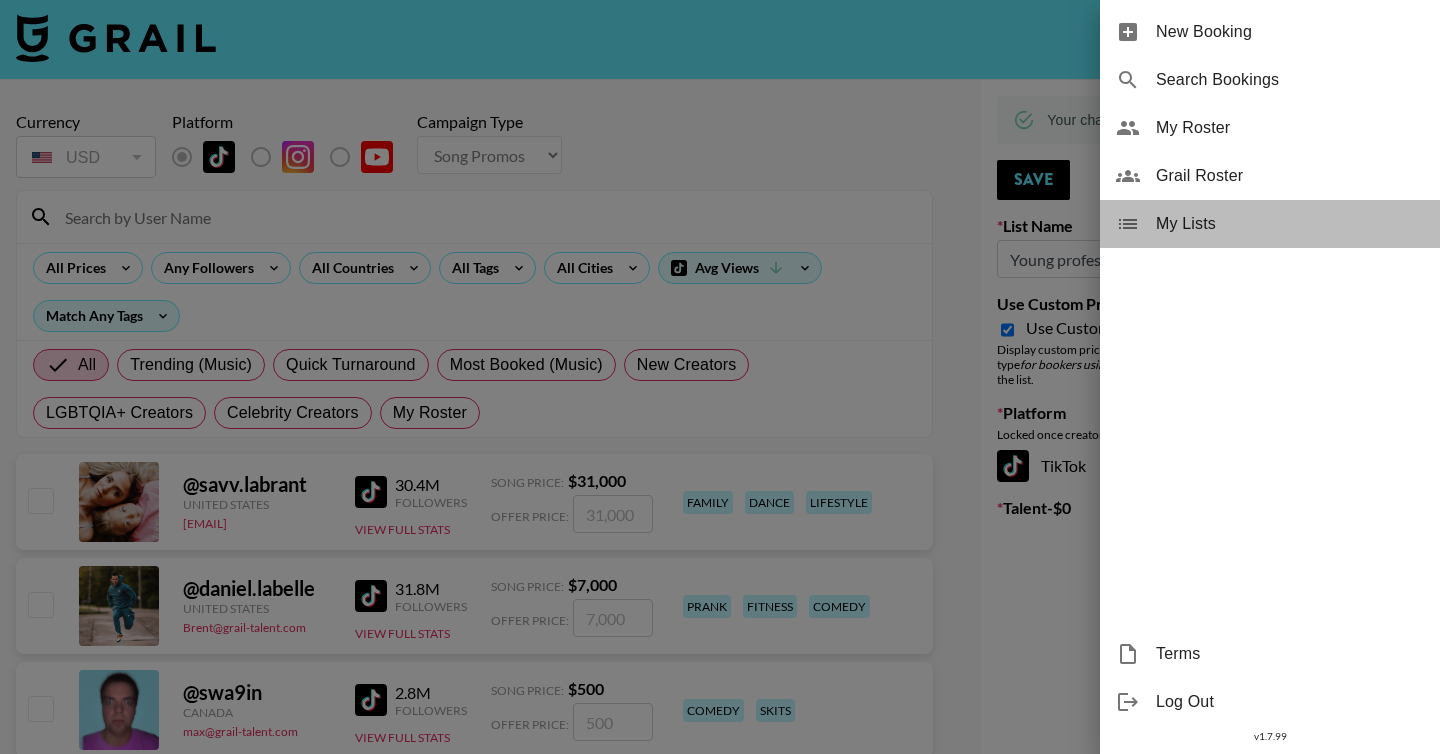 click on "My Lists" at bounding box center [1290, 224] 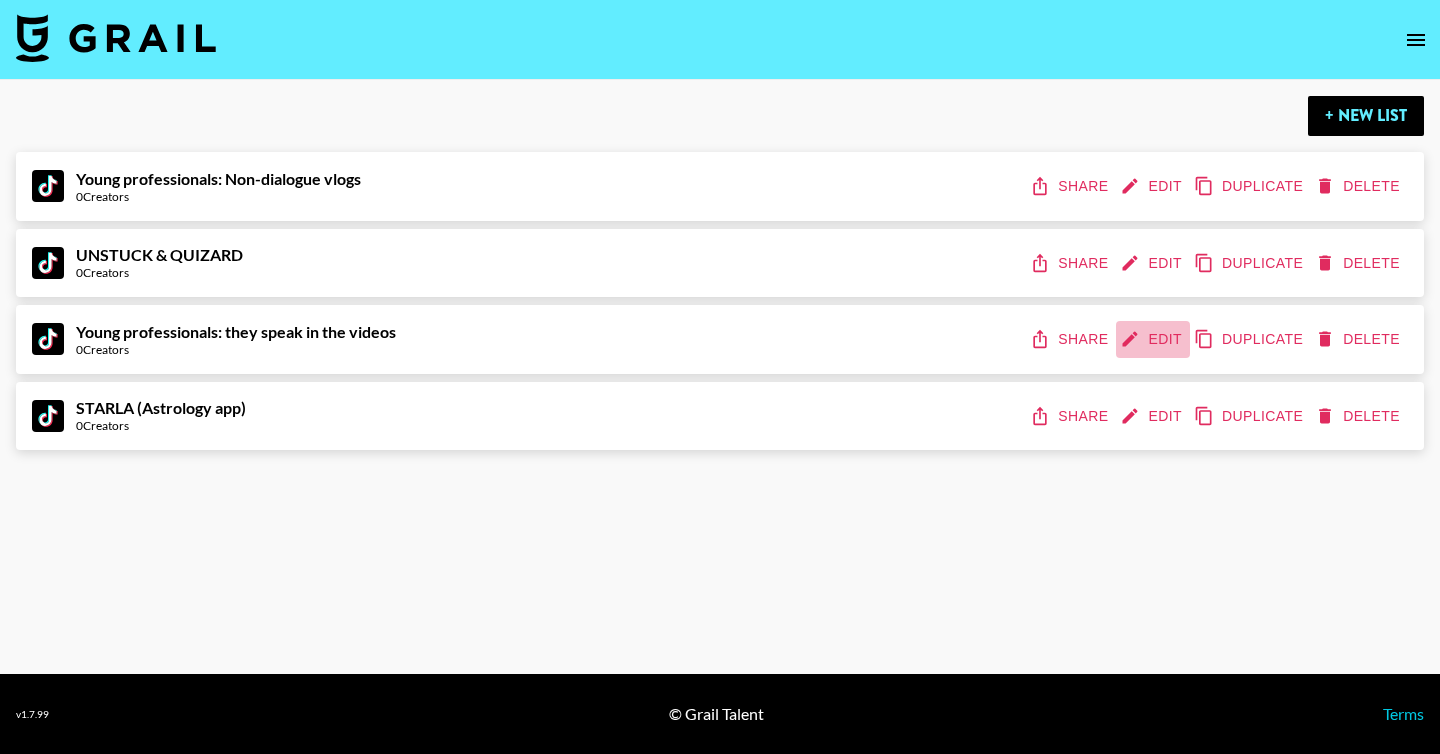 click on "Edit" at bounding box center [1153, 339] 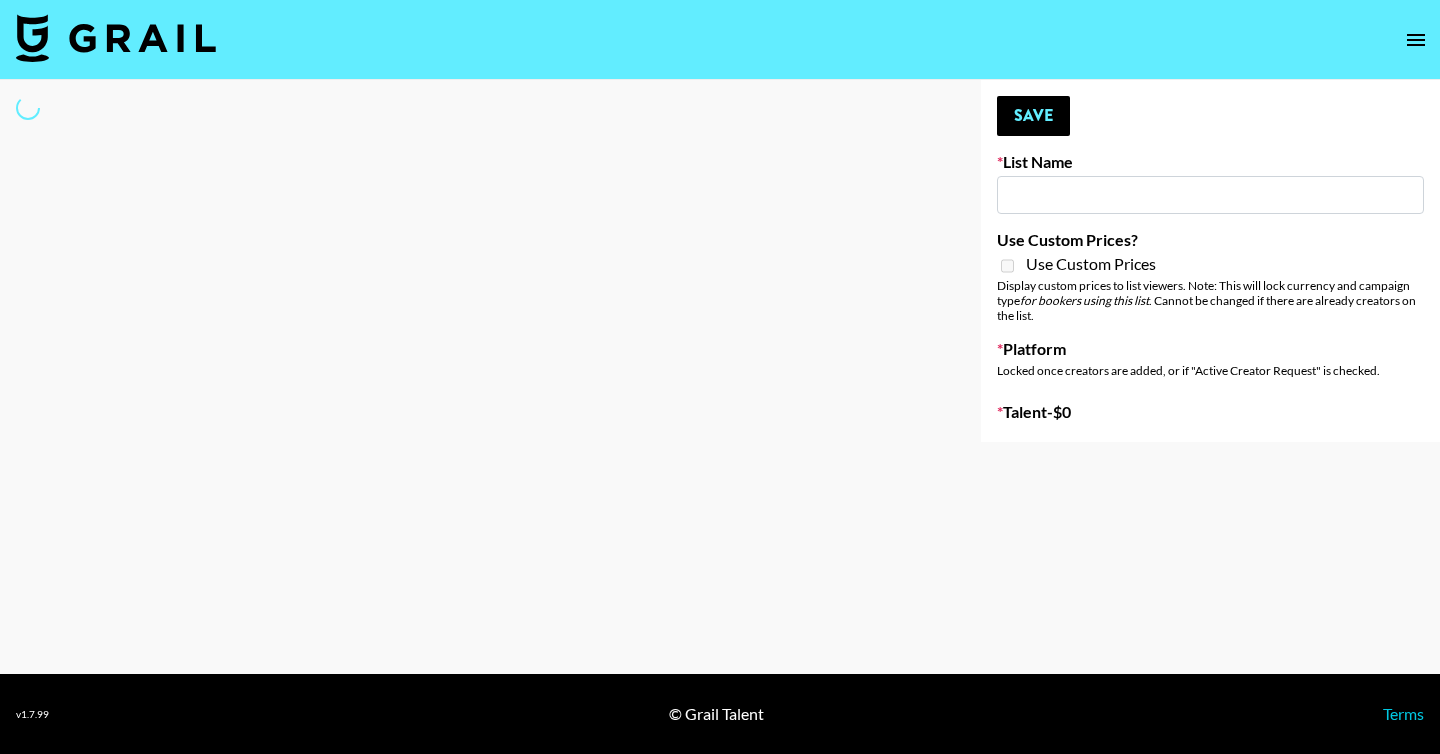 type on "Young professionals: they speak in the videos" 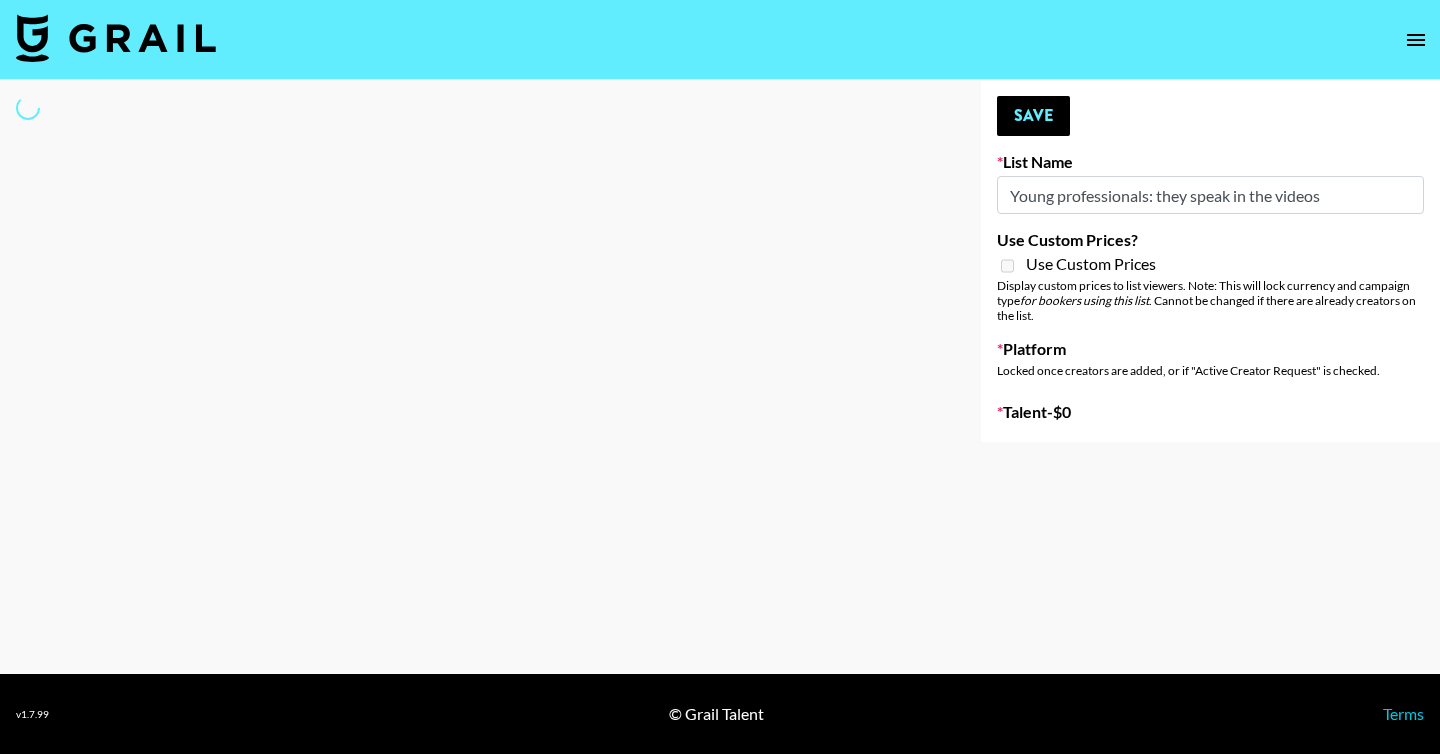 select on "Song" 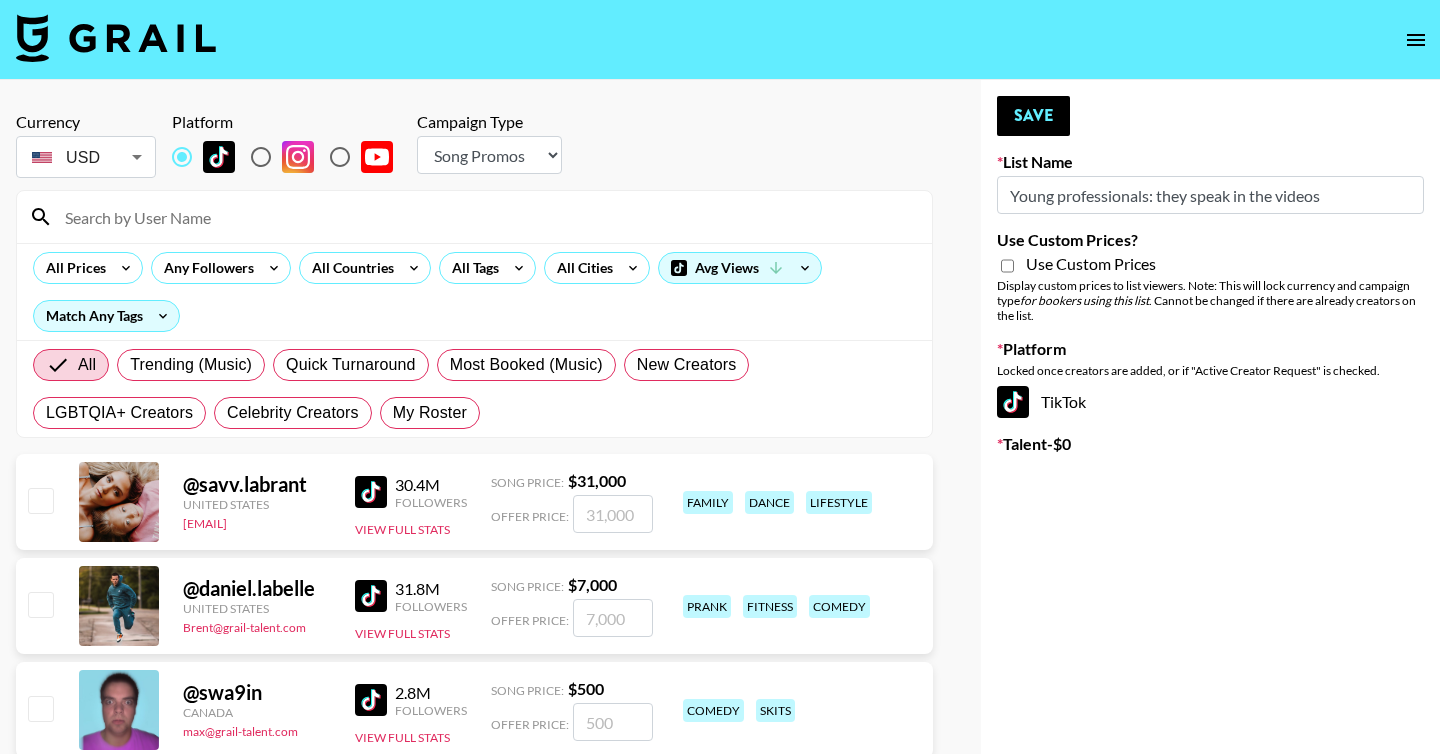 click on "Choose Type... Song Promos Brand Promos" at bounding box center (489, 155) 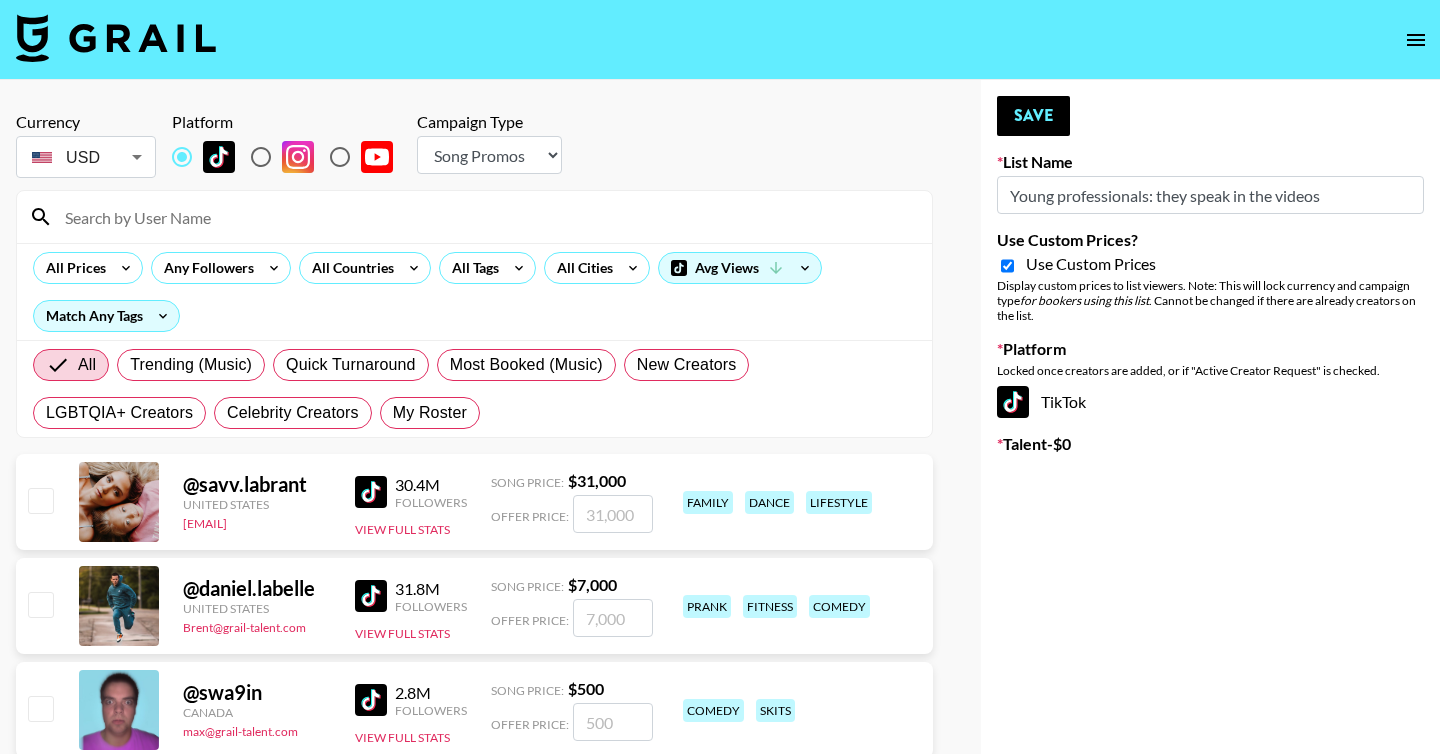 checkbox on "true" 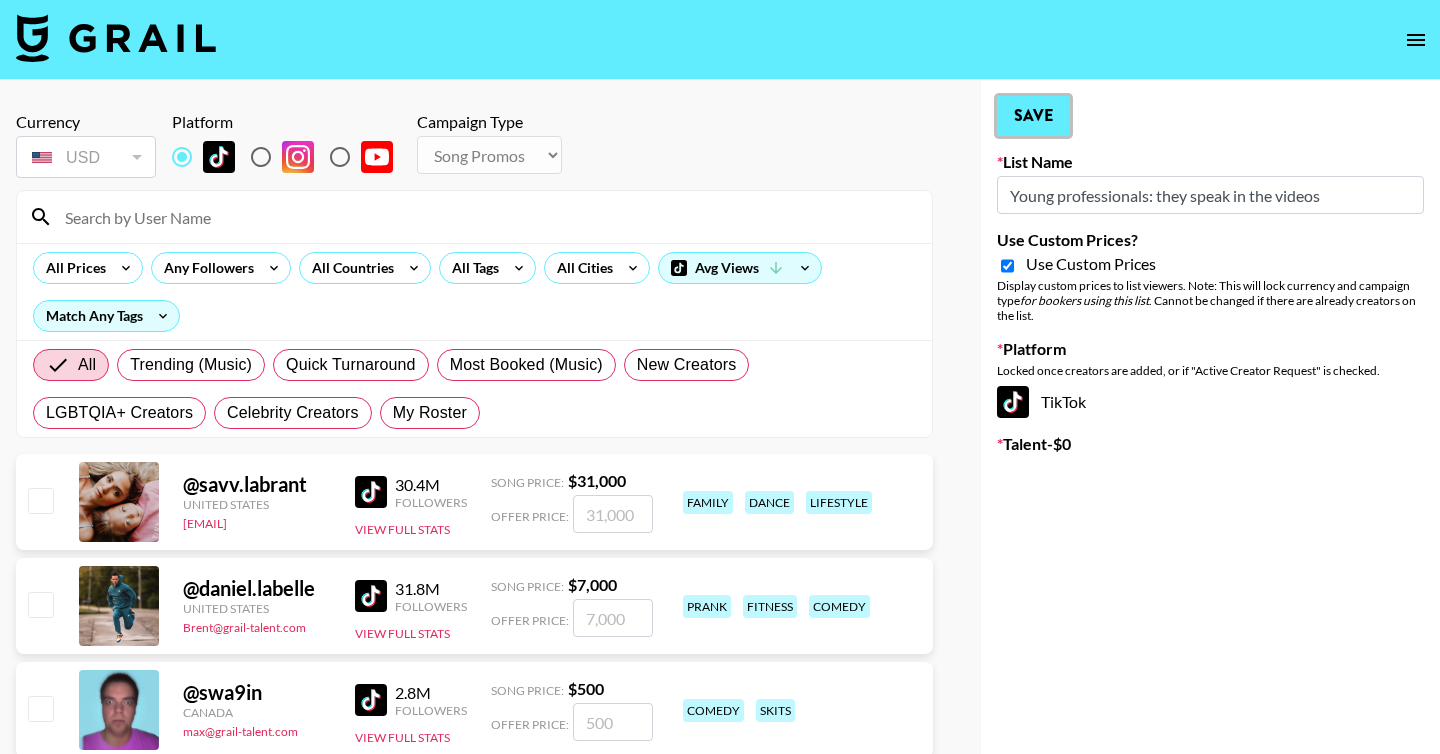click on "Save" at bounding box center [1033, 116] 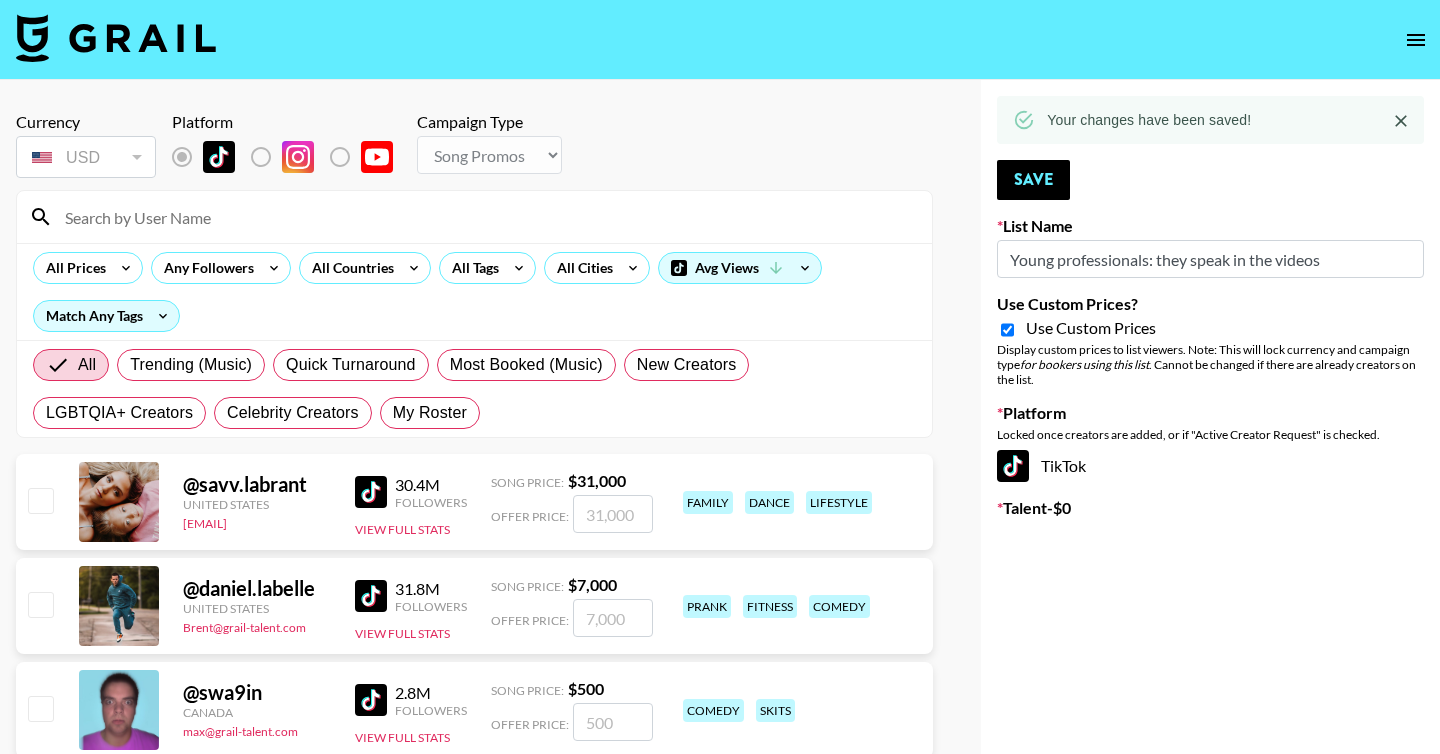 click 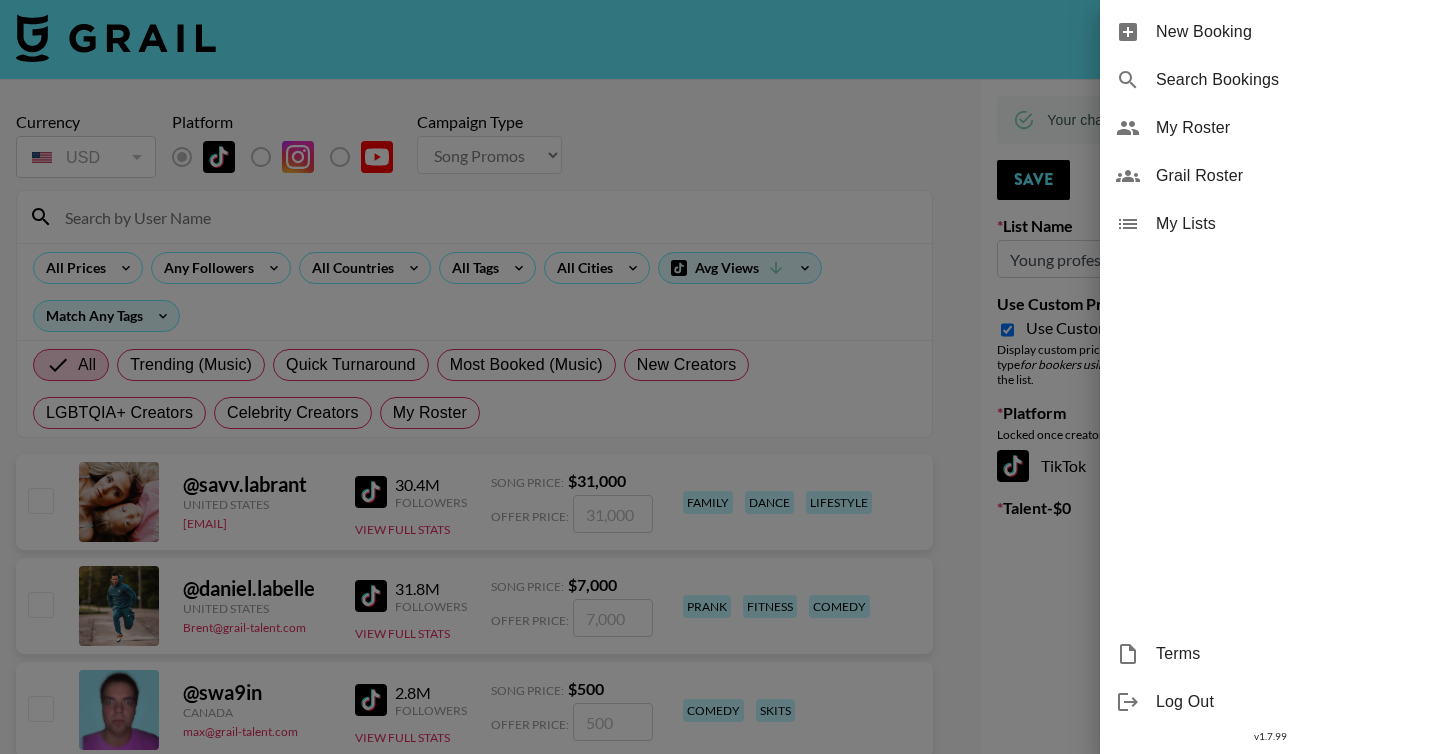 click on "My Lists" at bounding box center (1290, 224) 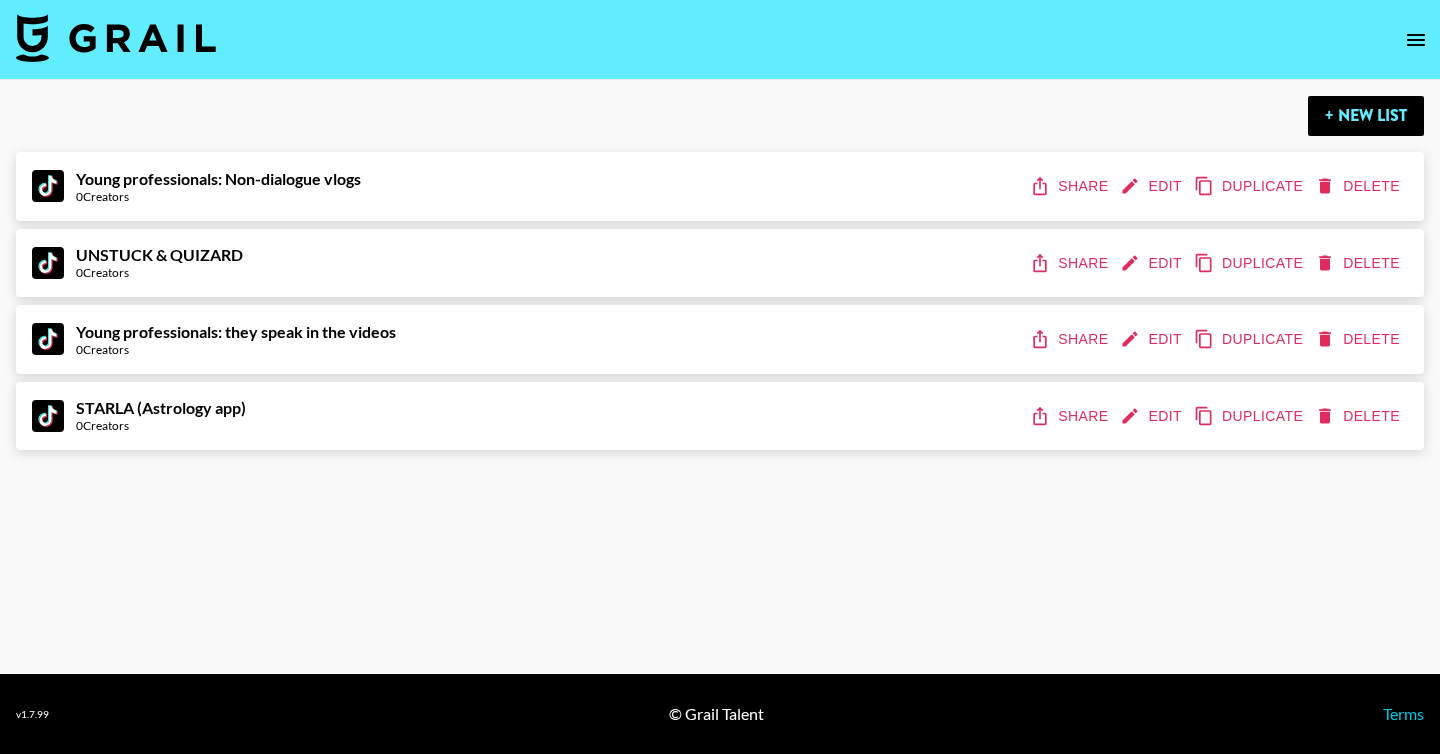 click 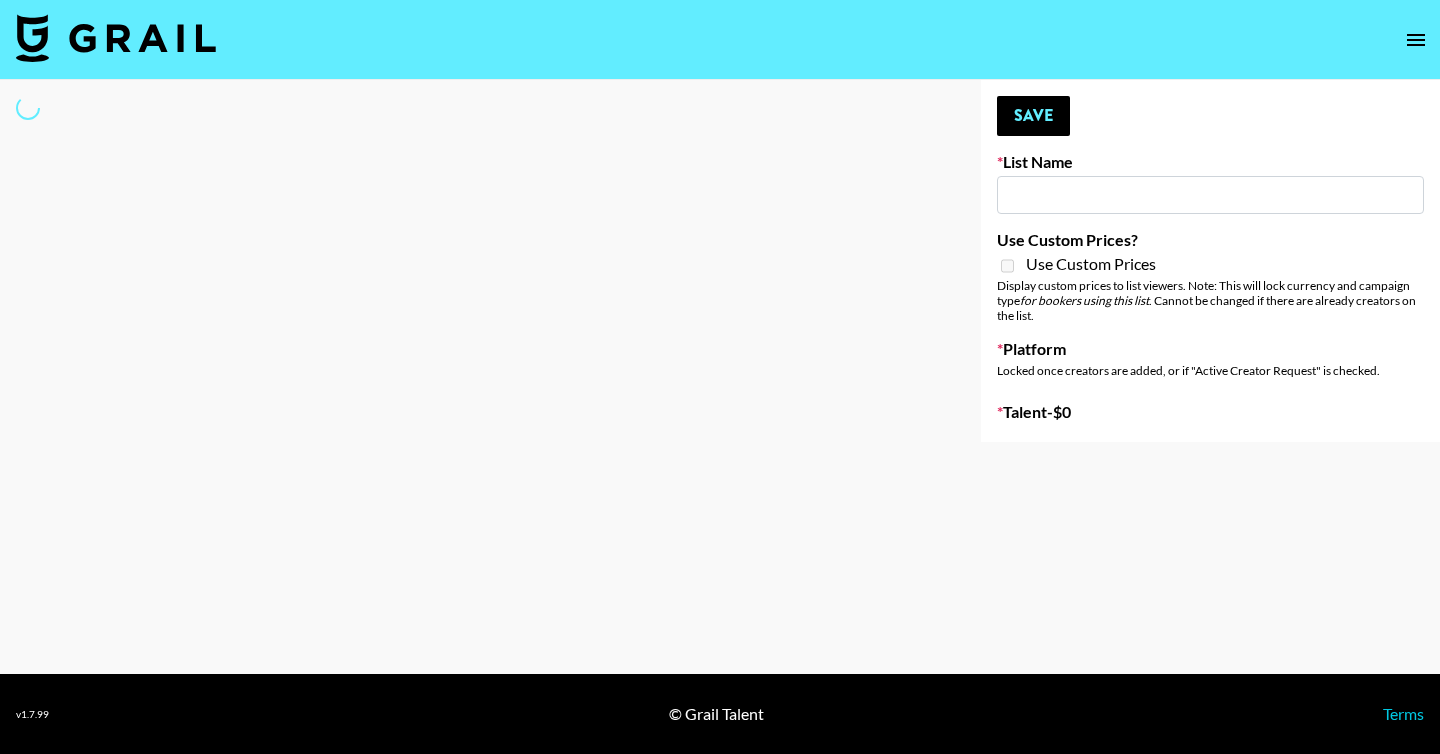 type on "STARLA (Astrology app)" 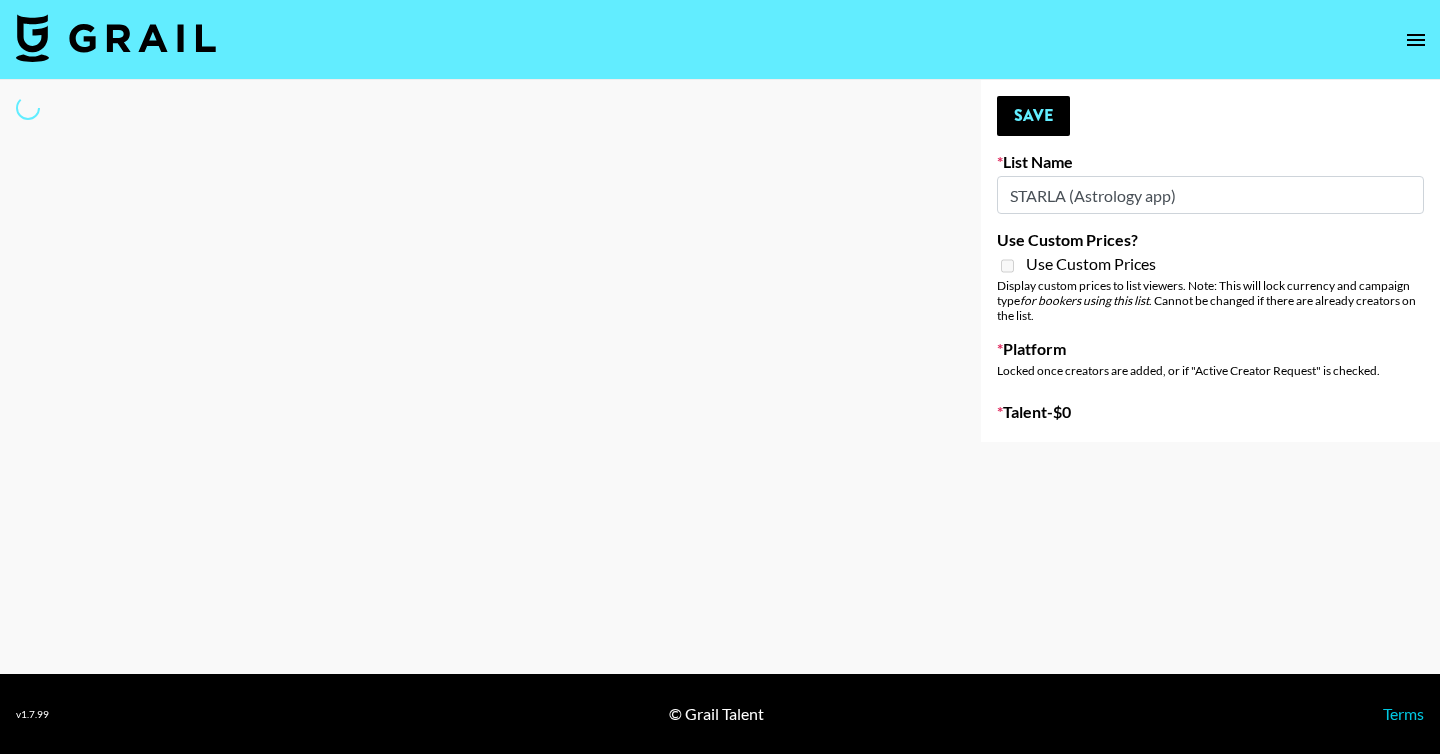 select on "Song" 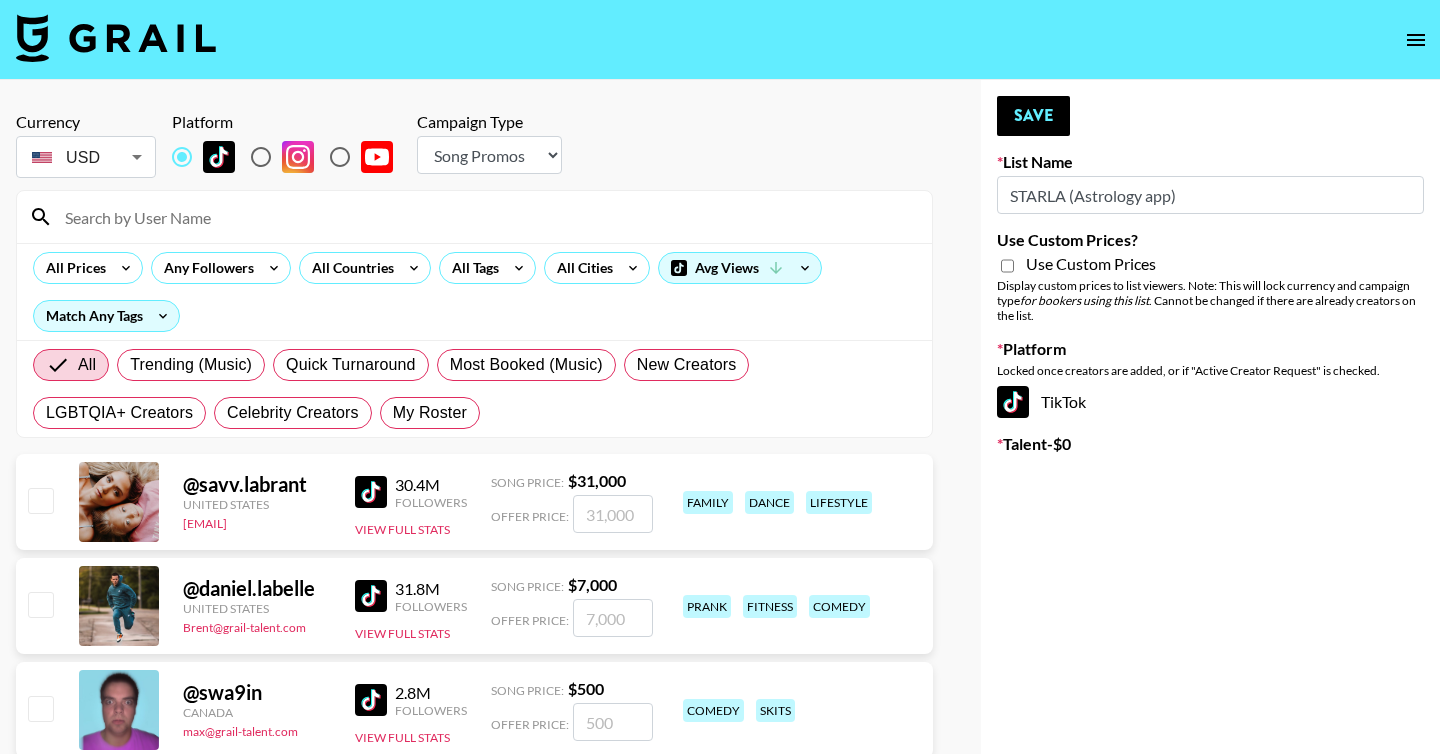 click on "Choose Type... Song Promos Brand Promos" at bounding box center [489, 155] 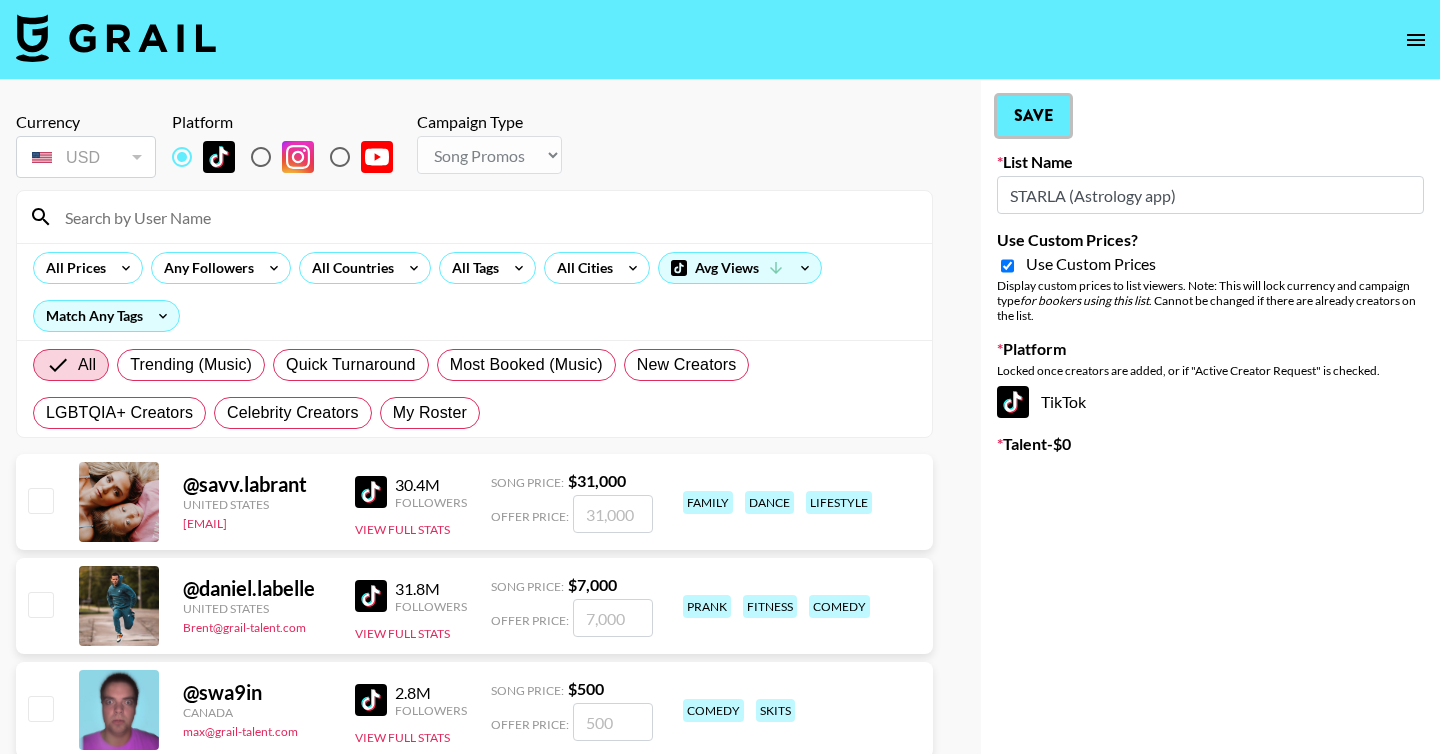 click on "Save" at bounding box center [1033, 116] 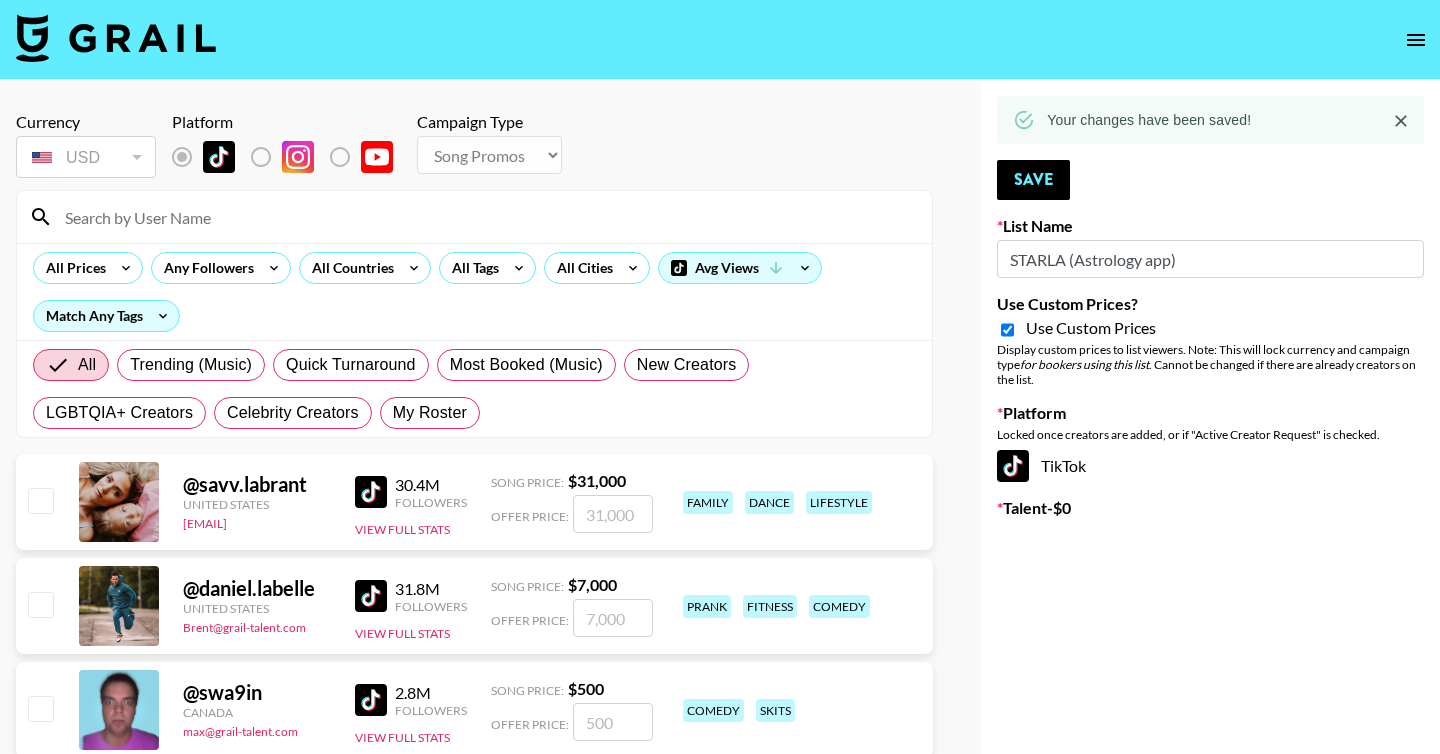 click on "Use Custom Prices?" at bounding box center (1007, 330) 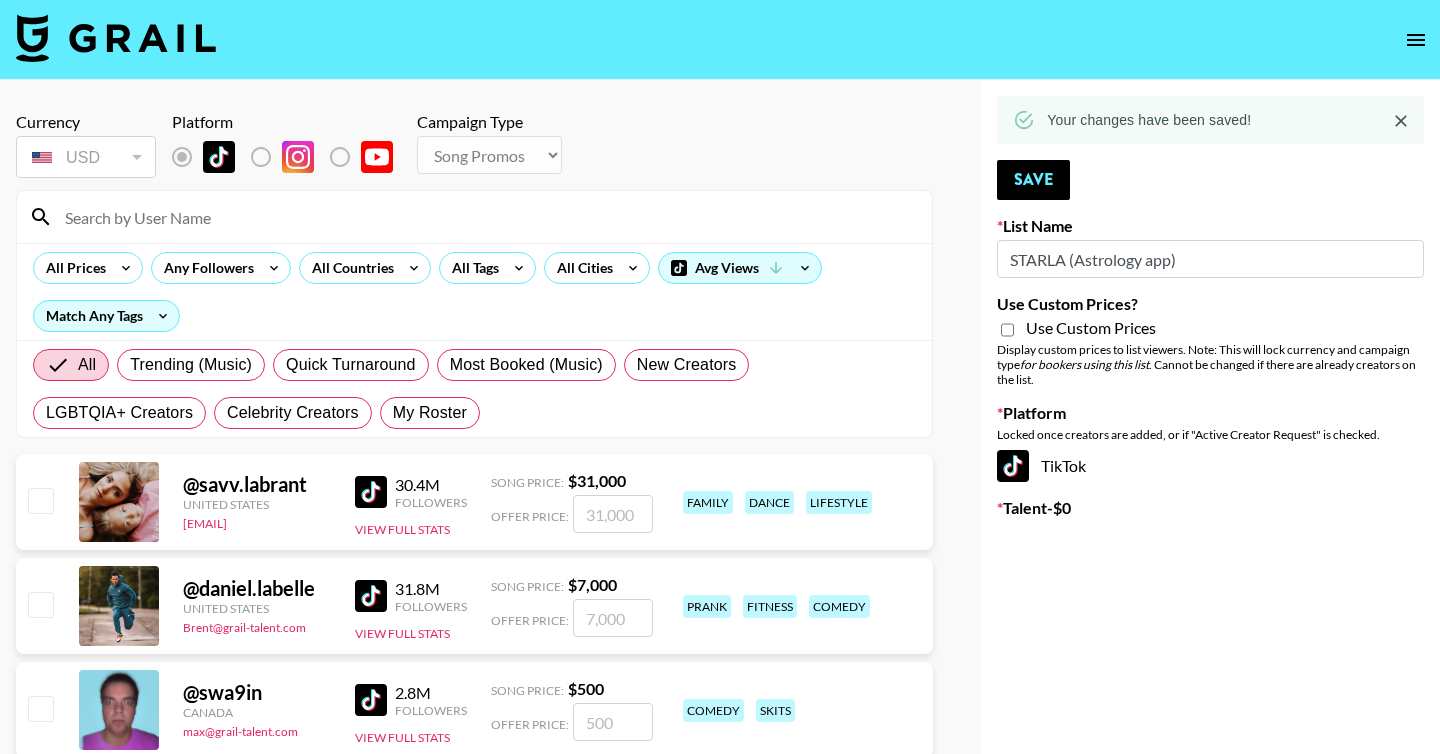 checkbox on "false" 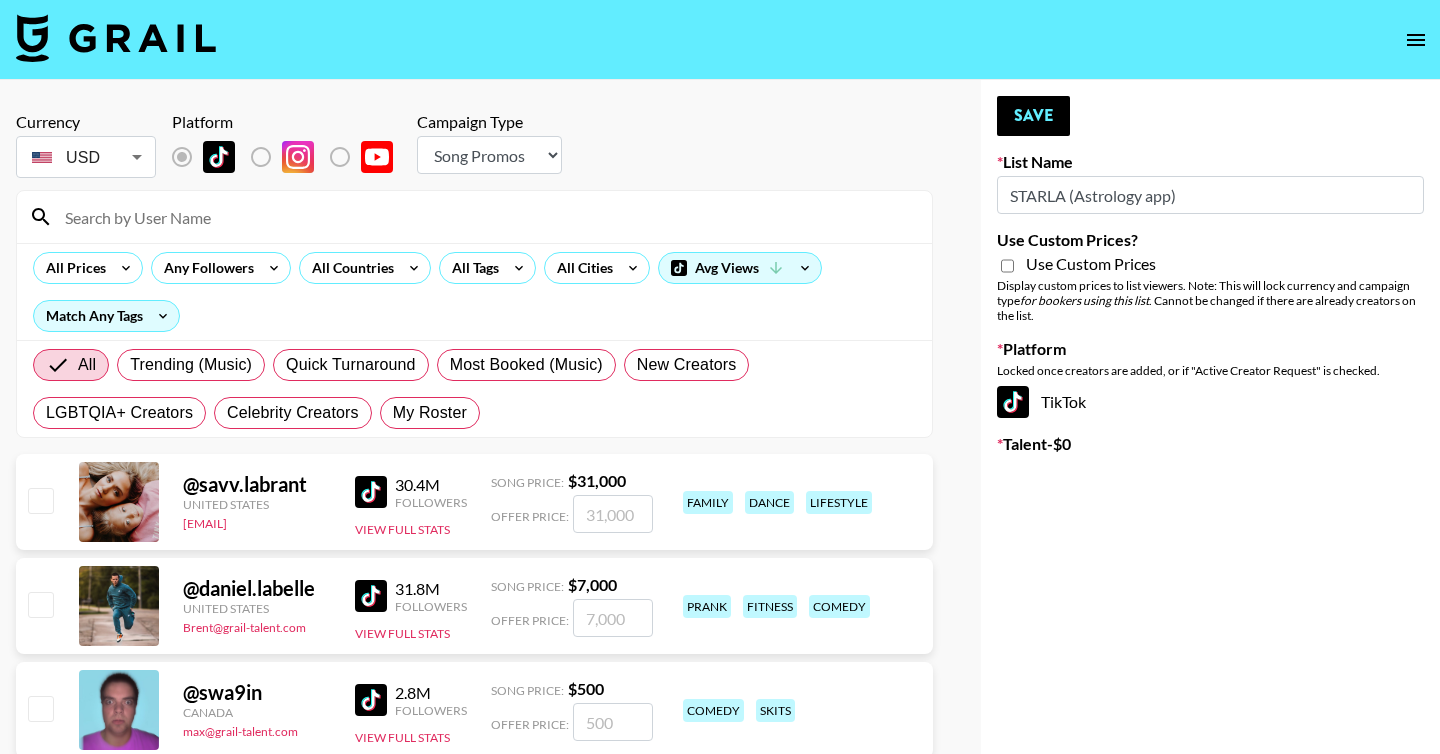 click on "Choose Type... Song Promos Brand Promos" at bounding box center [489, 155] 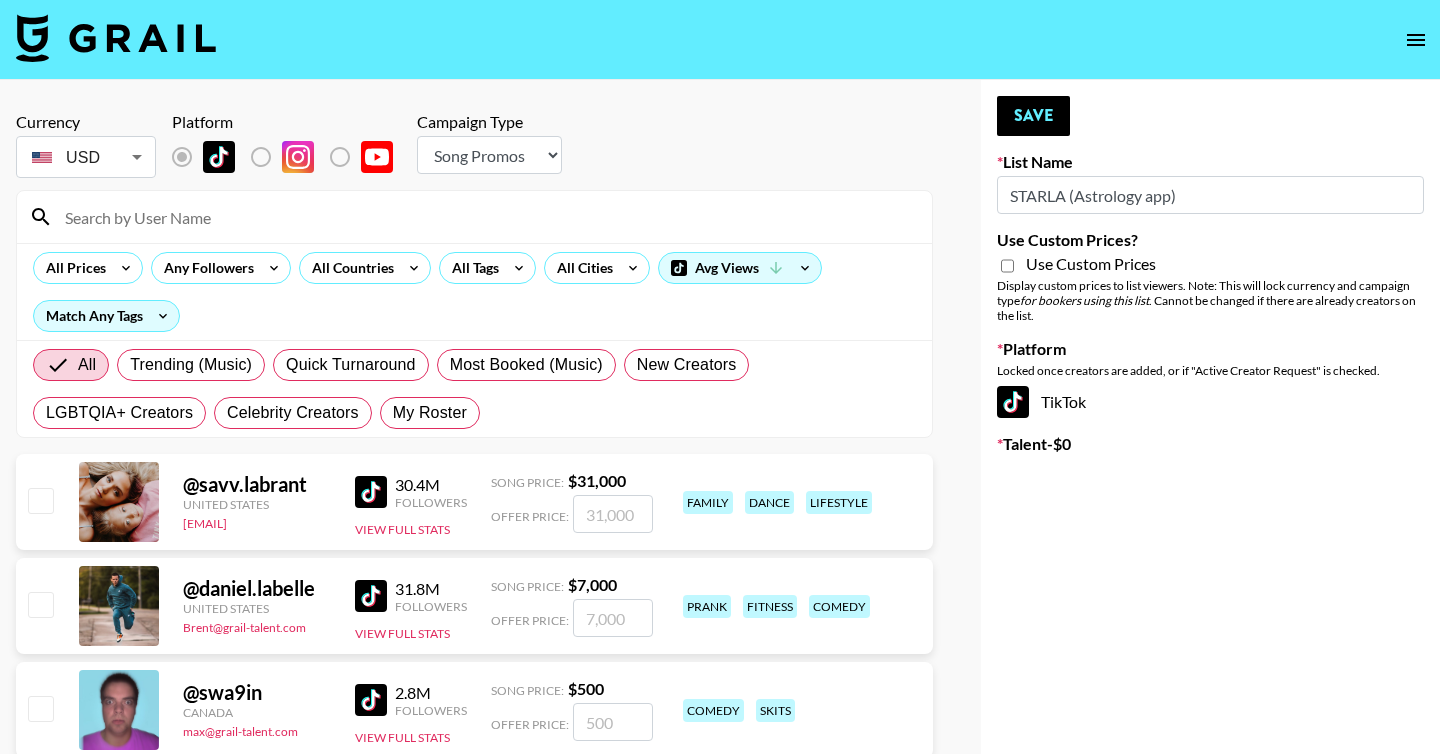 select on "Brand" 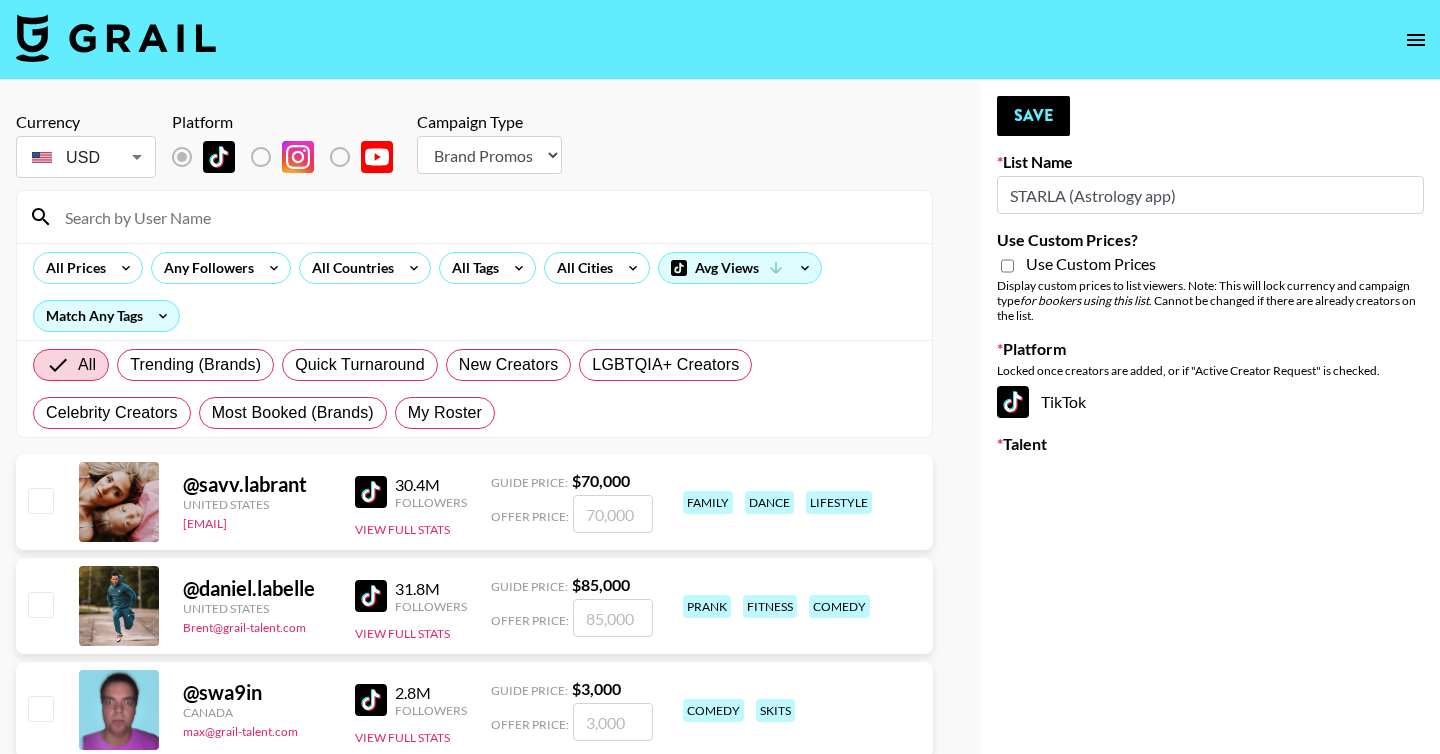 click on "Use Custom Prices?" at bounding box center (1007, 266) 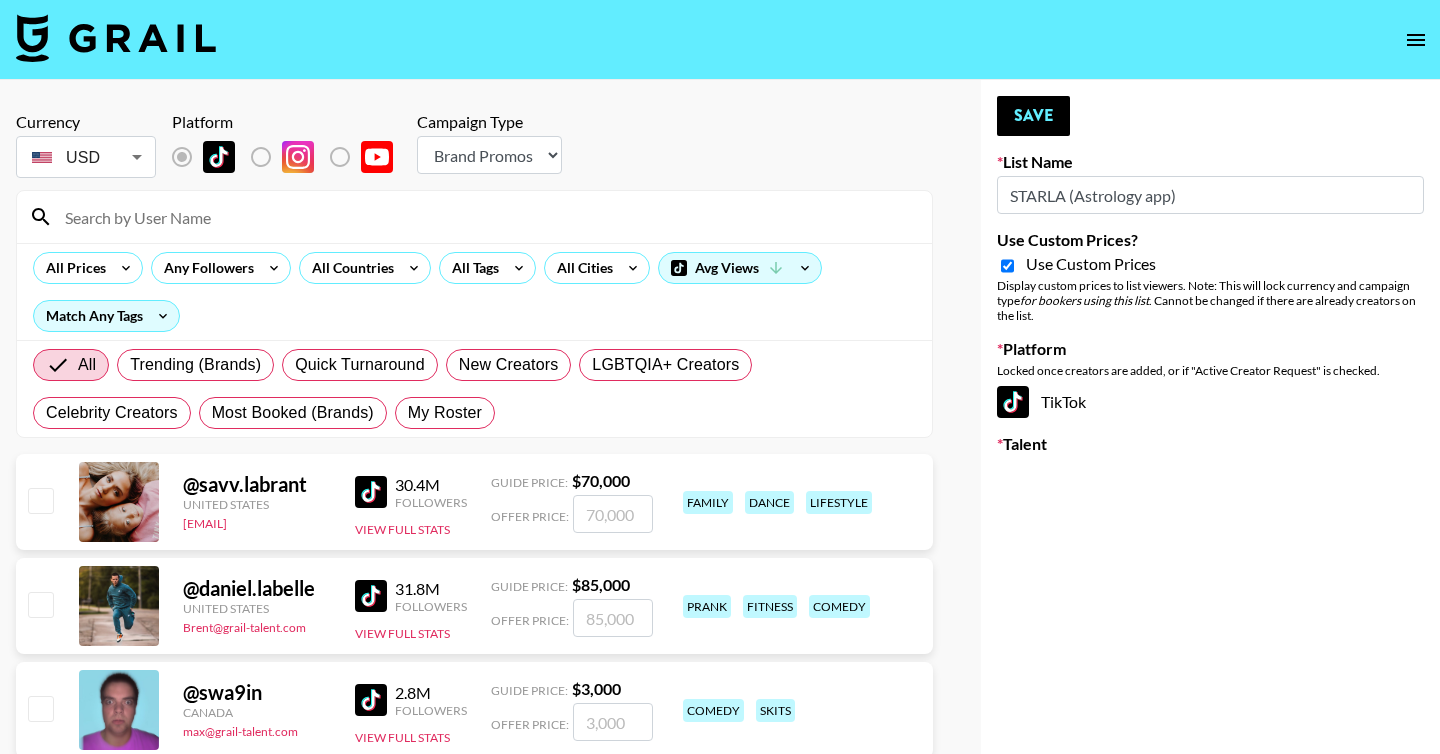 checkbox on "true" 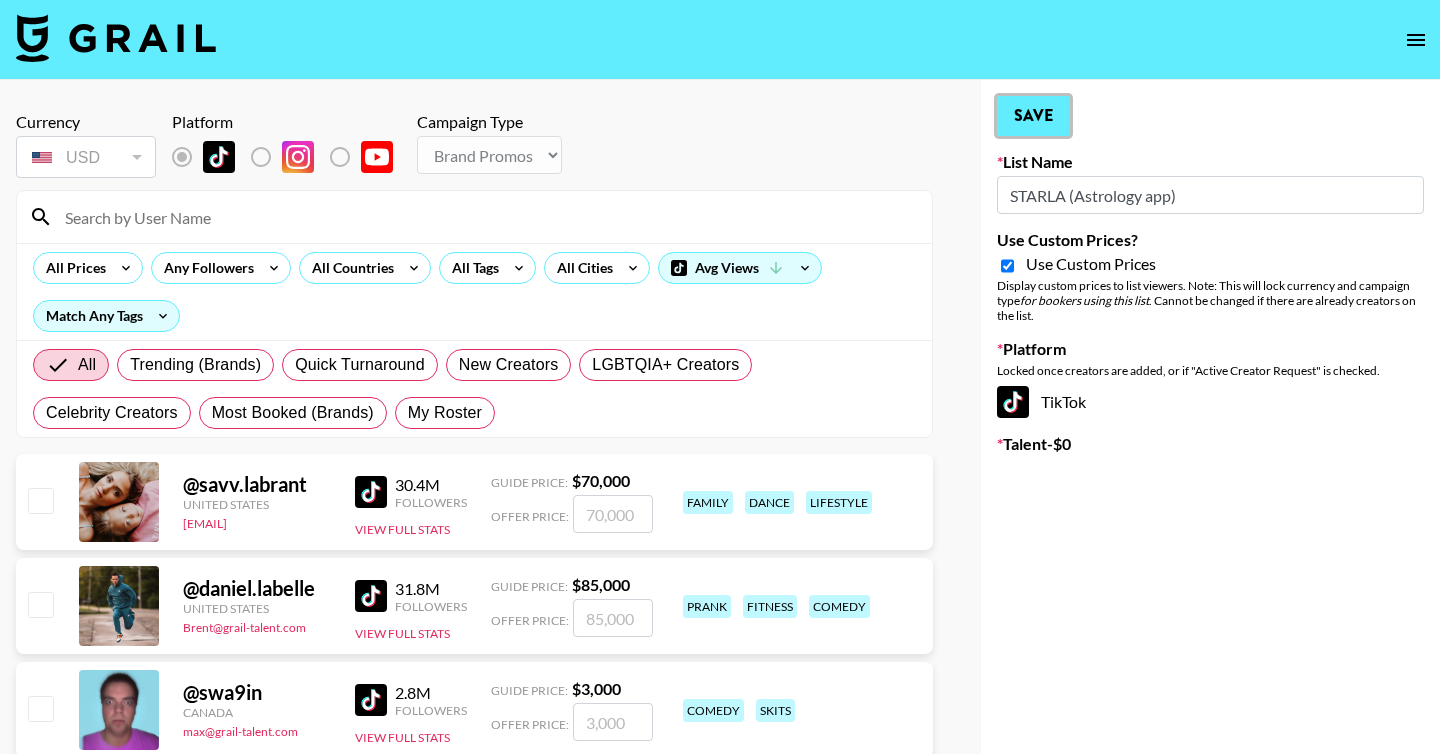 click on "Save" at bounding box center (1033, 116) 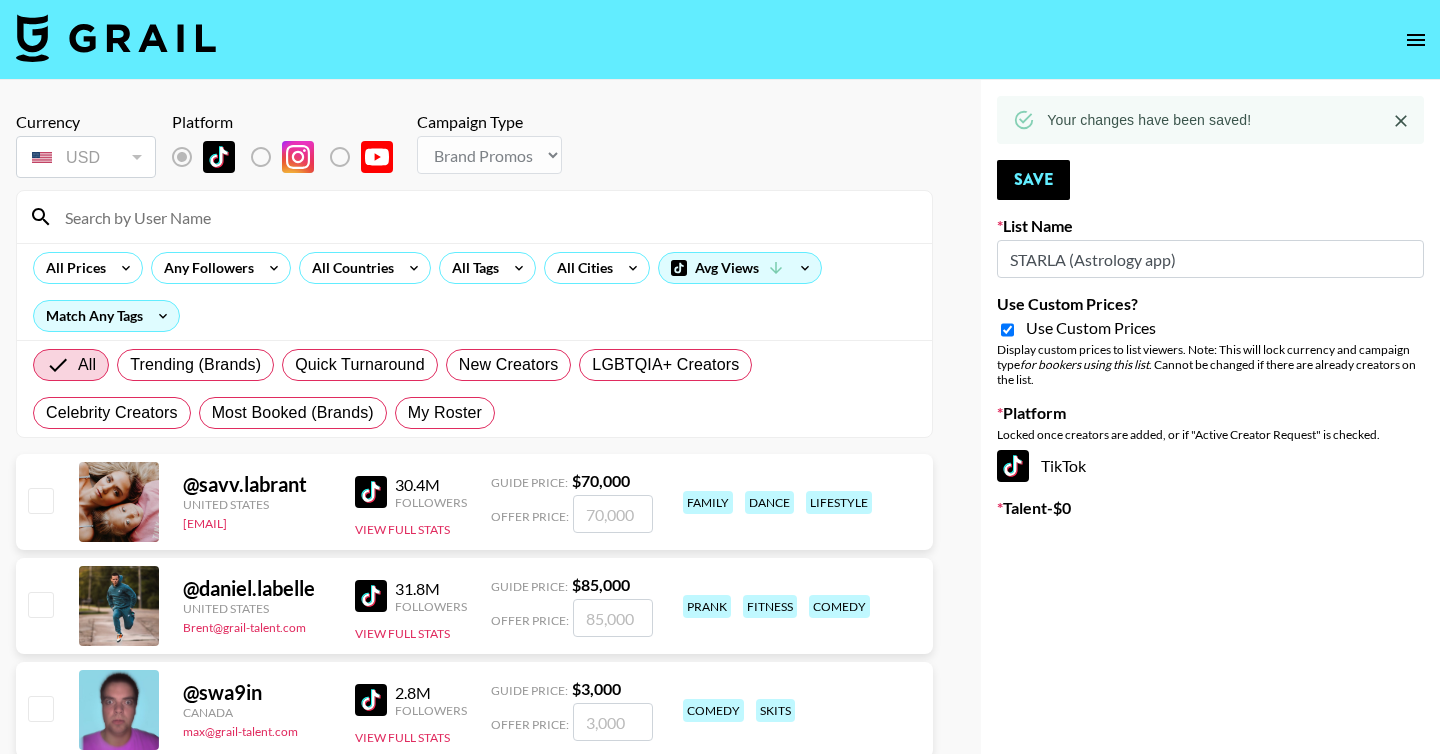 click 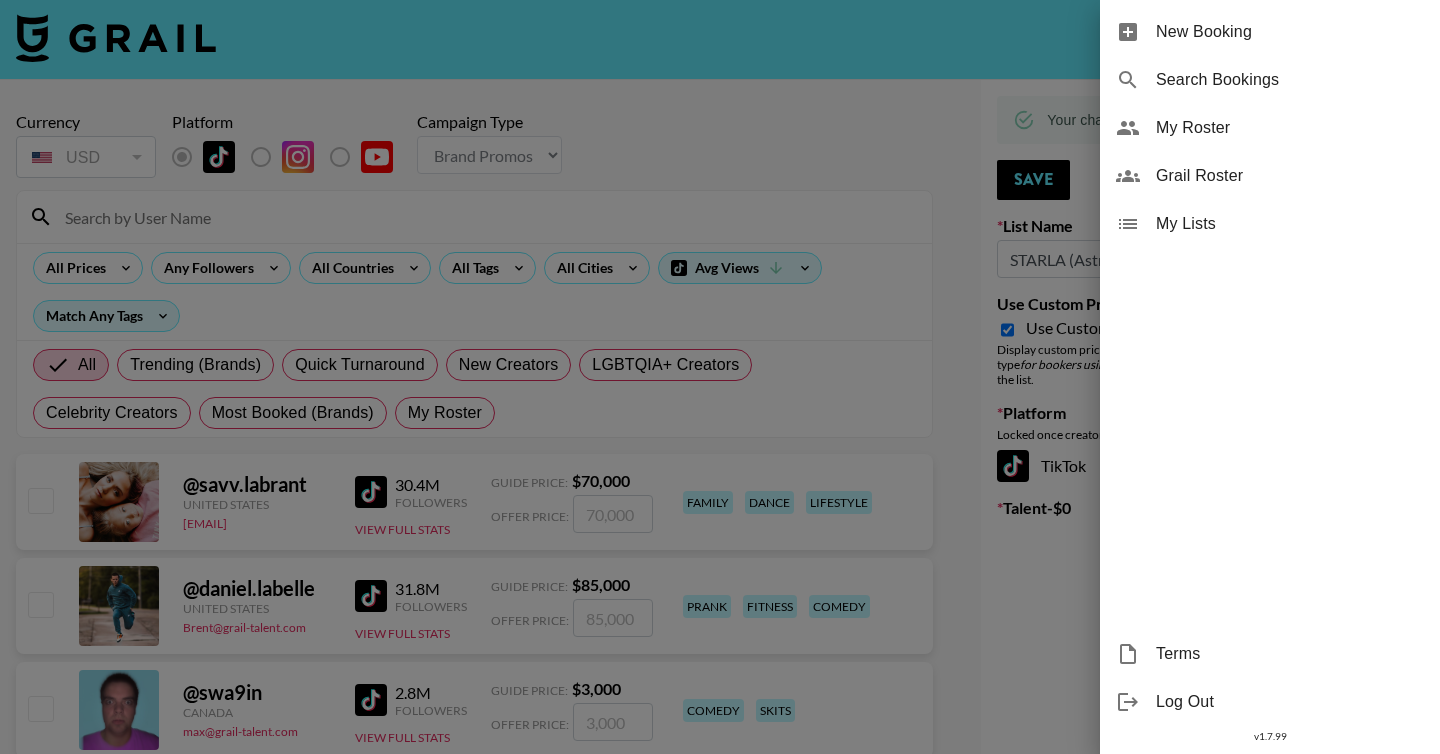 click on "My Lists" at bounding box center [1290, 224] 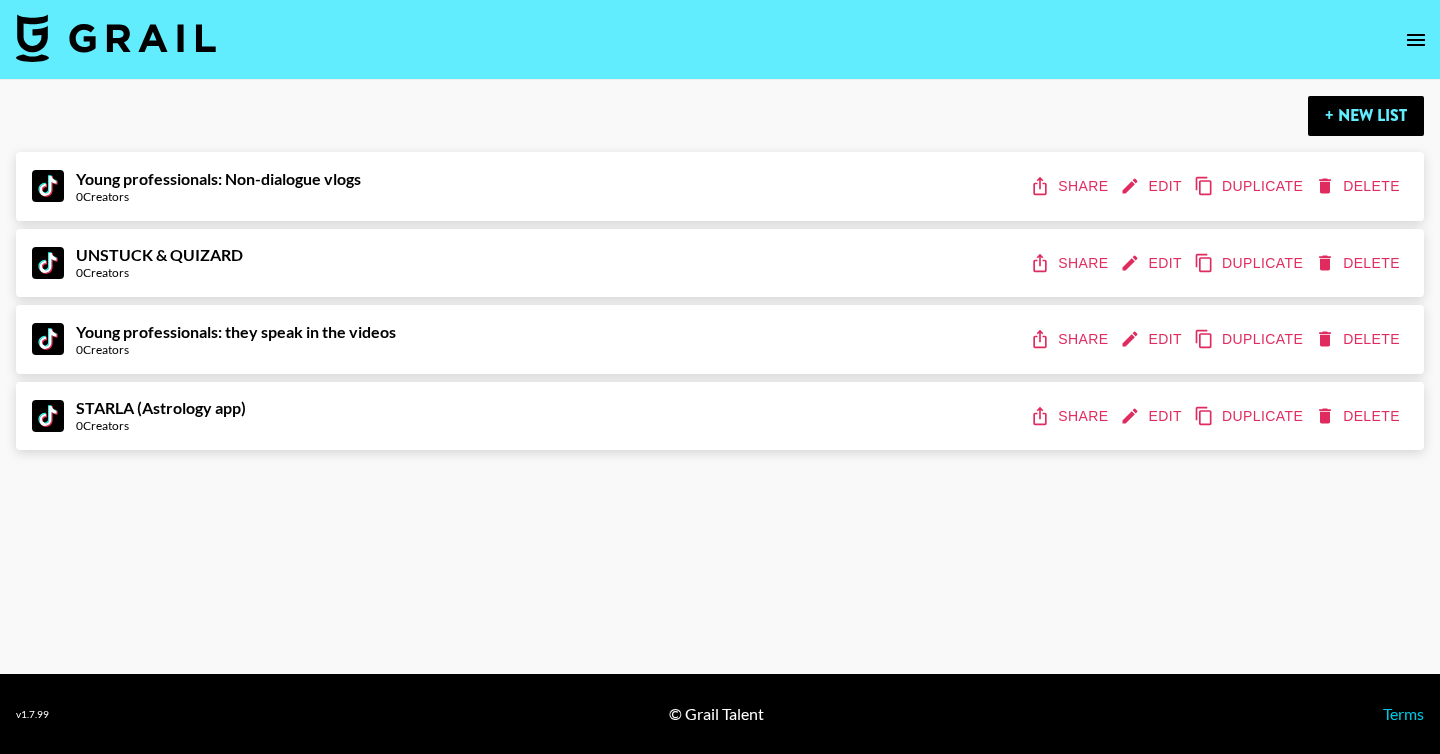 click 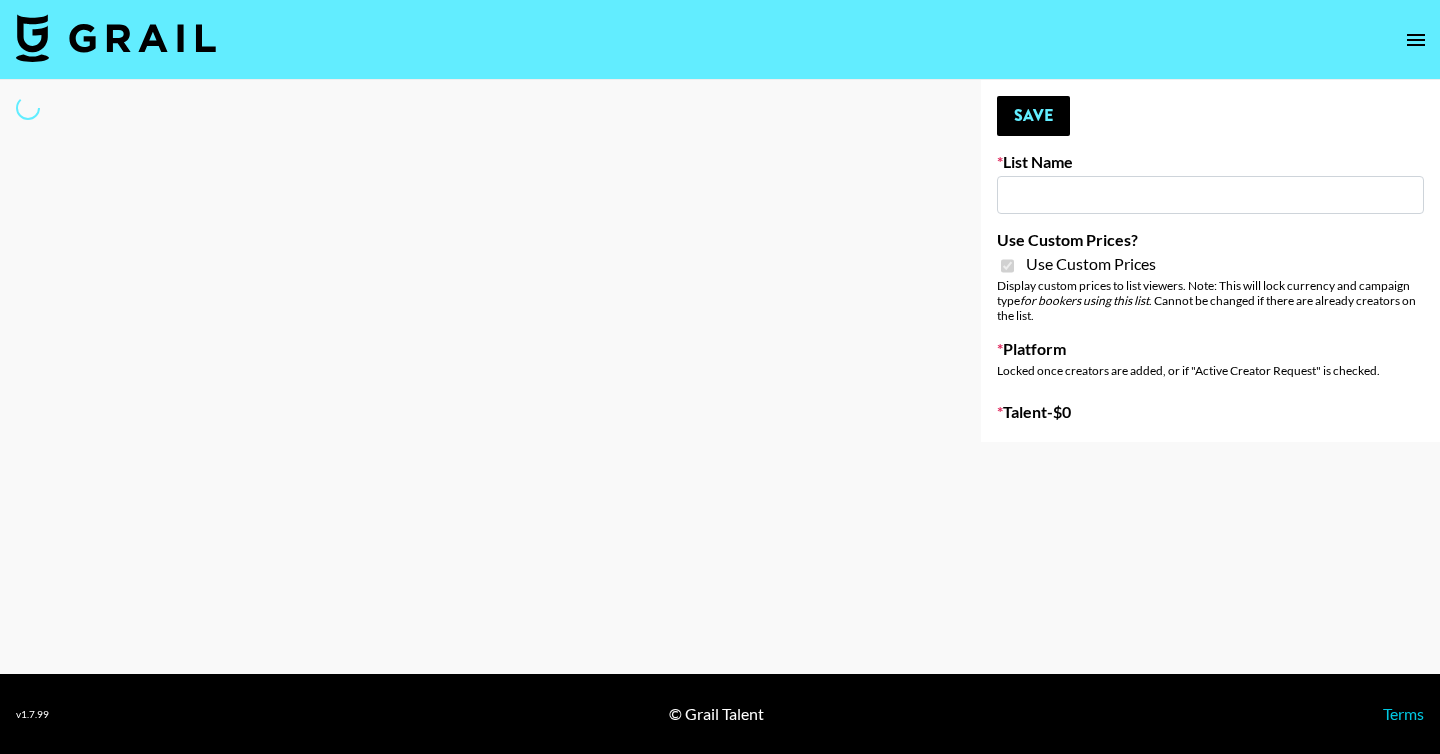 type on "Young professionals: they speak in the videos" 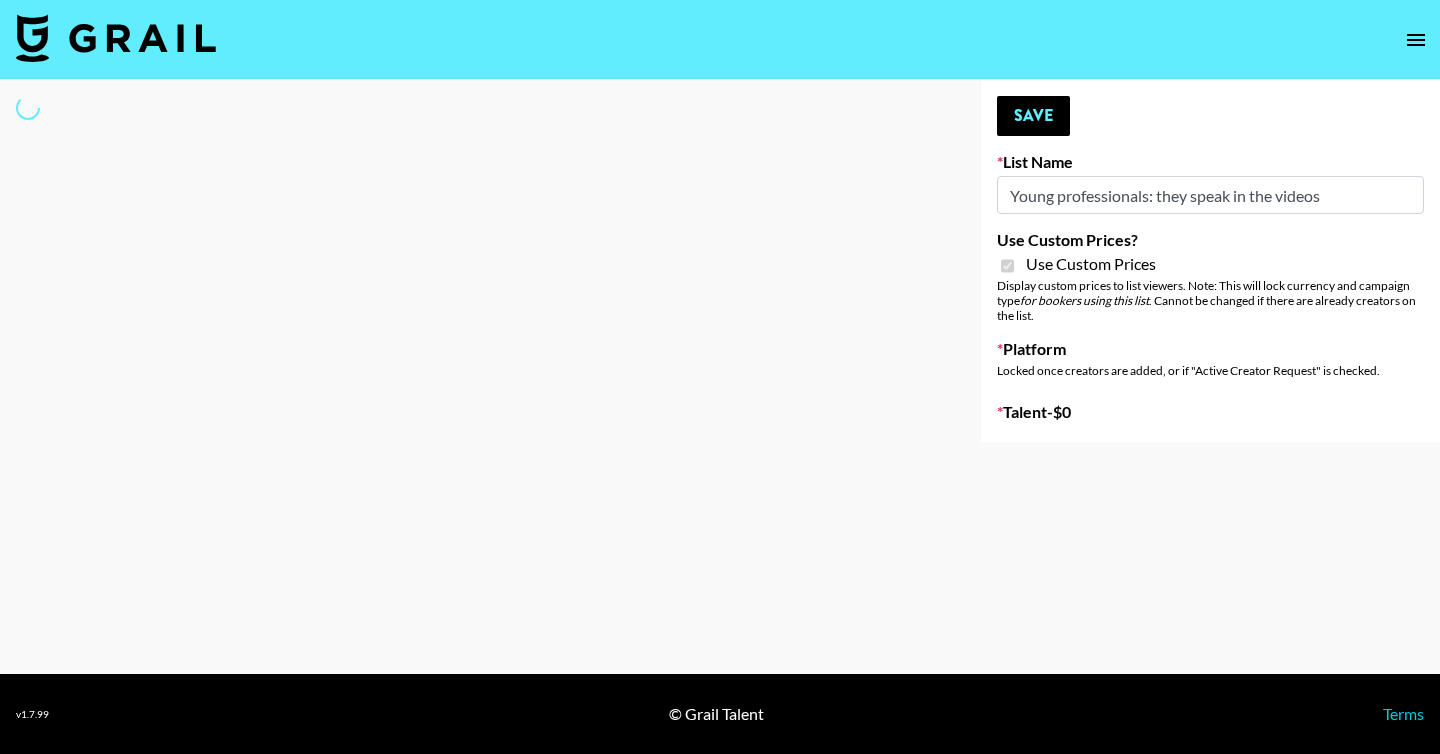 select on "Song" 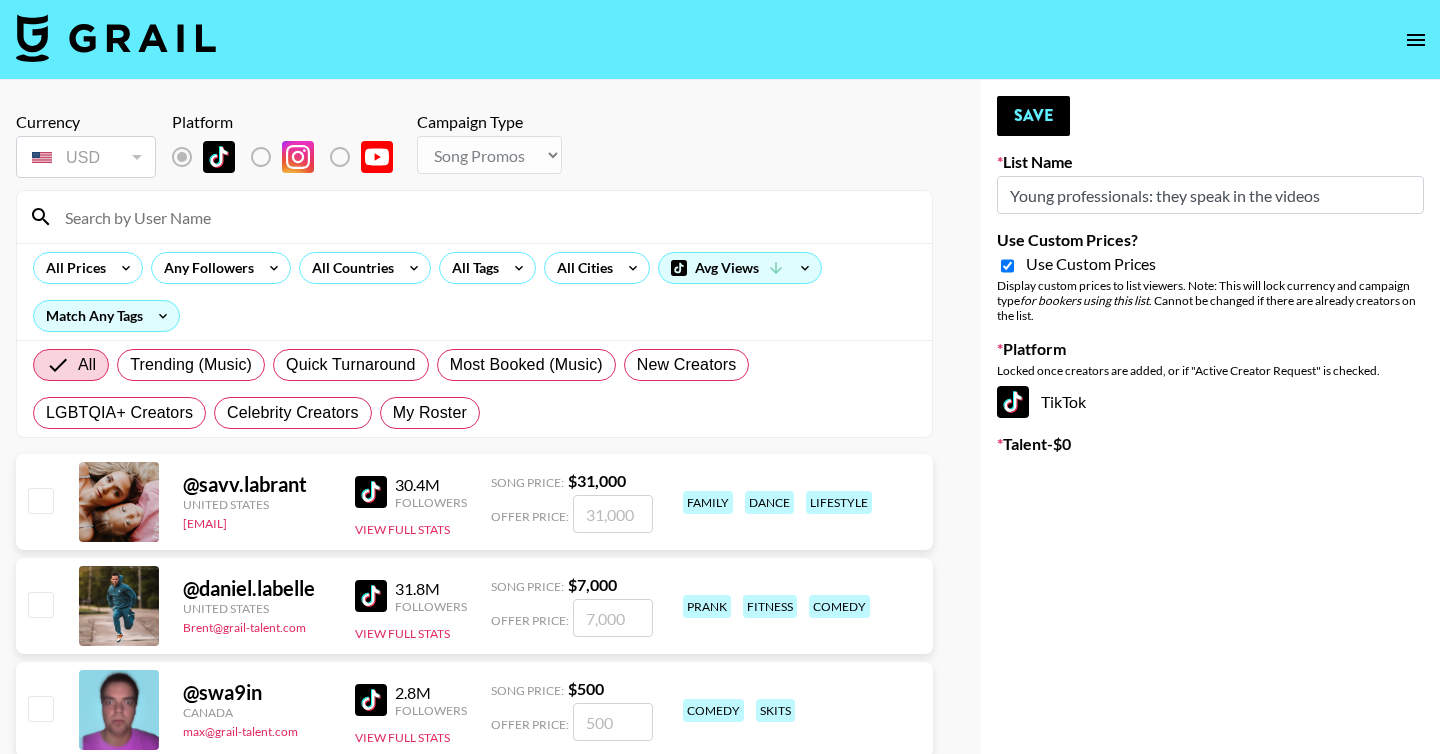 click on "Use Custom Prices?" at bounding box center [1007, 266] 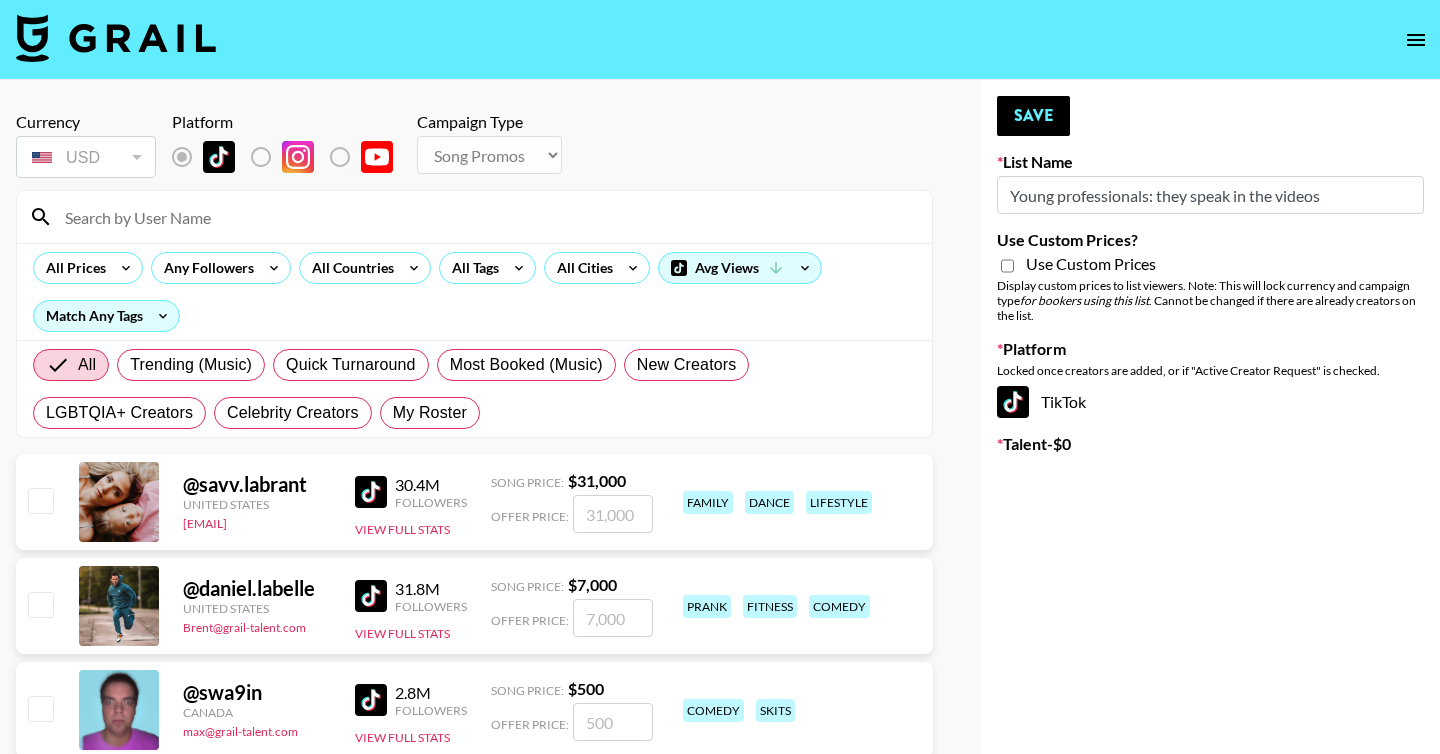 checkbox on "false" 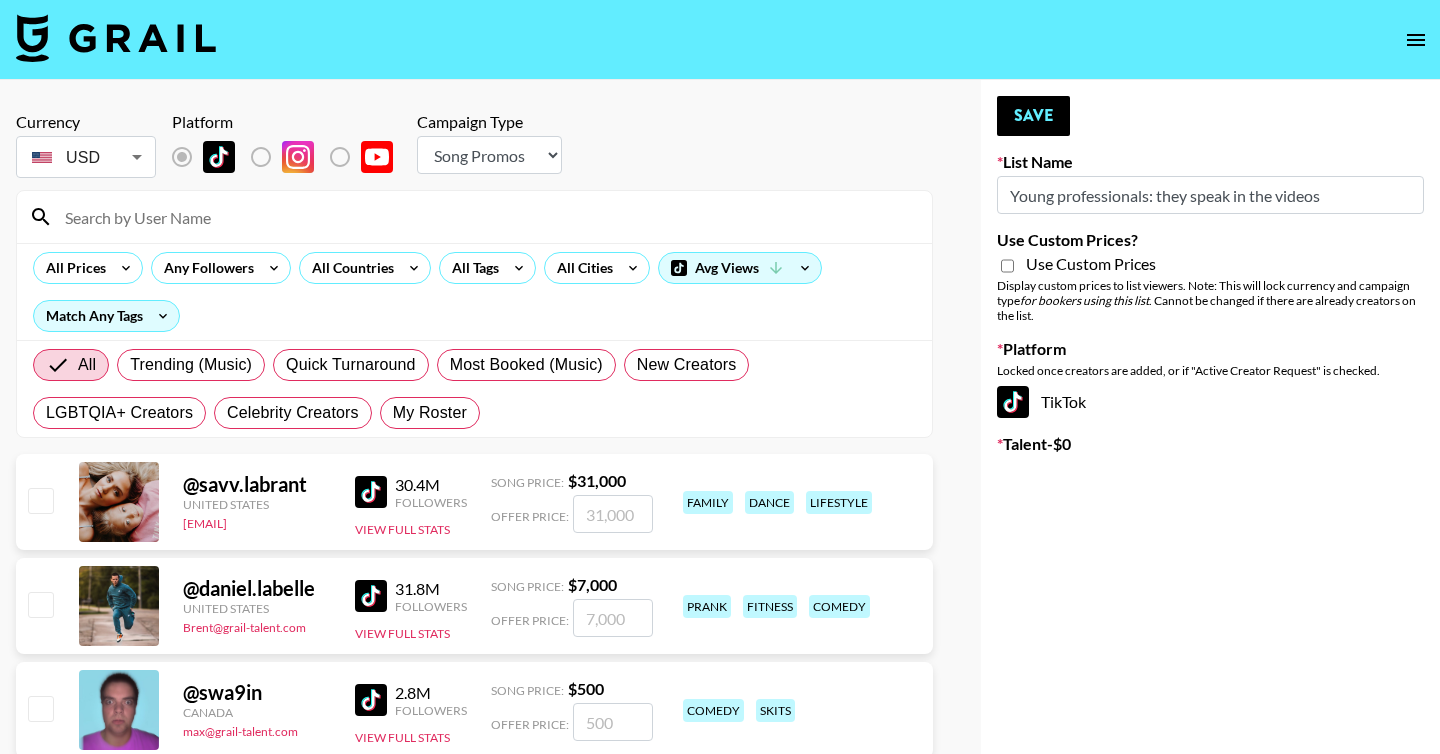 click on "Campaign Type Choose Type... Song Promos Brand Promos" at bounding box center (489, 147) 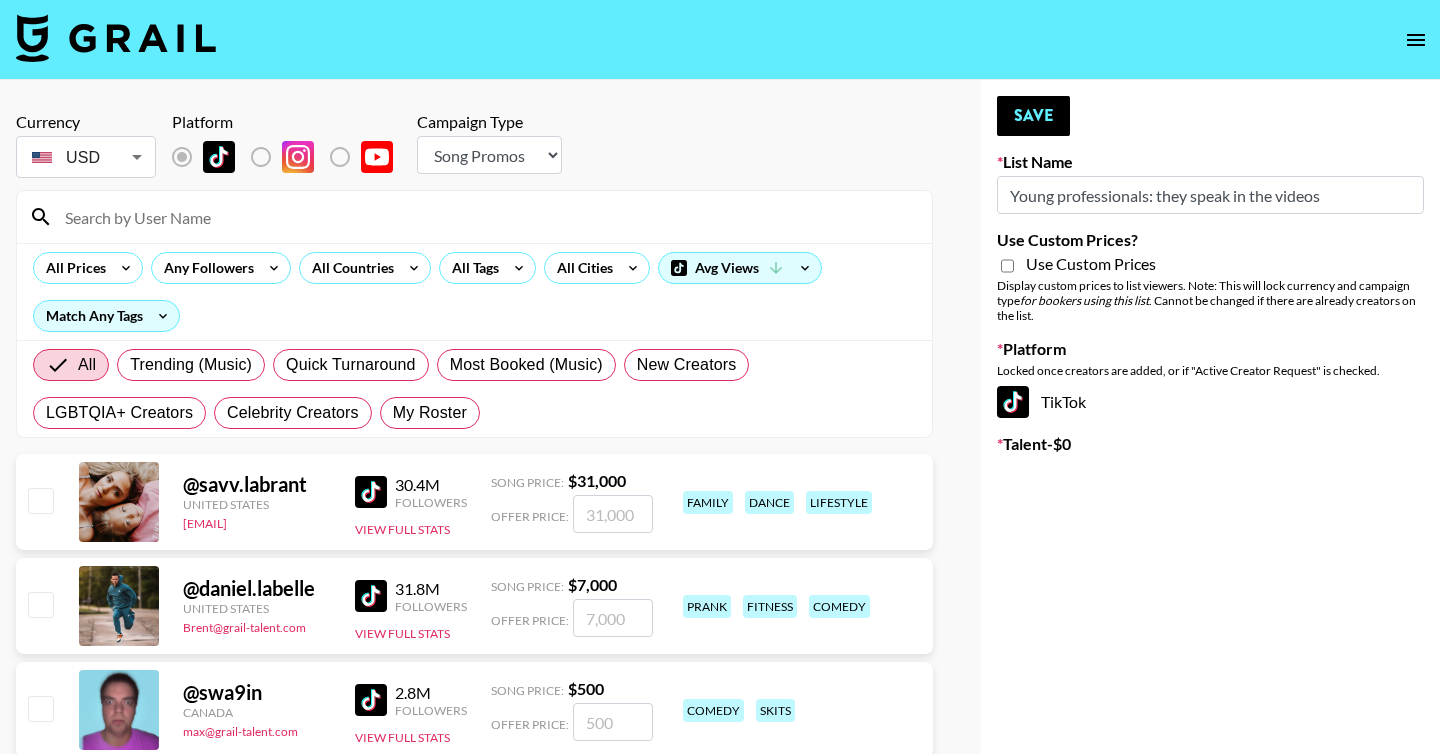 click on "Choose Type... Song Promos Brand Promos" at bounding box center (489, 155) 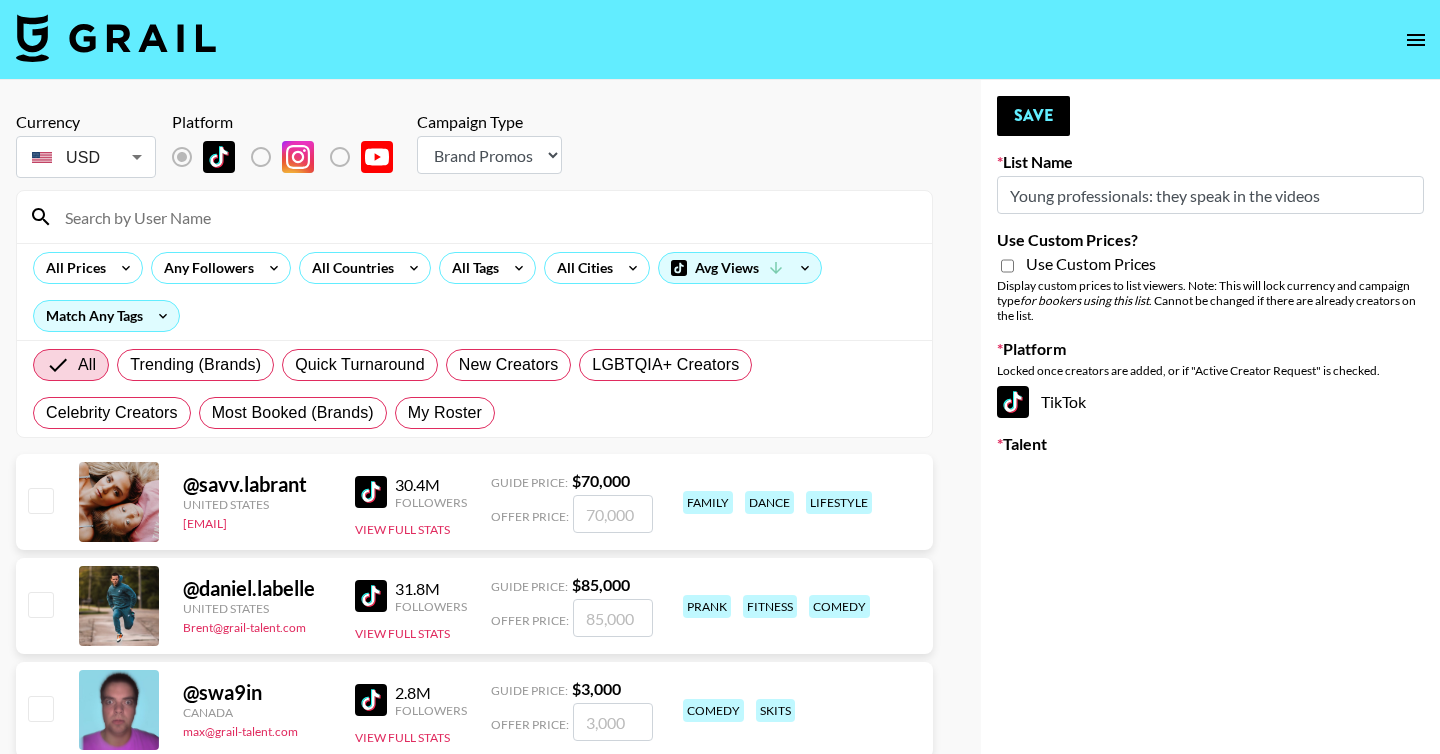 click on "Use Custom Prices?" at bounding box center [1007, 266] 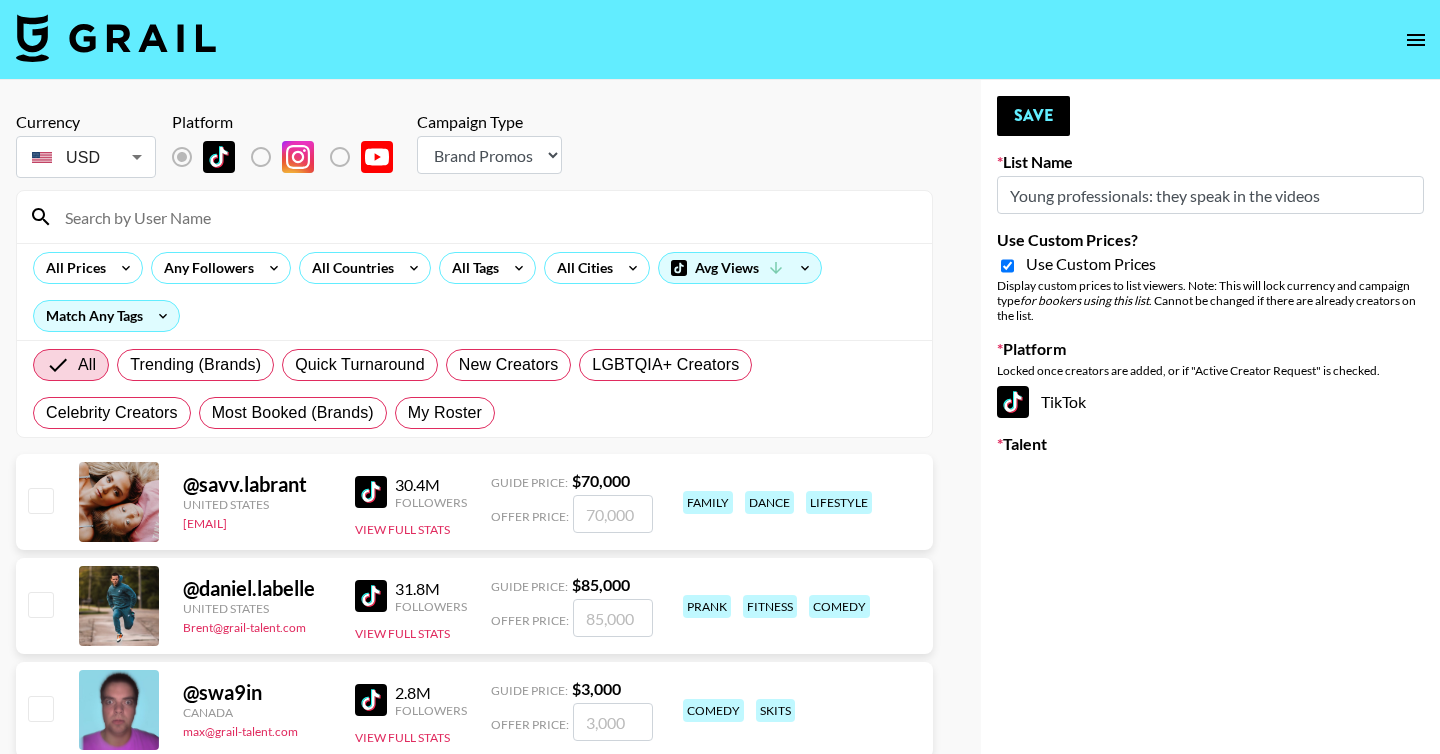 checkbox on "true" 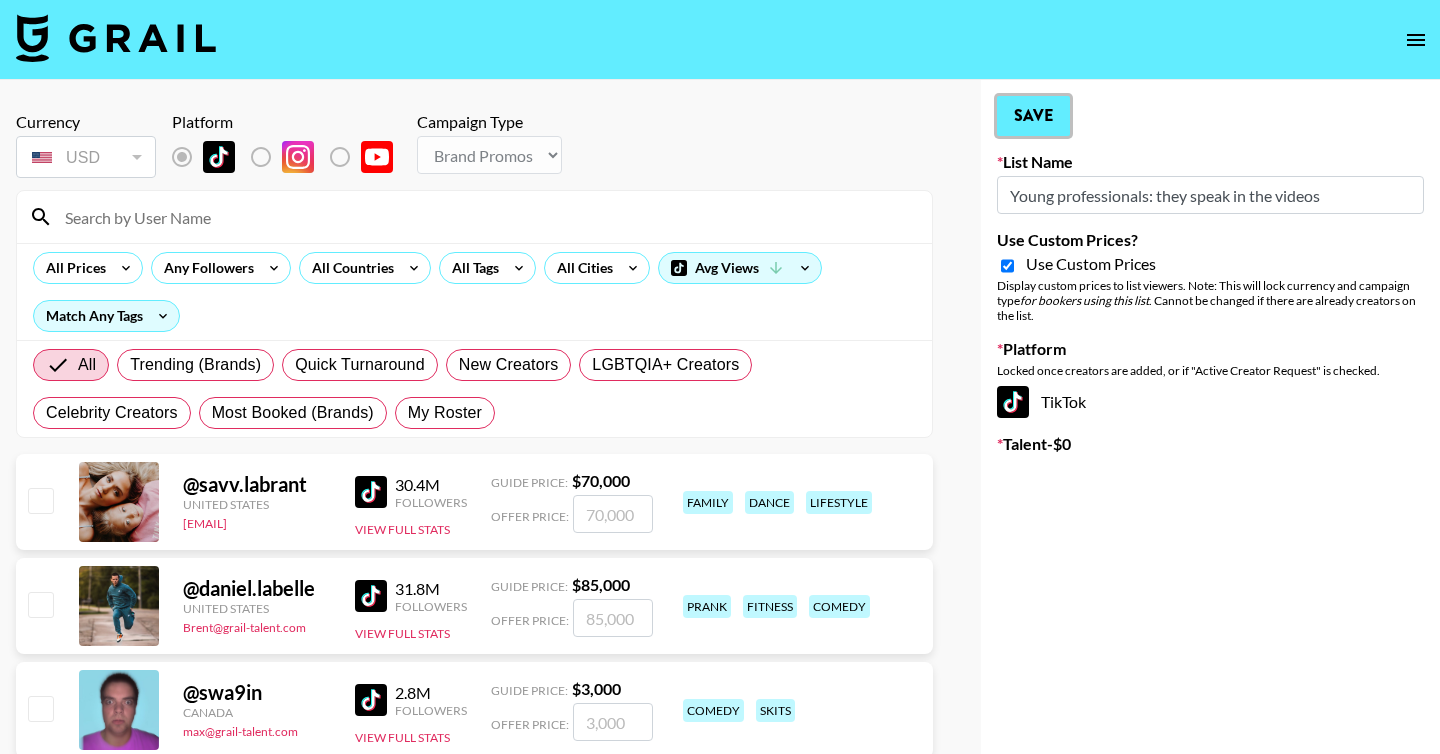 click on "Save" at bounding box center (1033, 116) 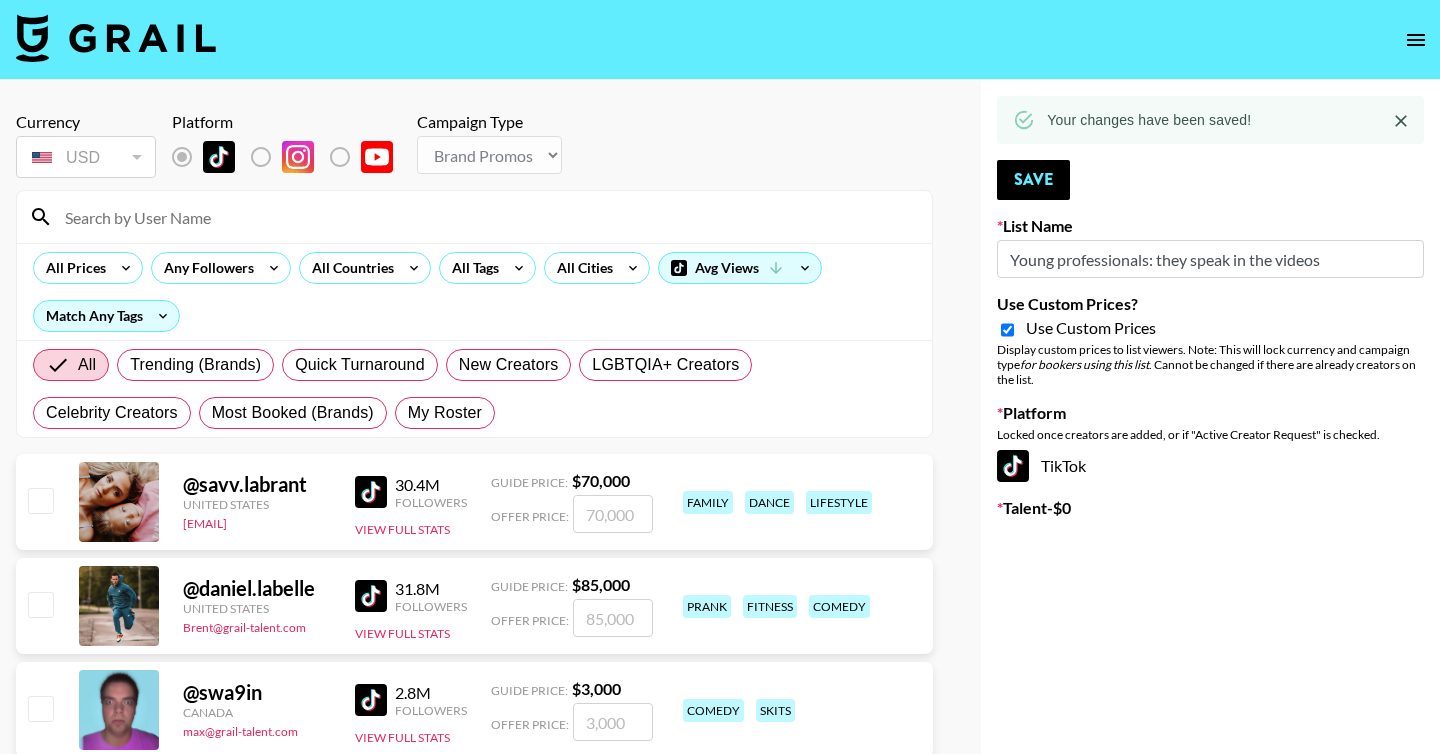 click at bounding box center (1416, 40) 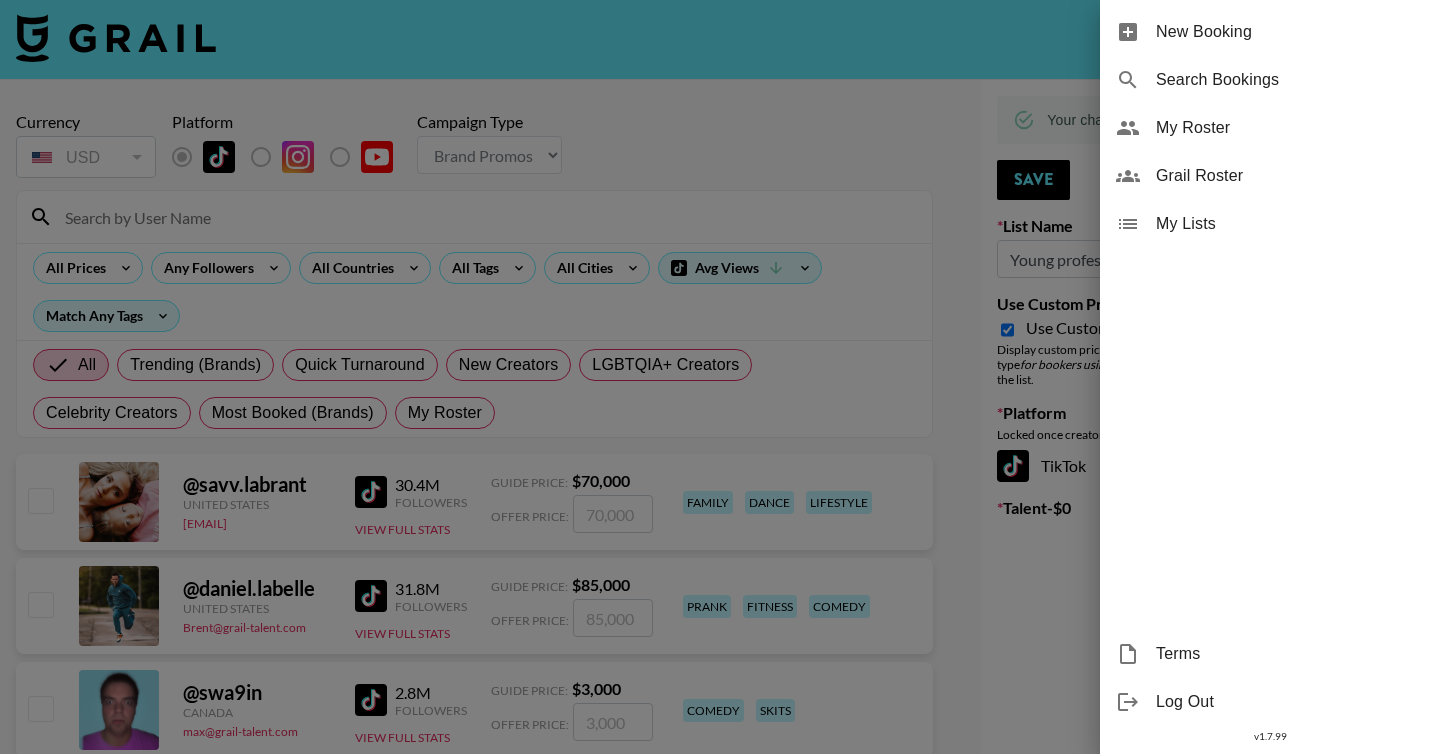 click on "My Lists" at bounding box center [1290, 224] 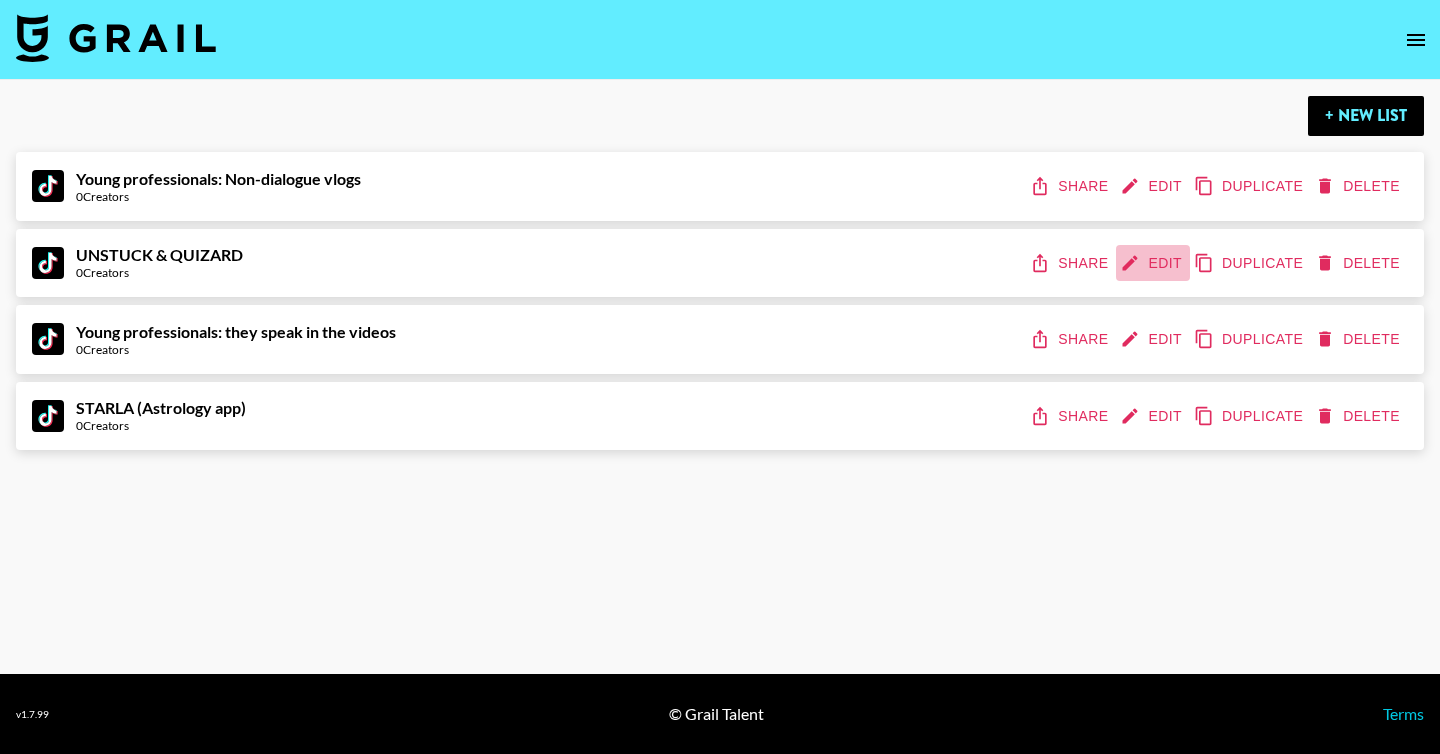 click on "Edit" at bounding box center [1153, 263] 